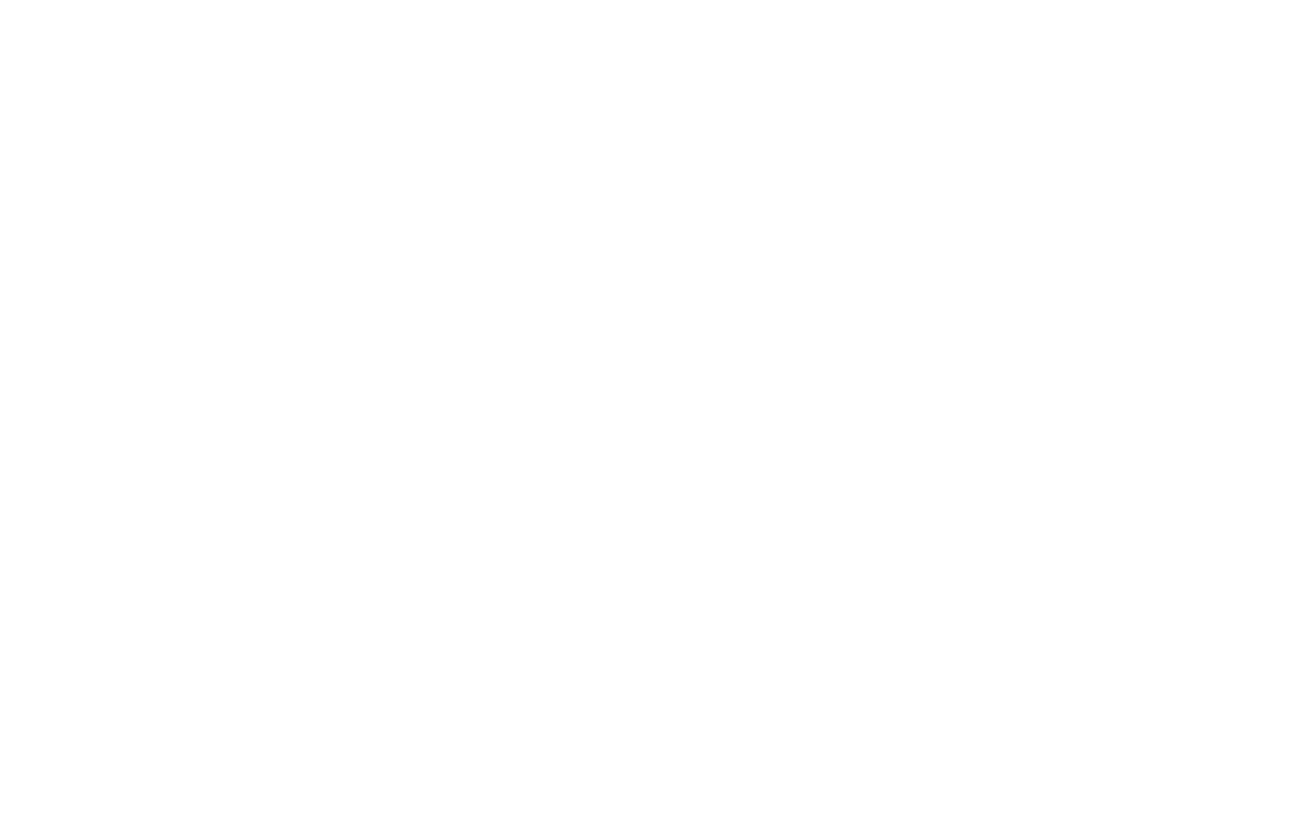 scroll, scrollTop: 0, scrollLeft: 0, axis: both 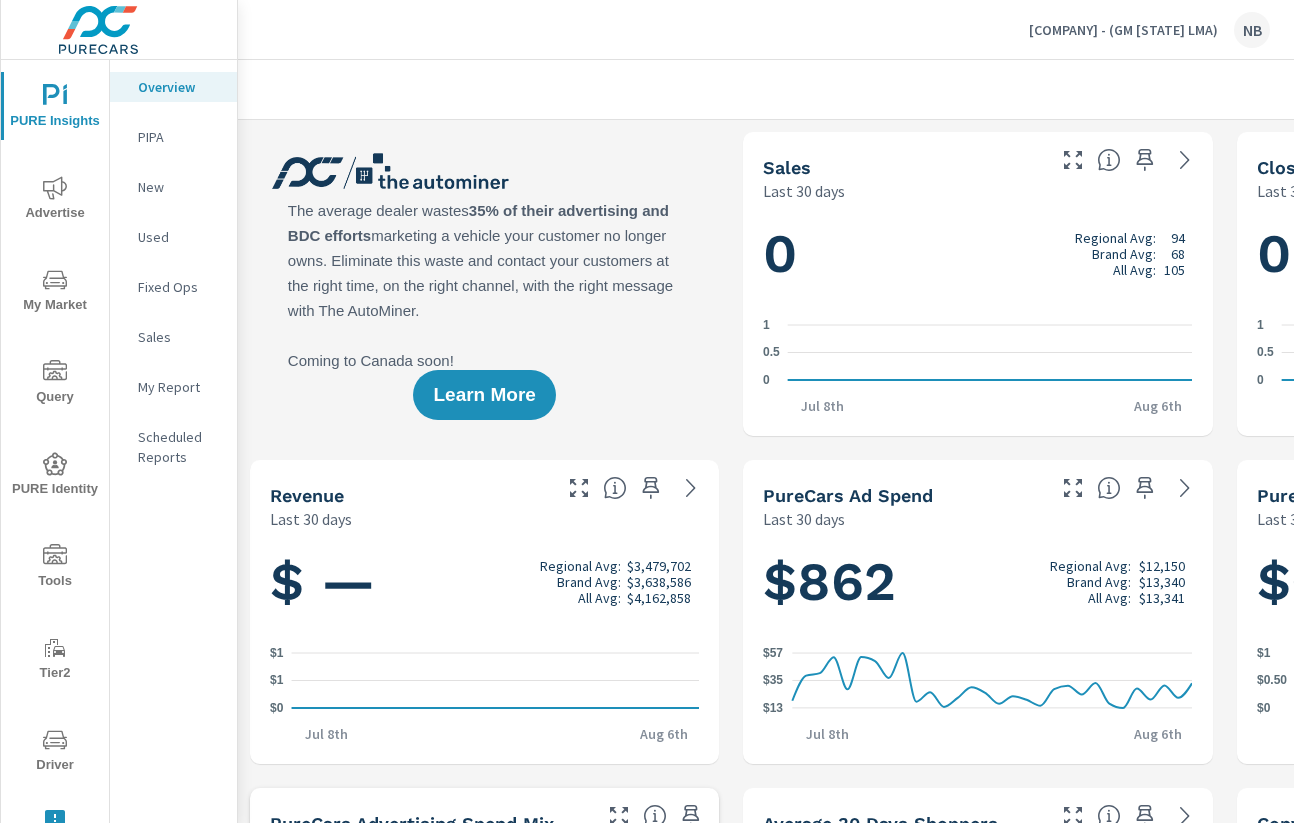 click 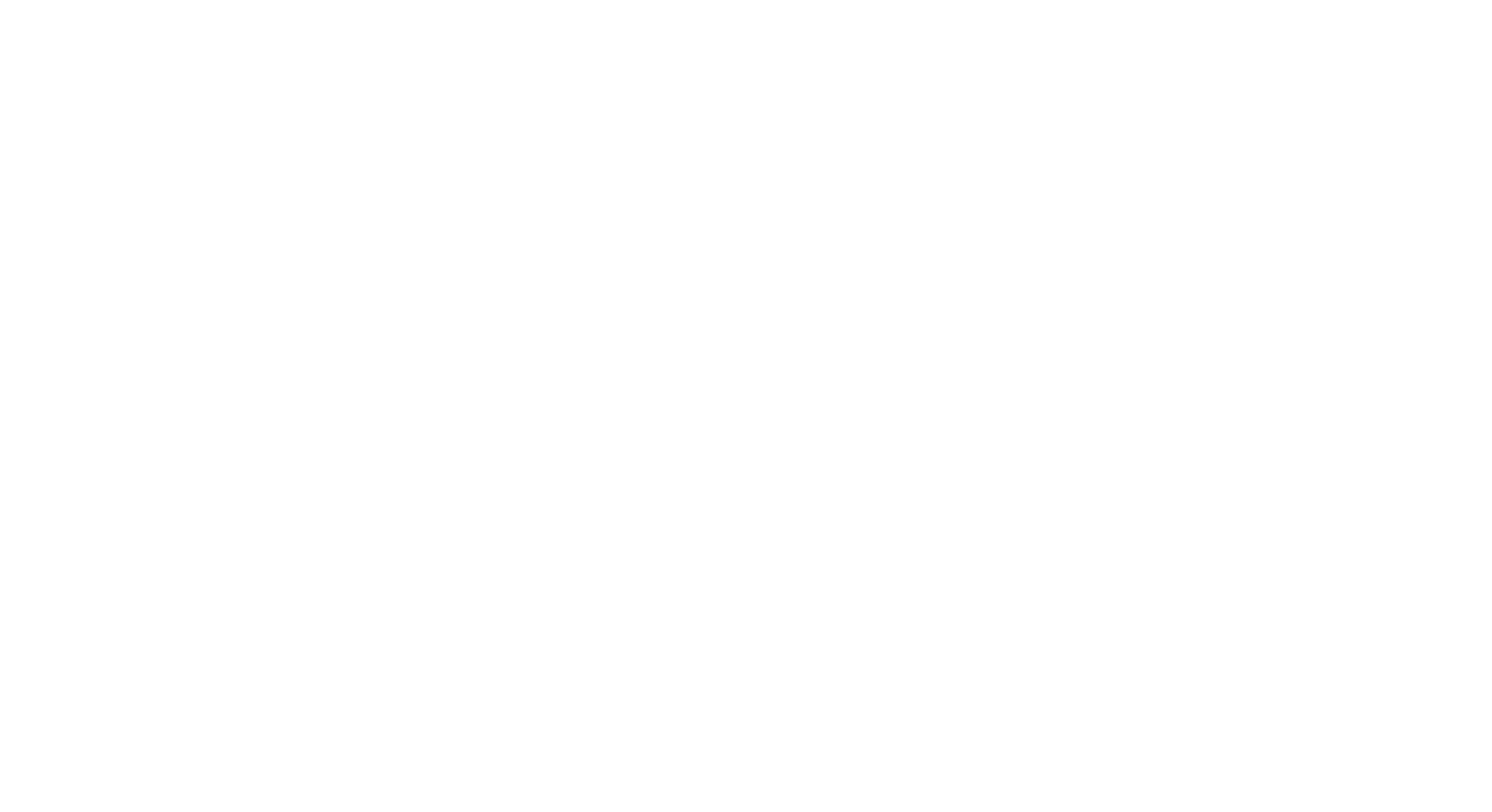 scroll, scrollTop: 0, scrollLeft: 0, axis: both 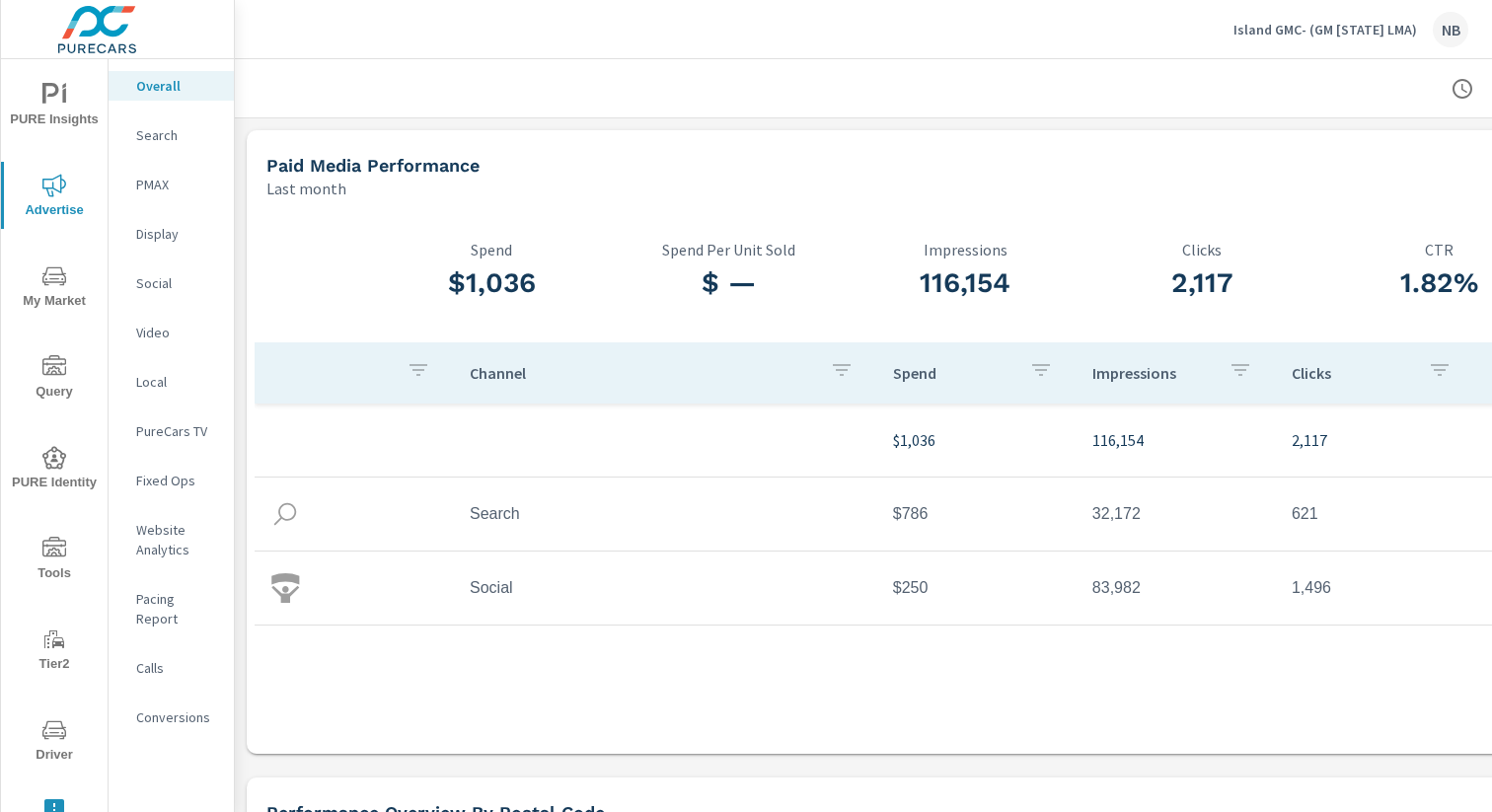 click 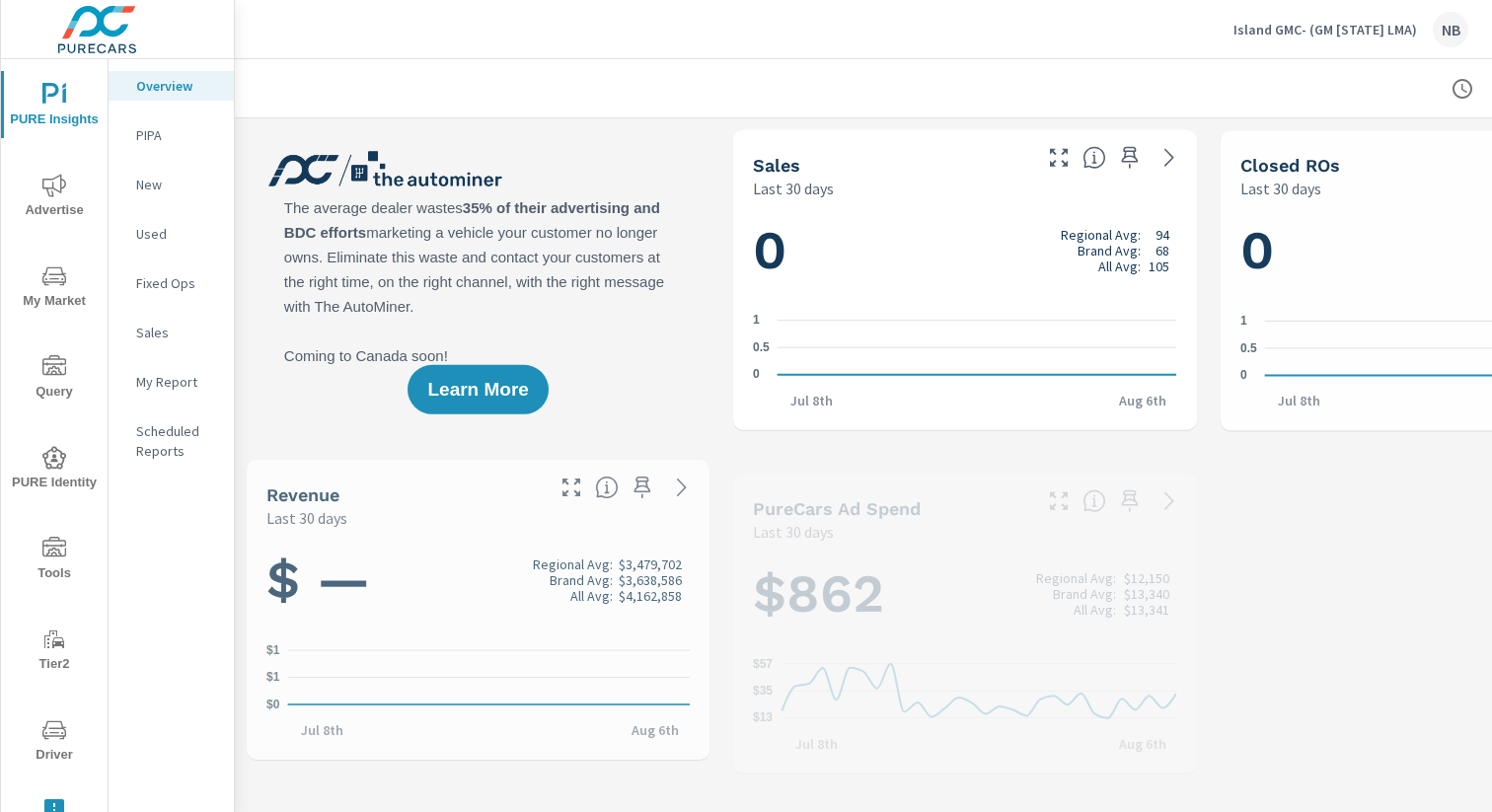 click on "My Report" at bounding box center [177, 382] 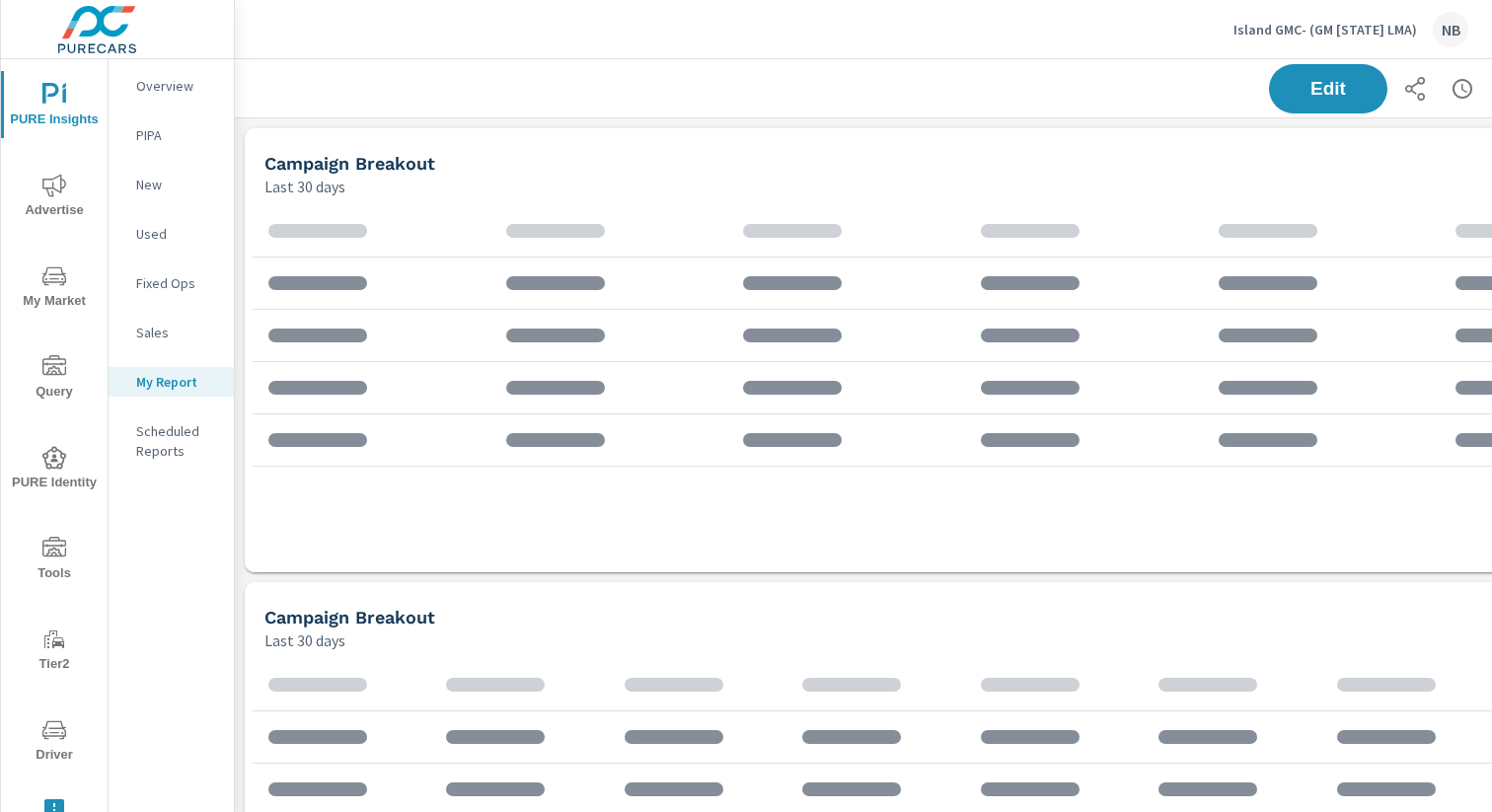 scroll, scrollTop: 10, scrollLeft: 10, axis: both 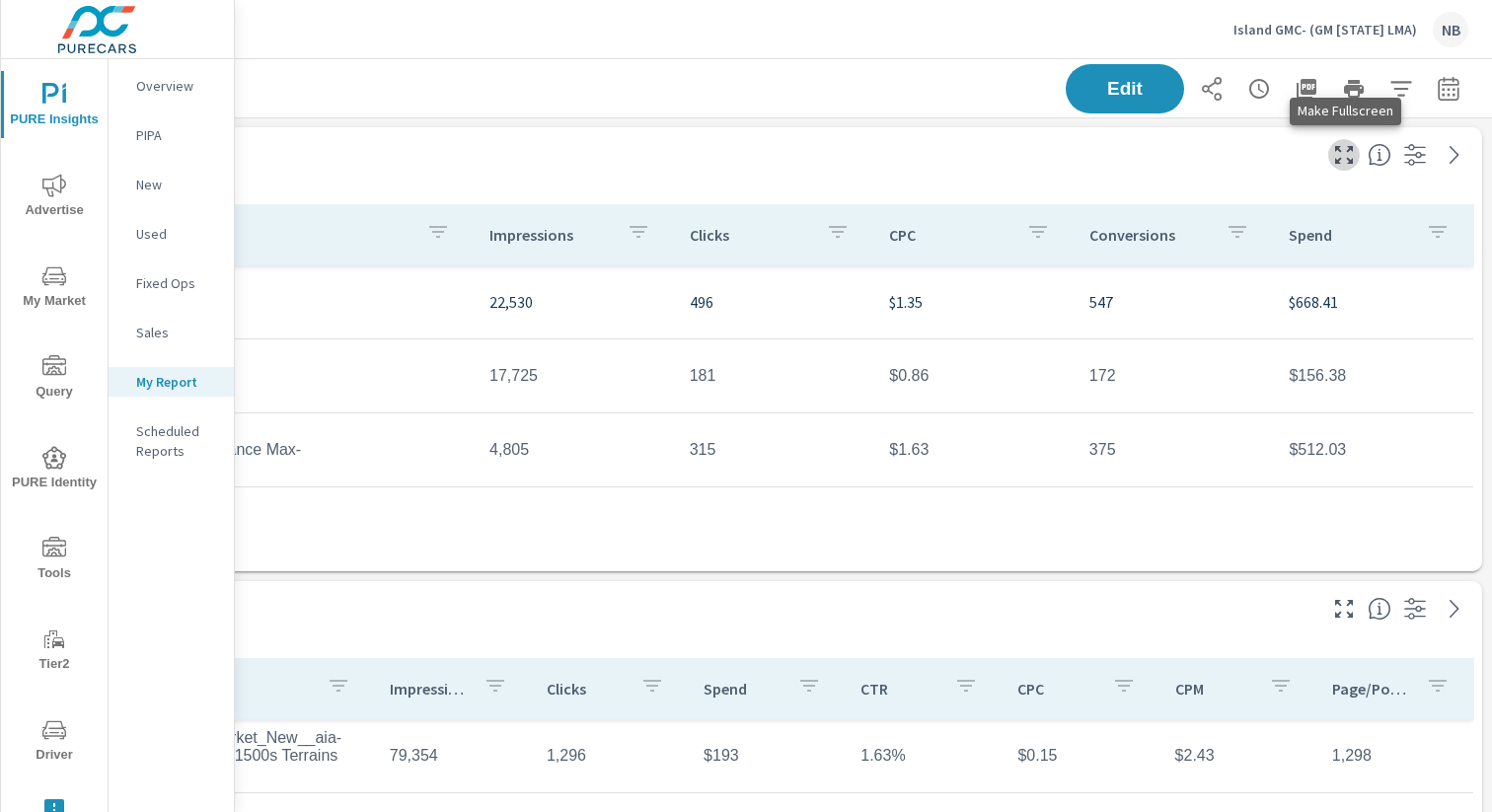 click 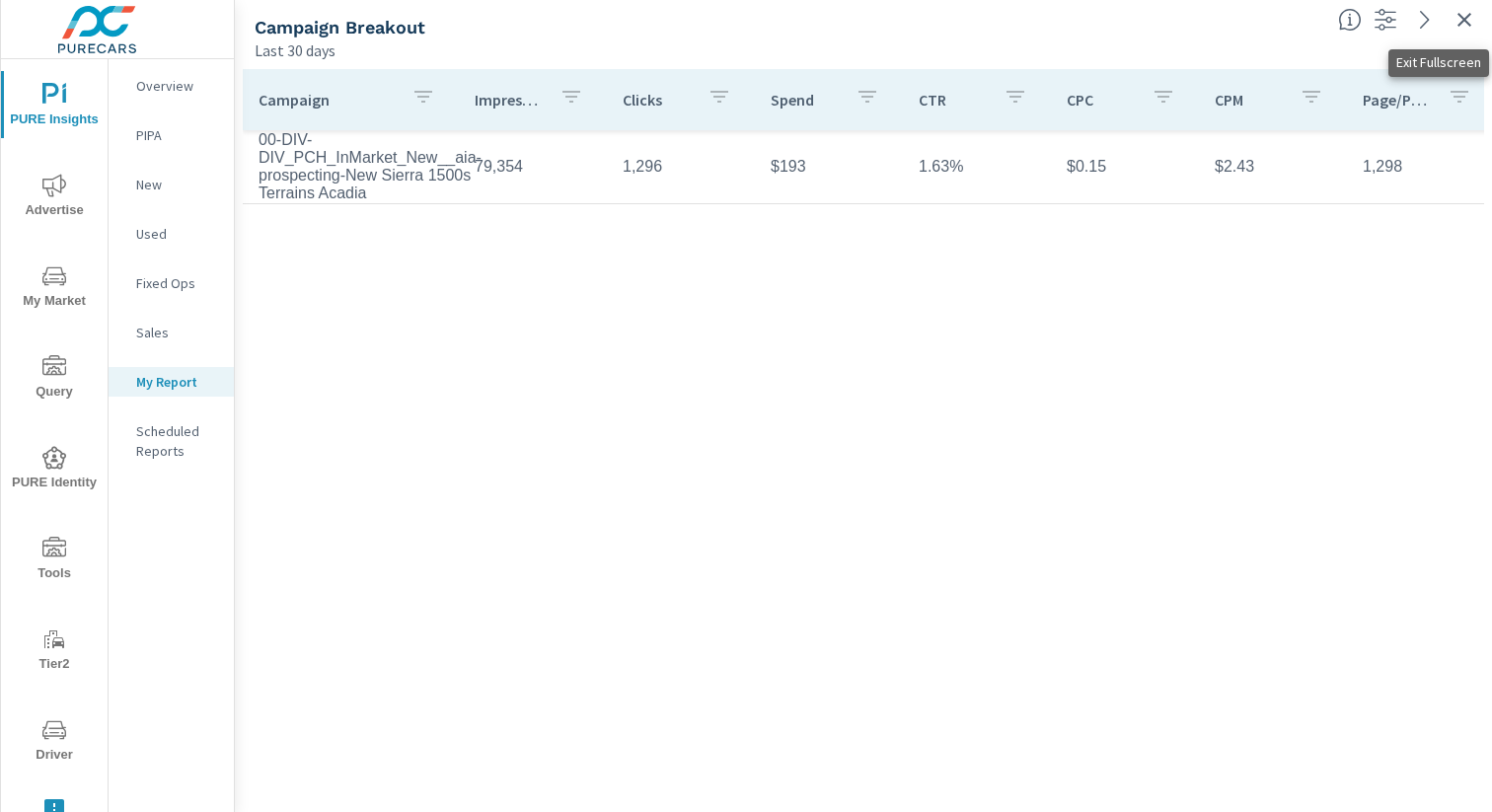 click 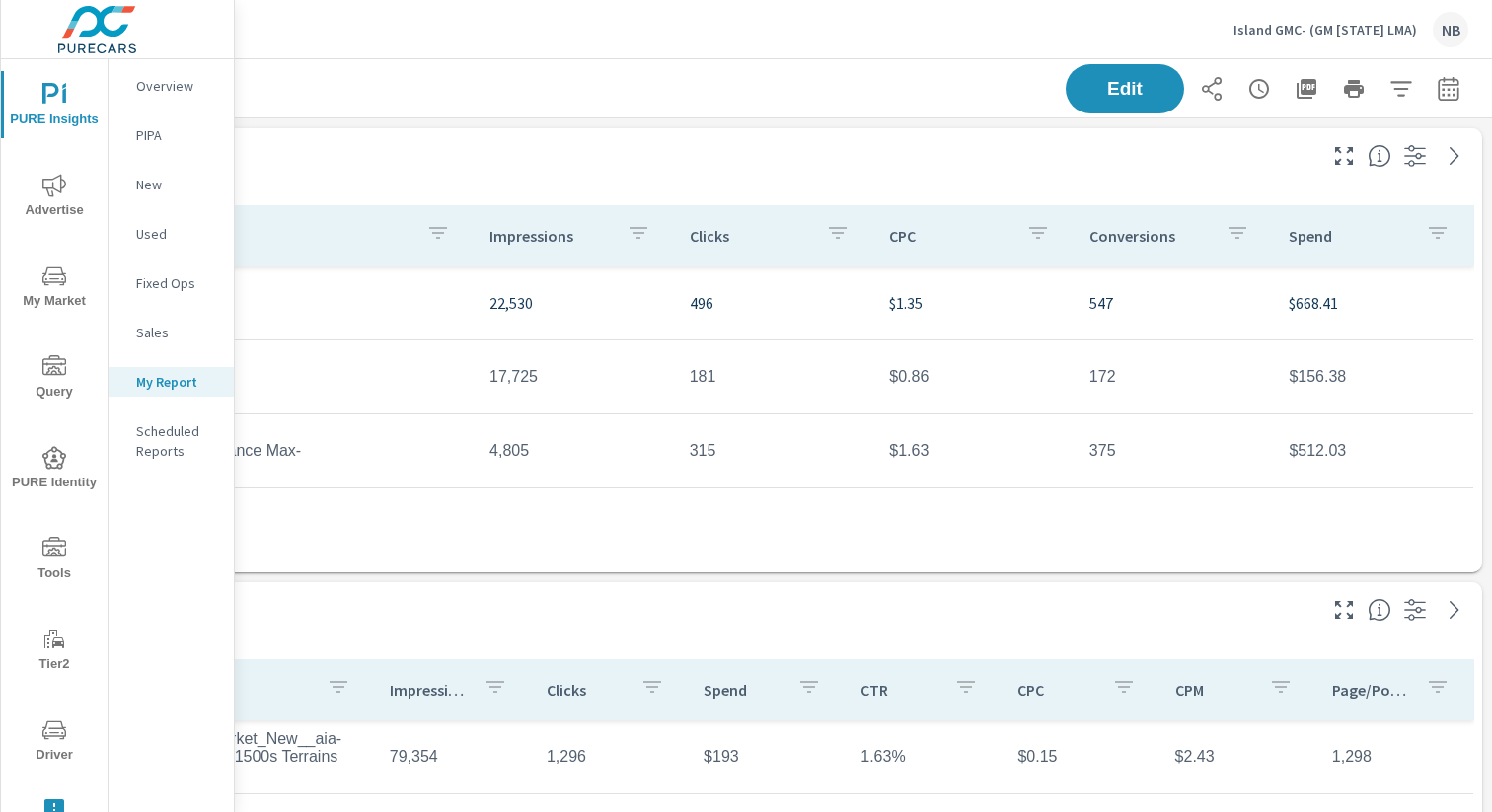 scroll, scrollTop: 10, scrollLeft: 10, axis: both 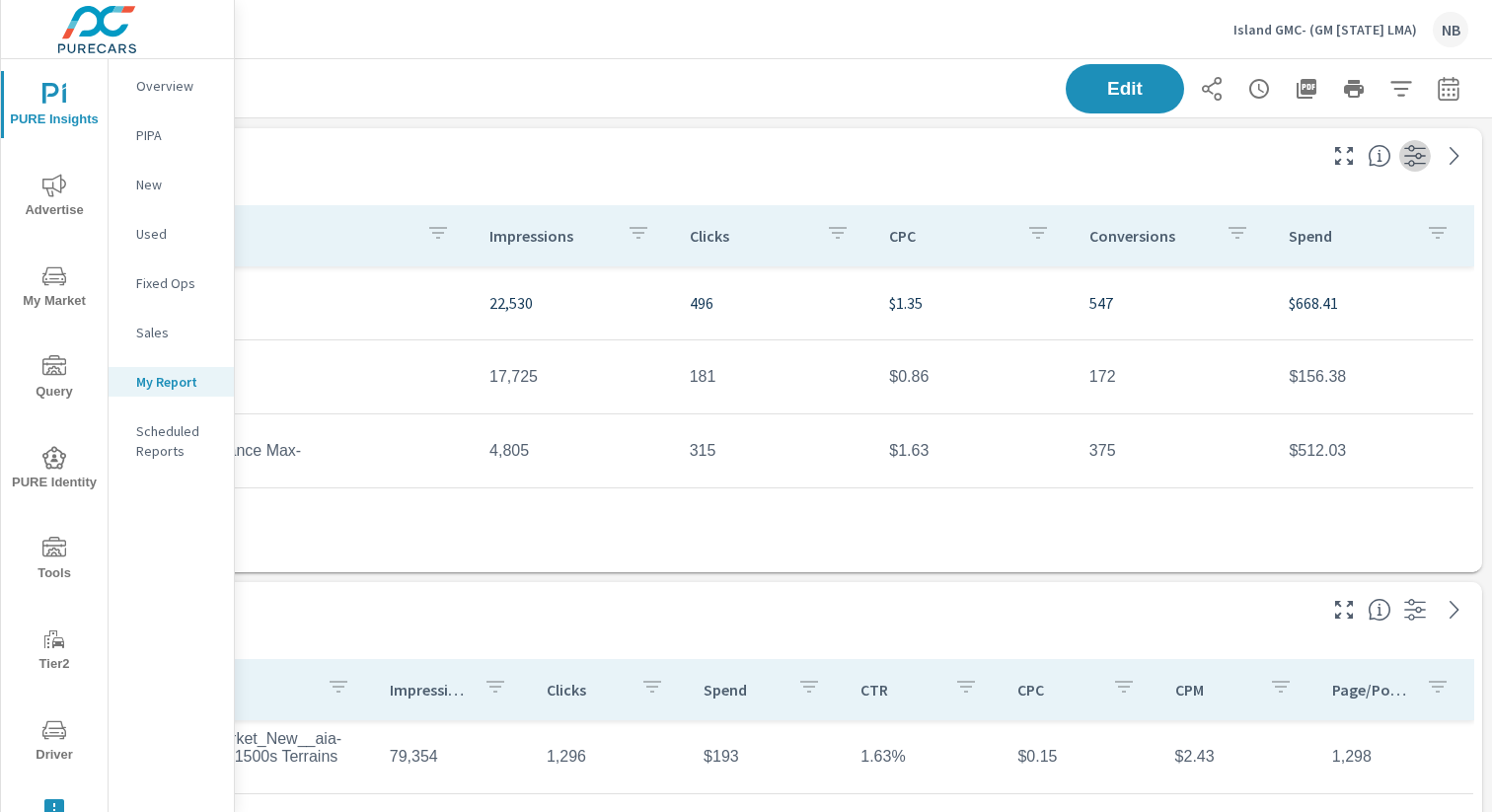 click 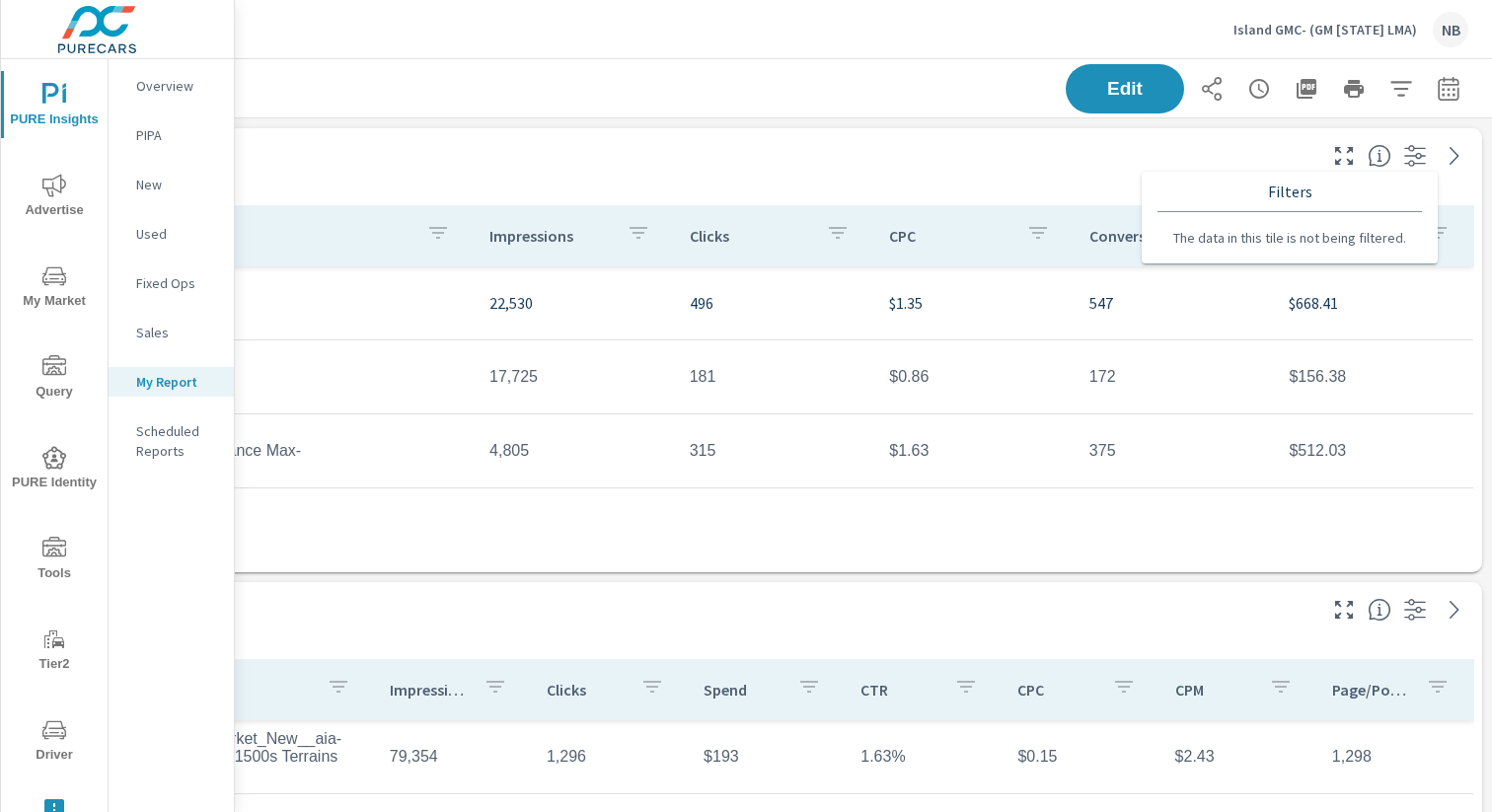 click on "Filters" at bounding box center [1290, 191] 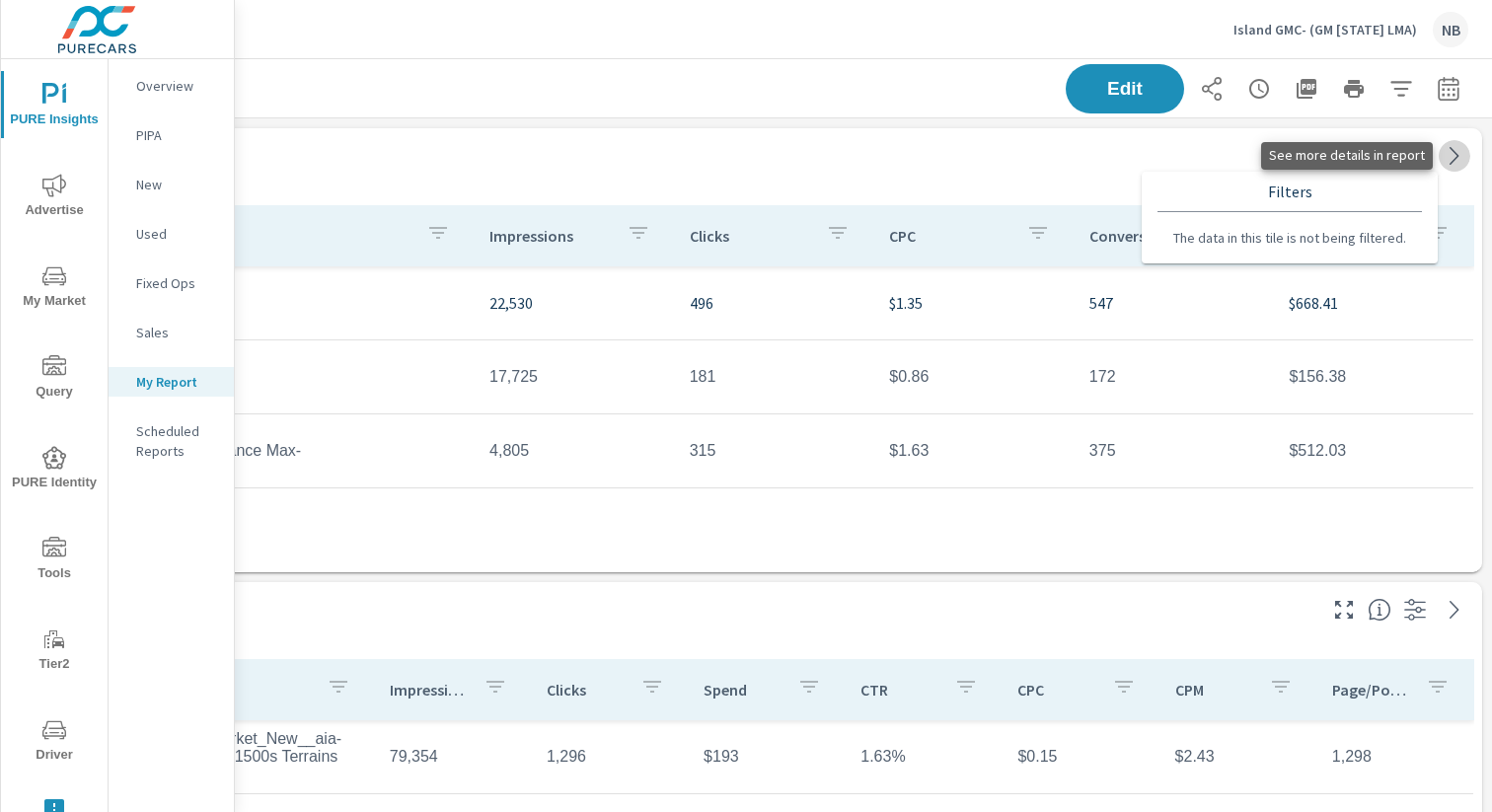 click 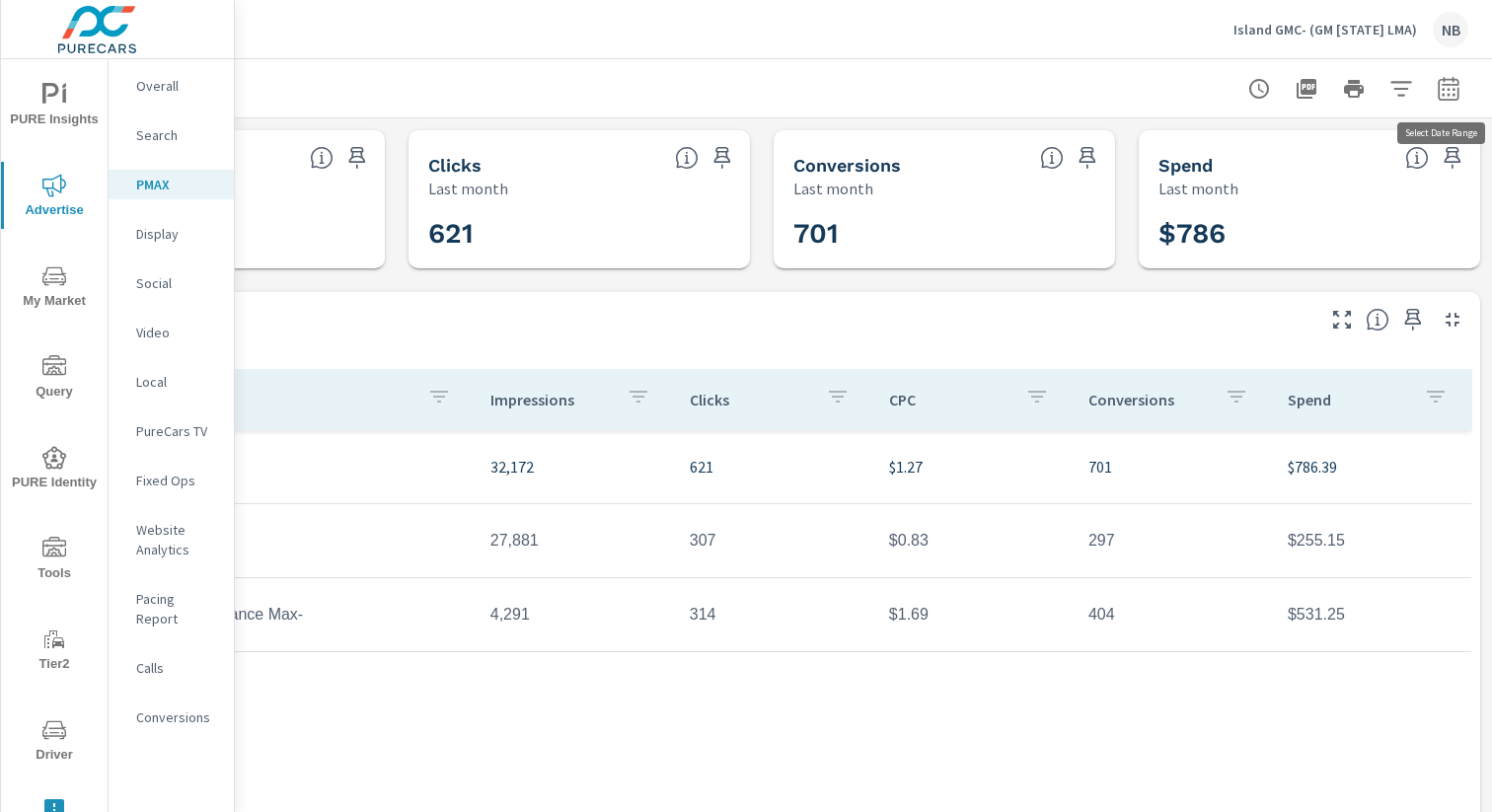 scroll, scrollTop: 19, scrollLeft: 203, axis: both 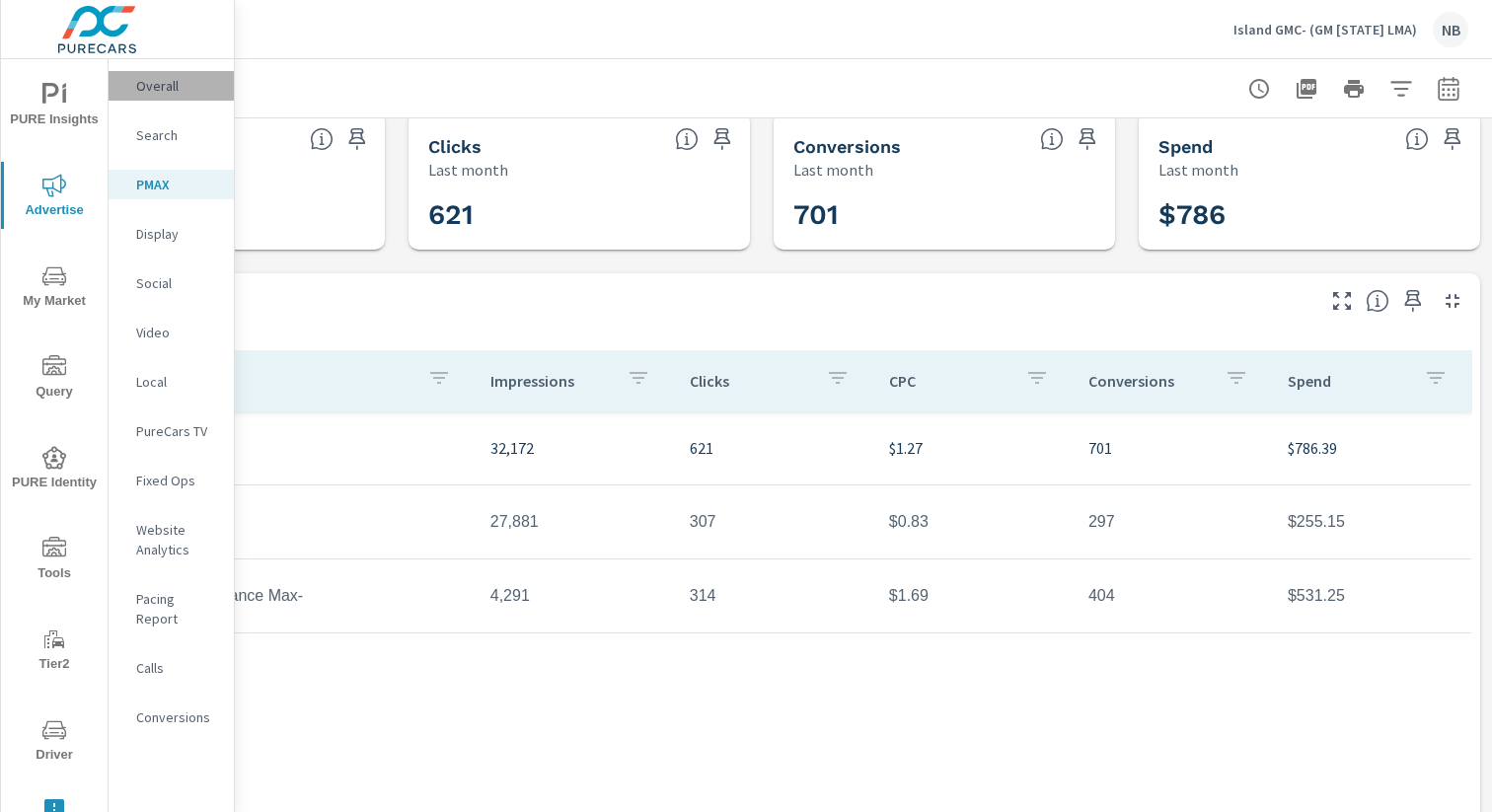 click on "Overall" at bounding box center [177, 86] 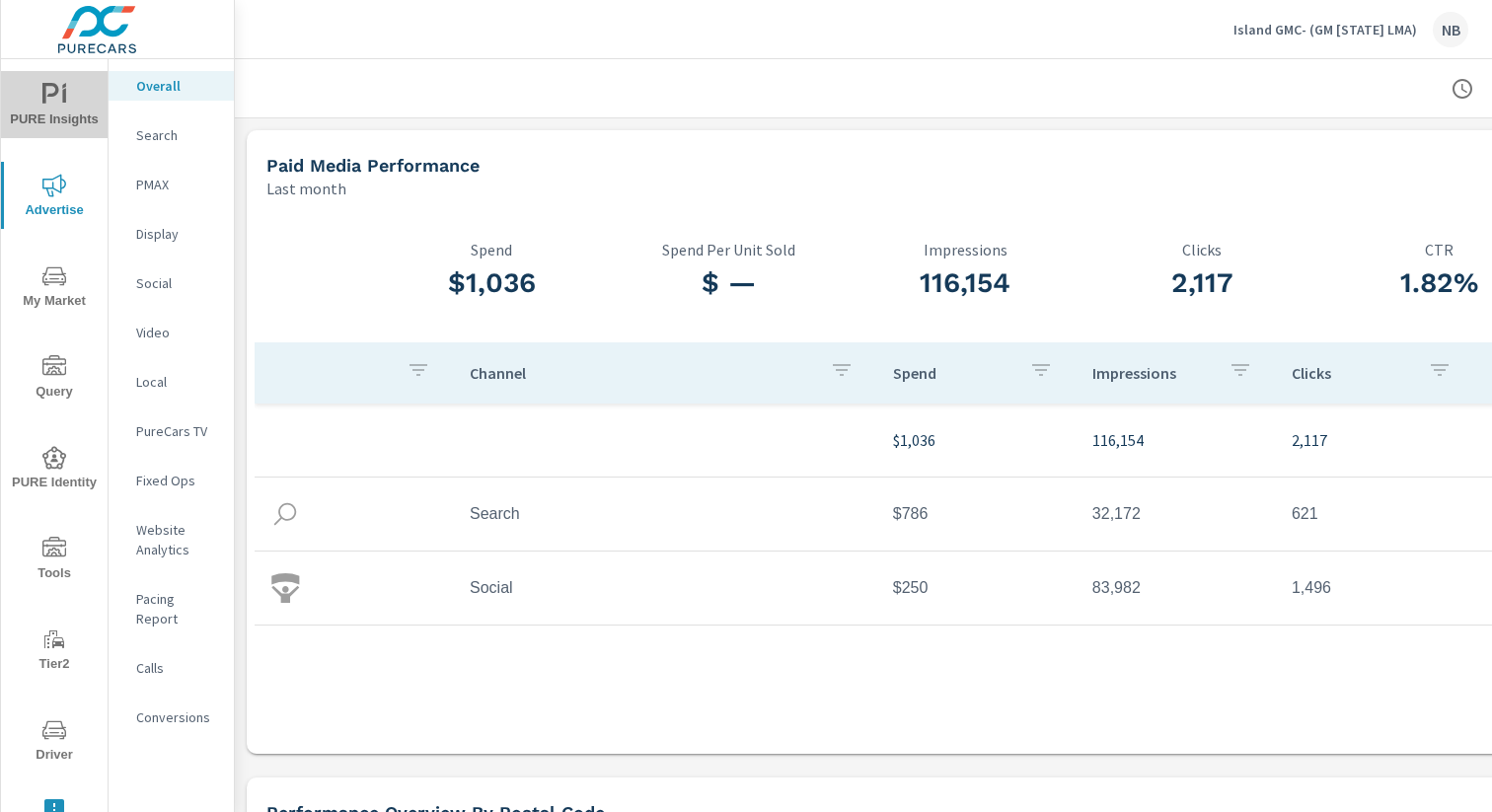 click on "PURE Insights" at bounding box center [54, 107] 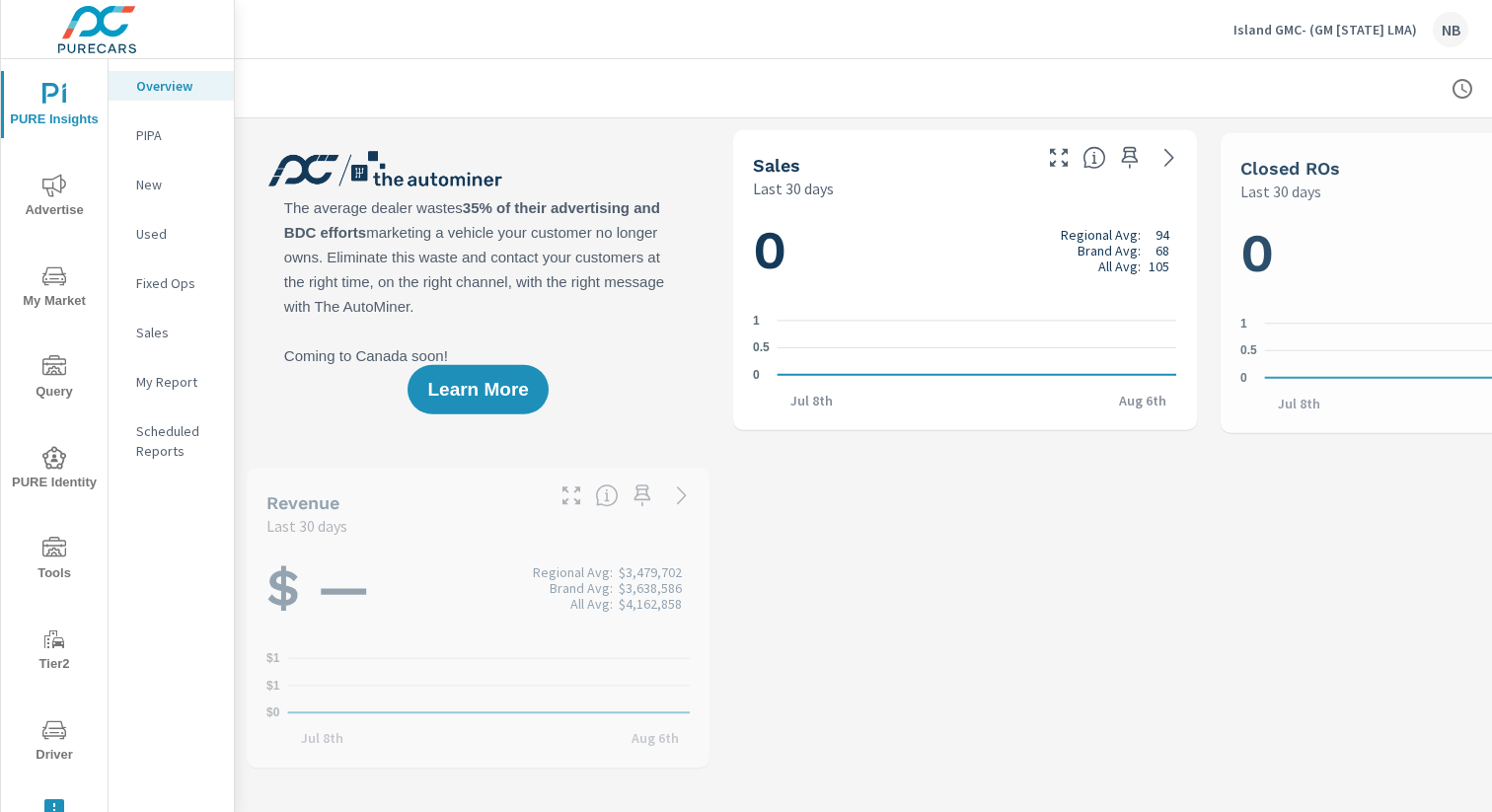 scroll, scrollTop: 1, scrollLeft: 0, axis: vertical 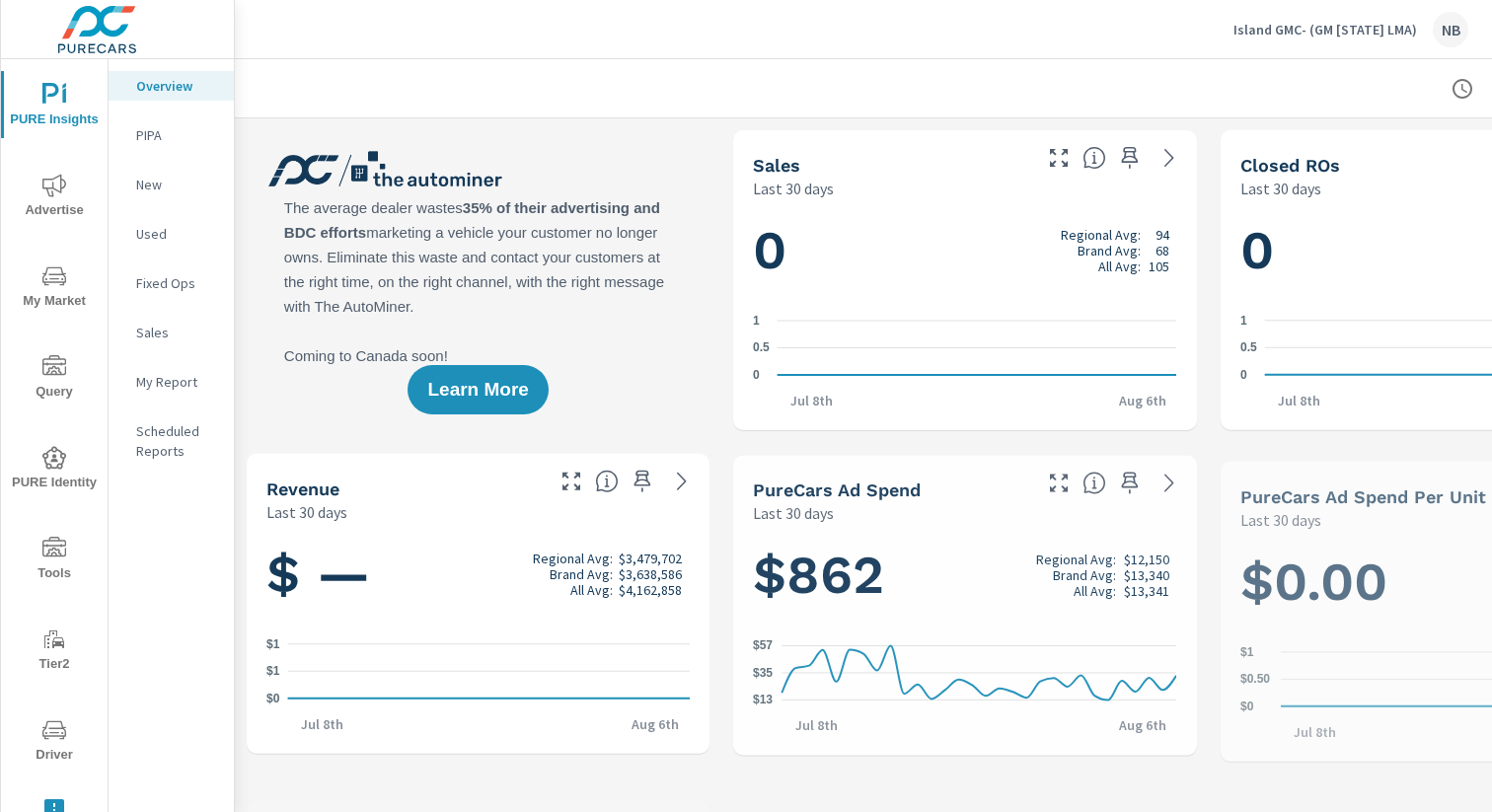 click on "My Report" at bounding box center (177, 382) 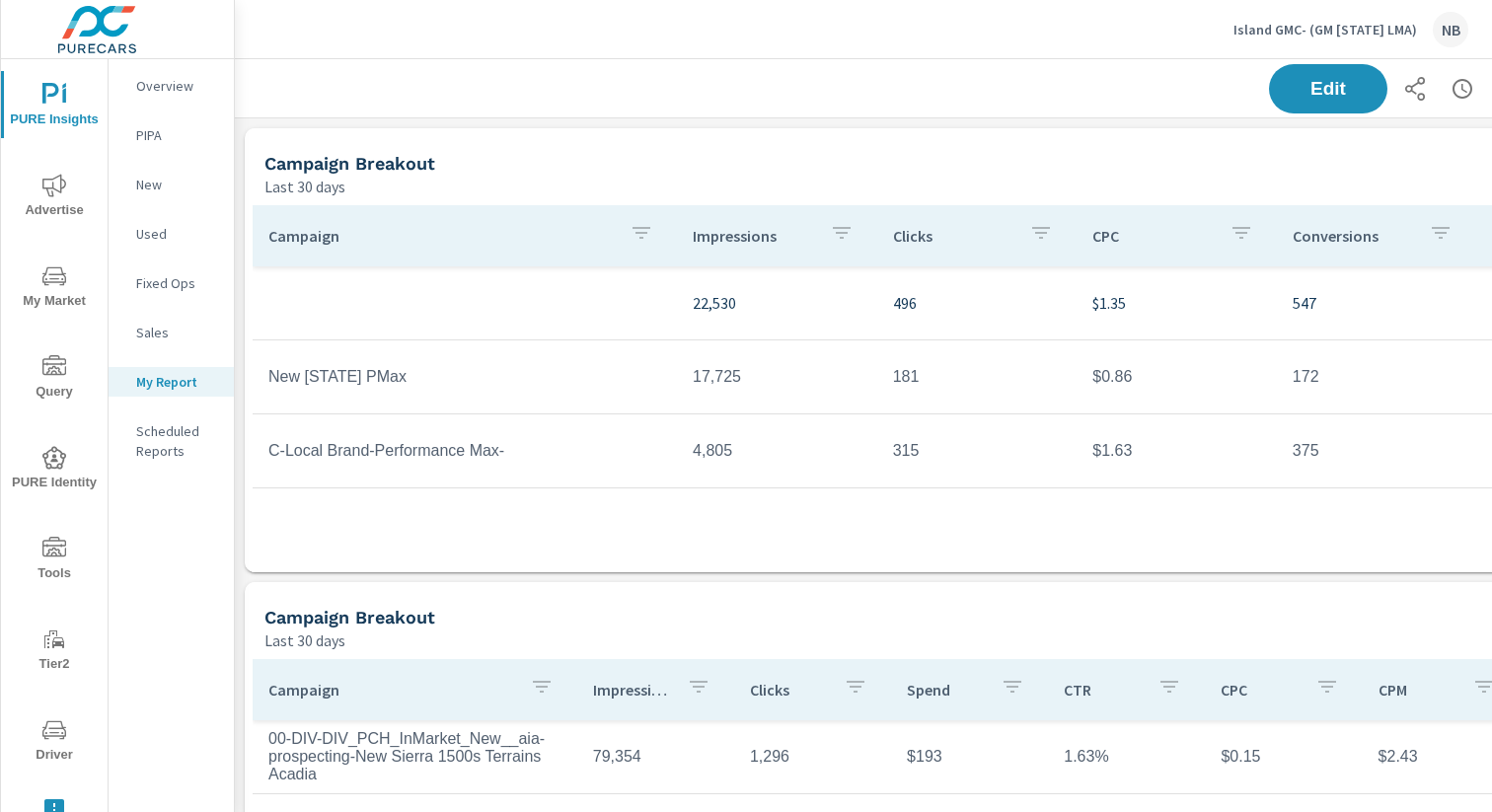scroll, scrollTop: 10, scrollLeft: 10, axis: both 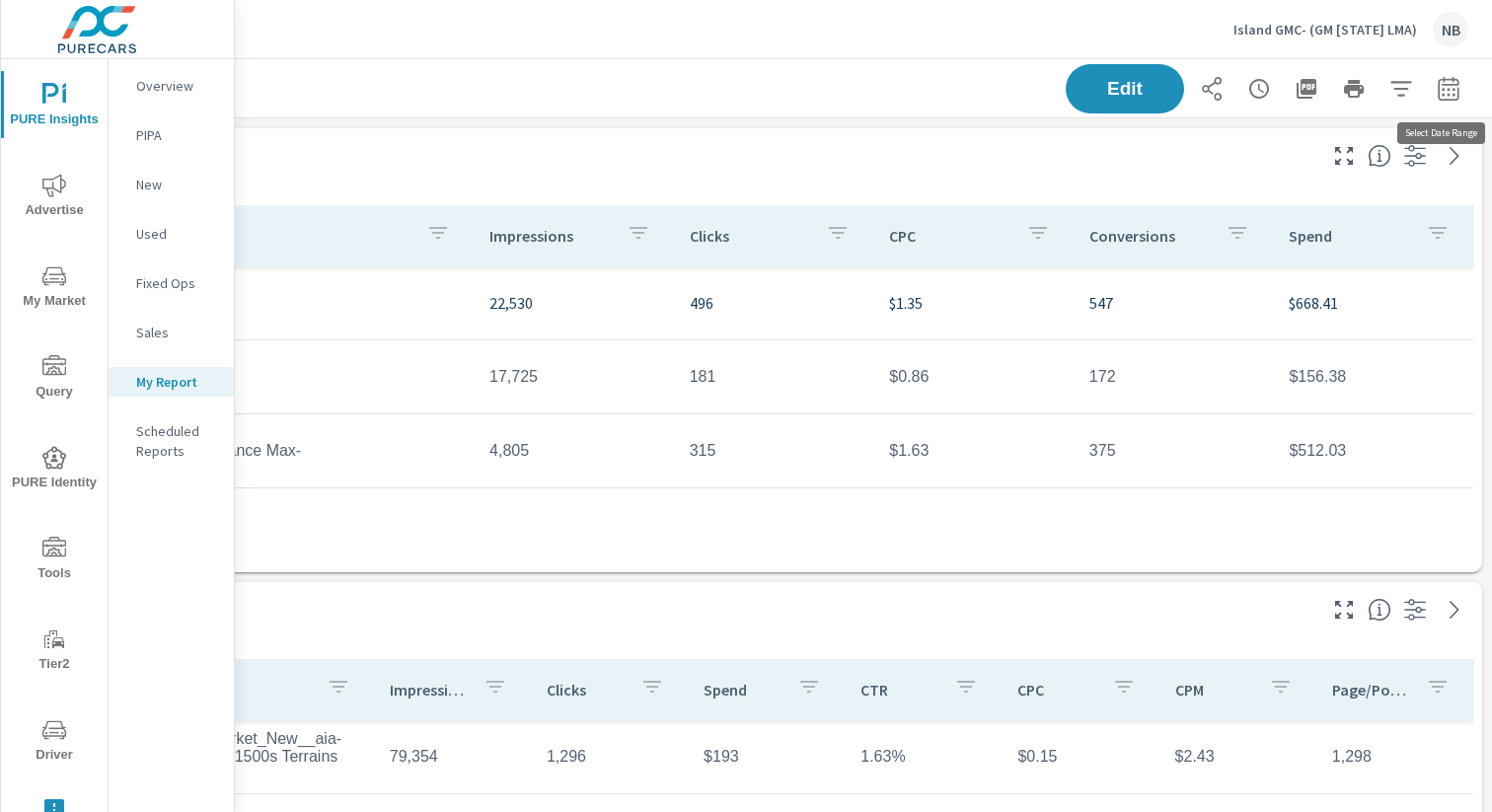 click 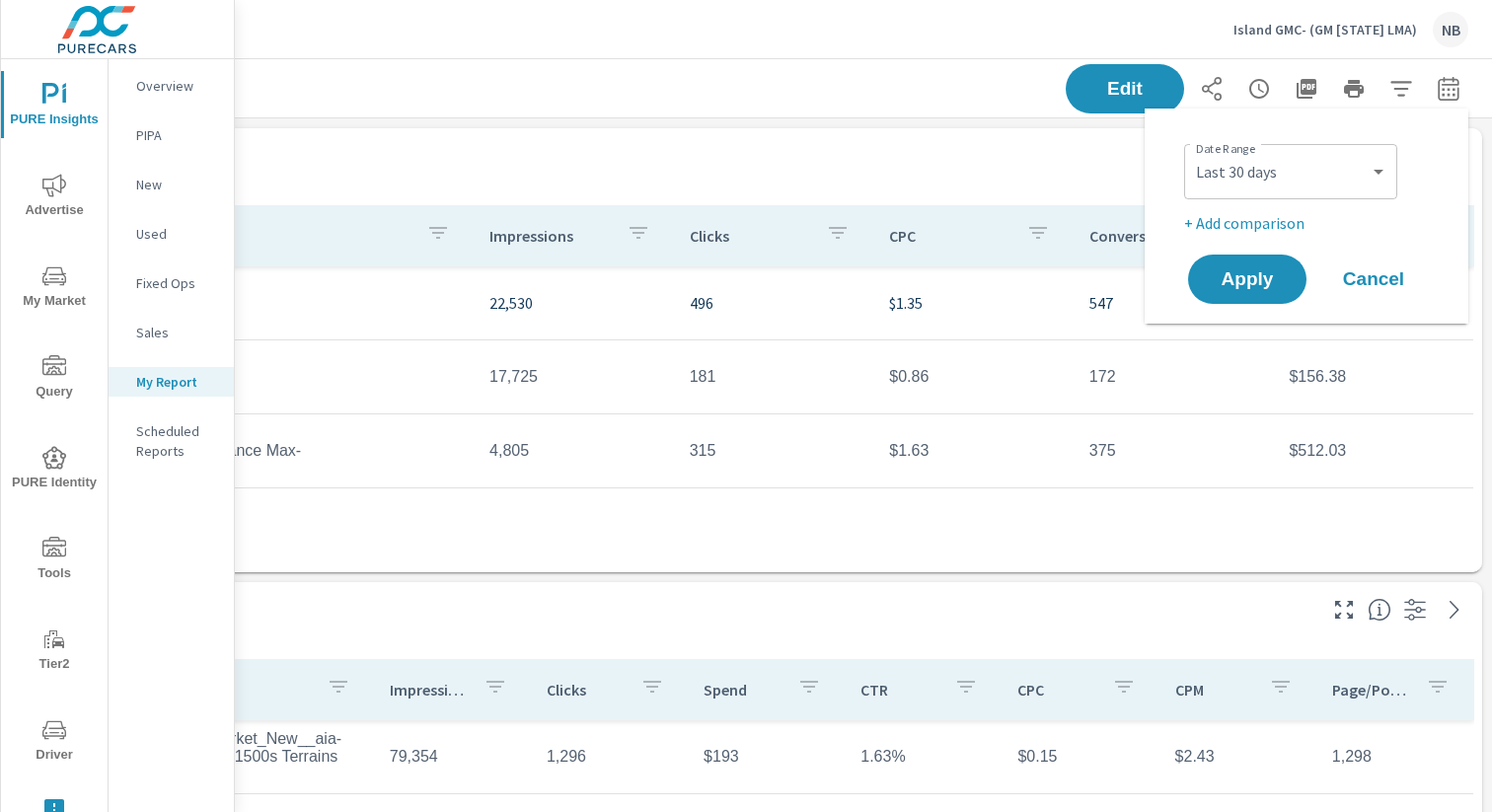 click on "+ Add comparison" at bounding box center (1310, 223) 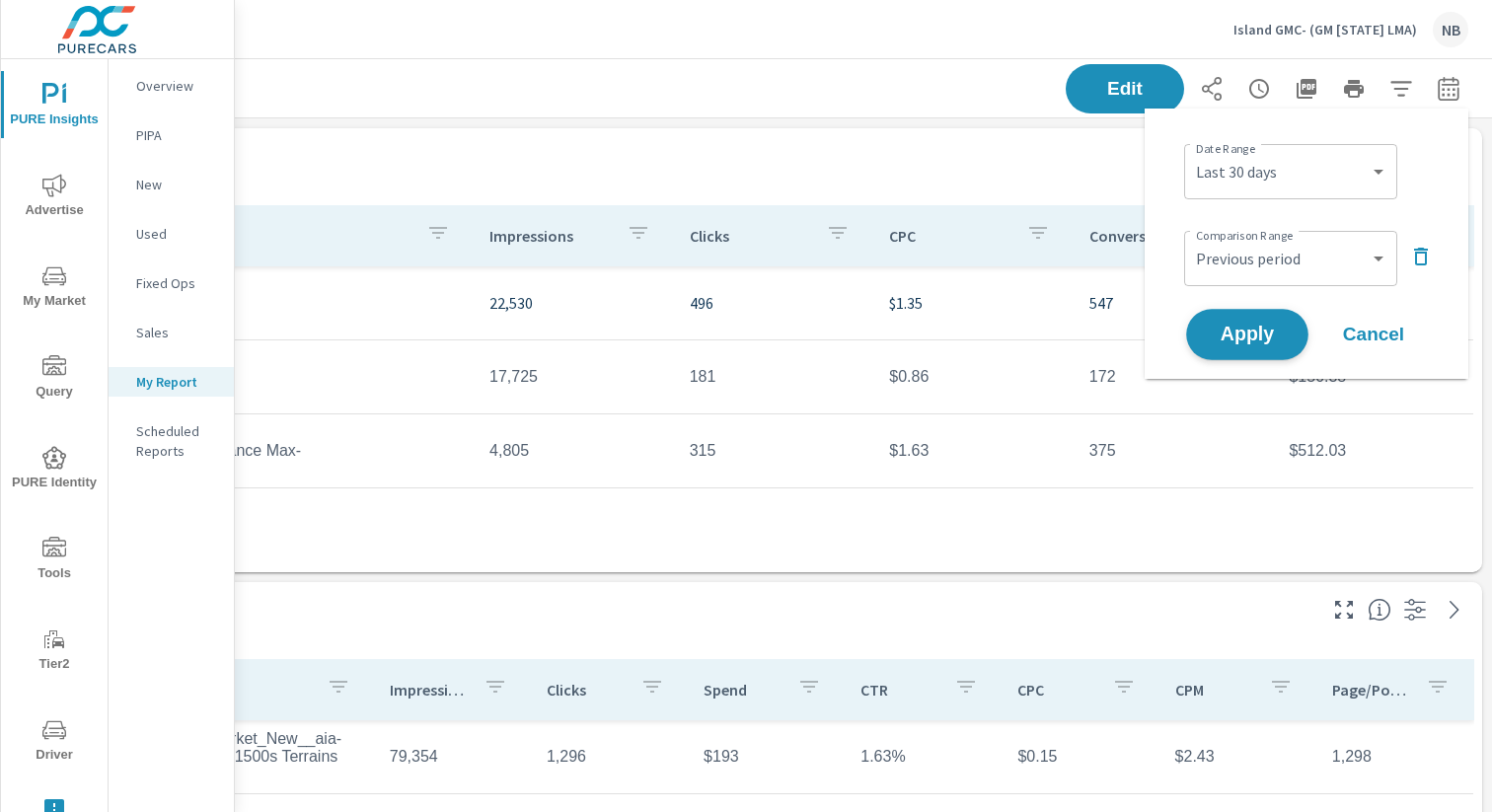 click on "Apply" at bounding box center [1247, 334] 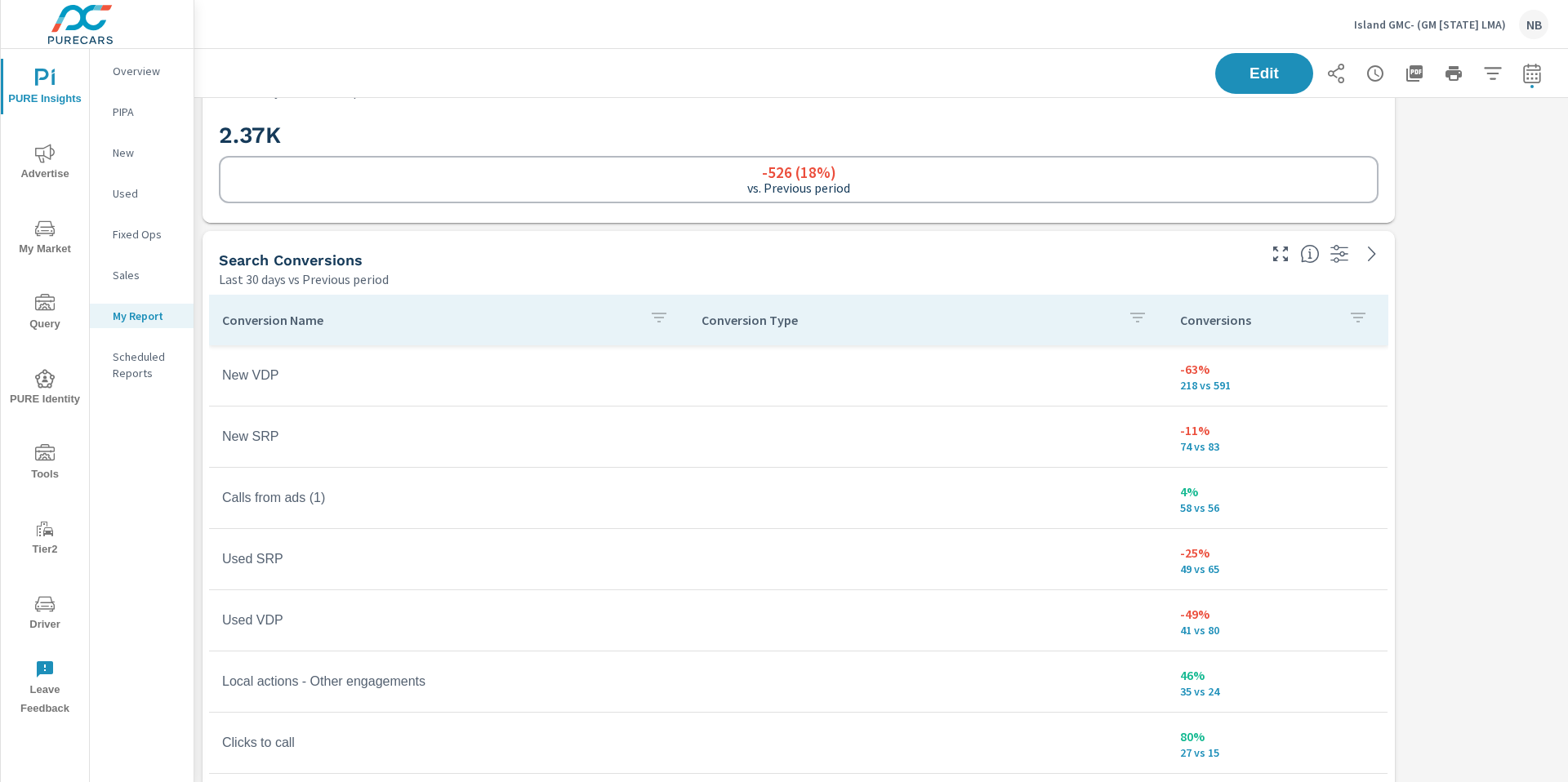scroll, scrollTop: 814, scrollLeft: 0, axis: vertical 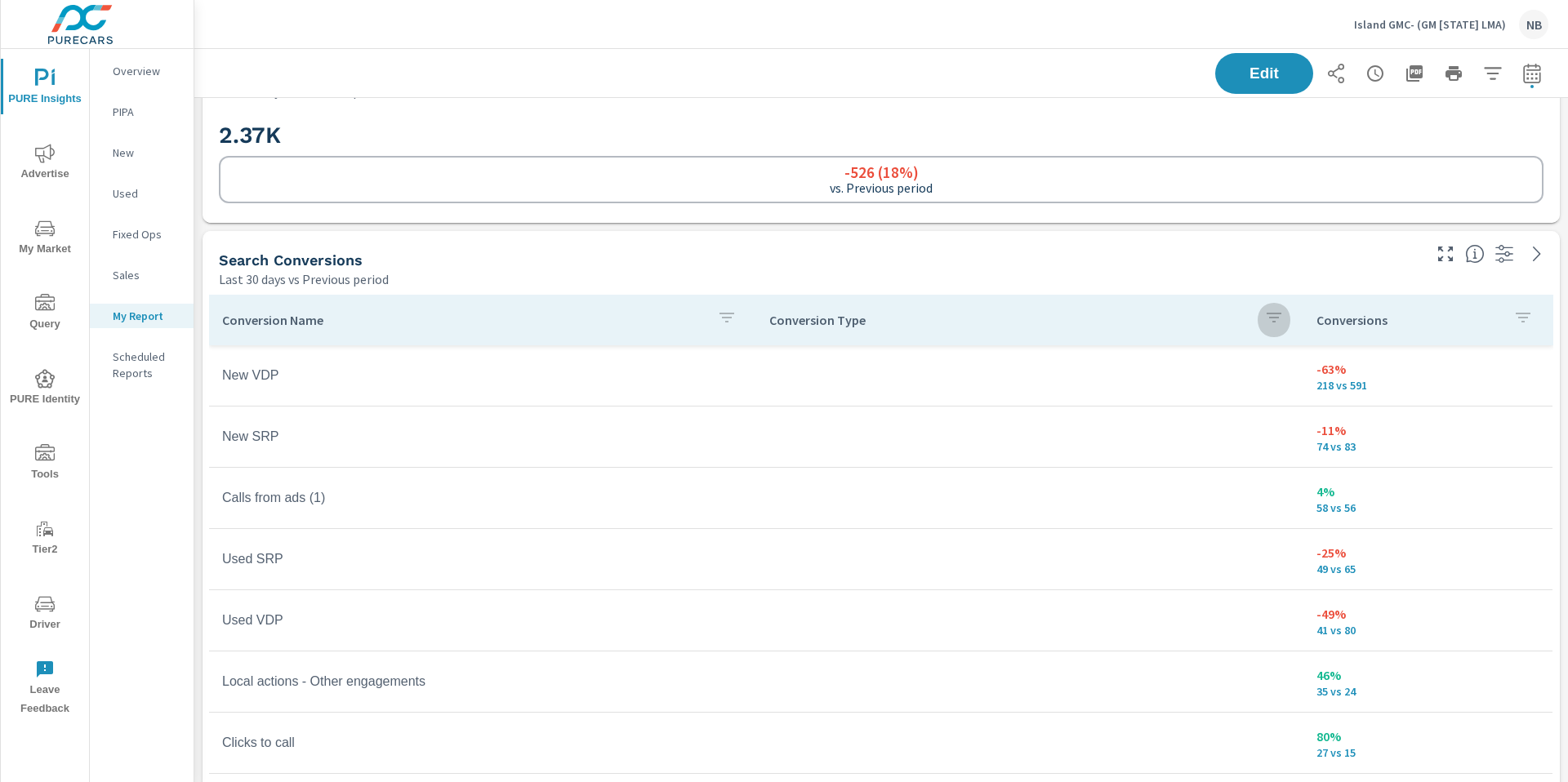 click 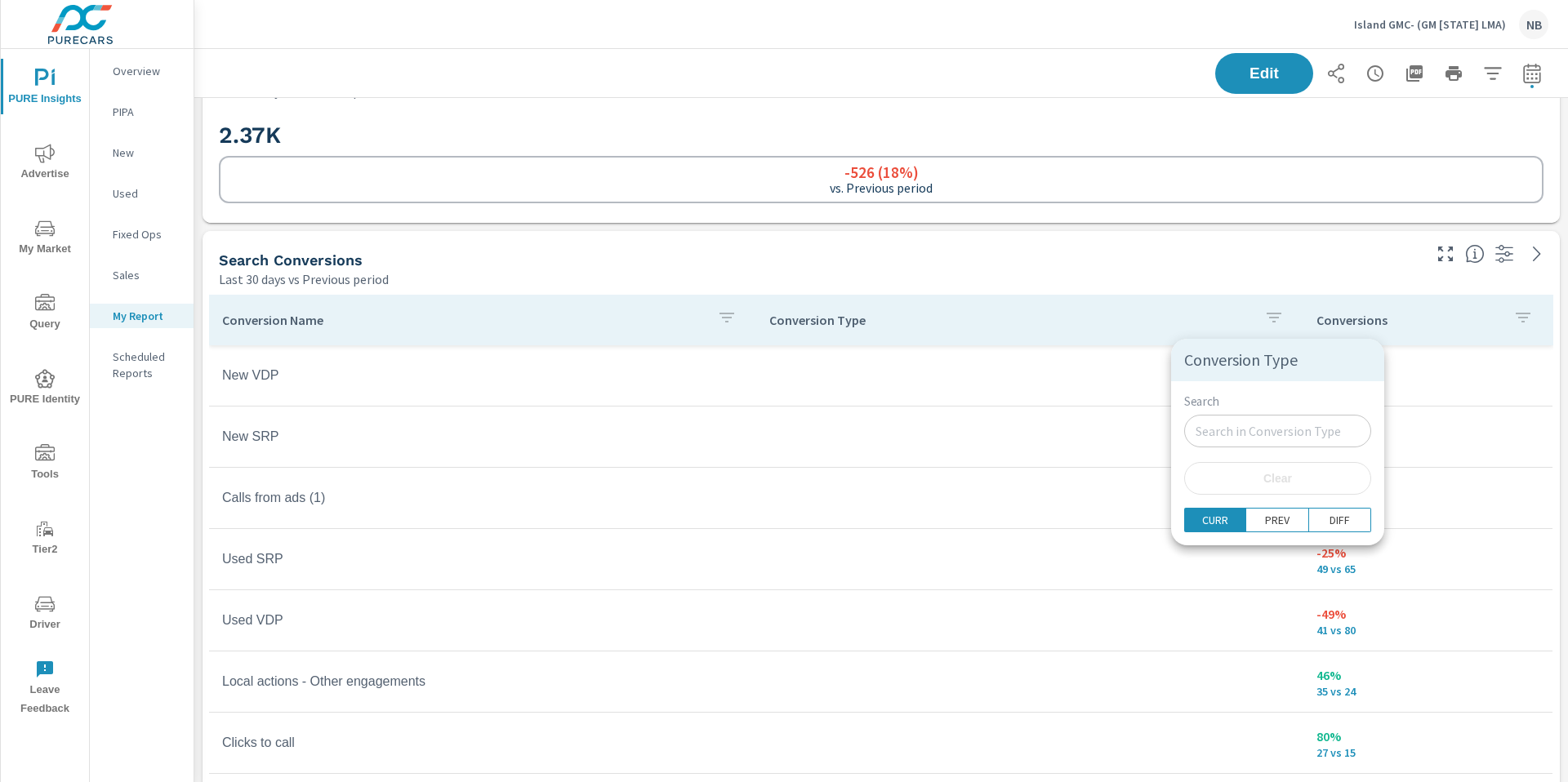 click on "Search" at bounding box center [1277, 431] 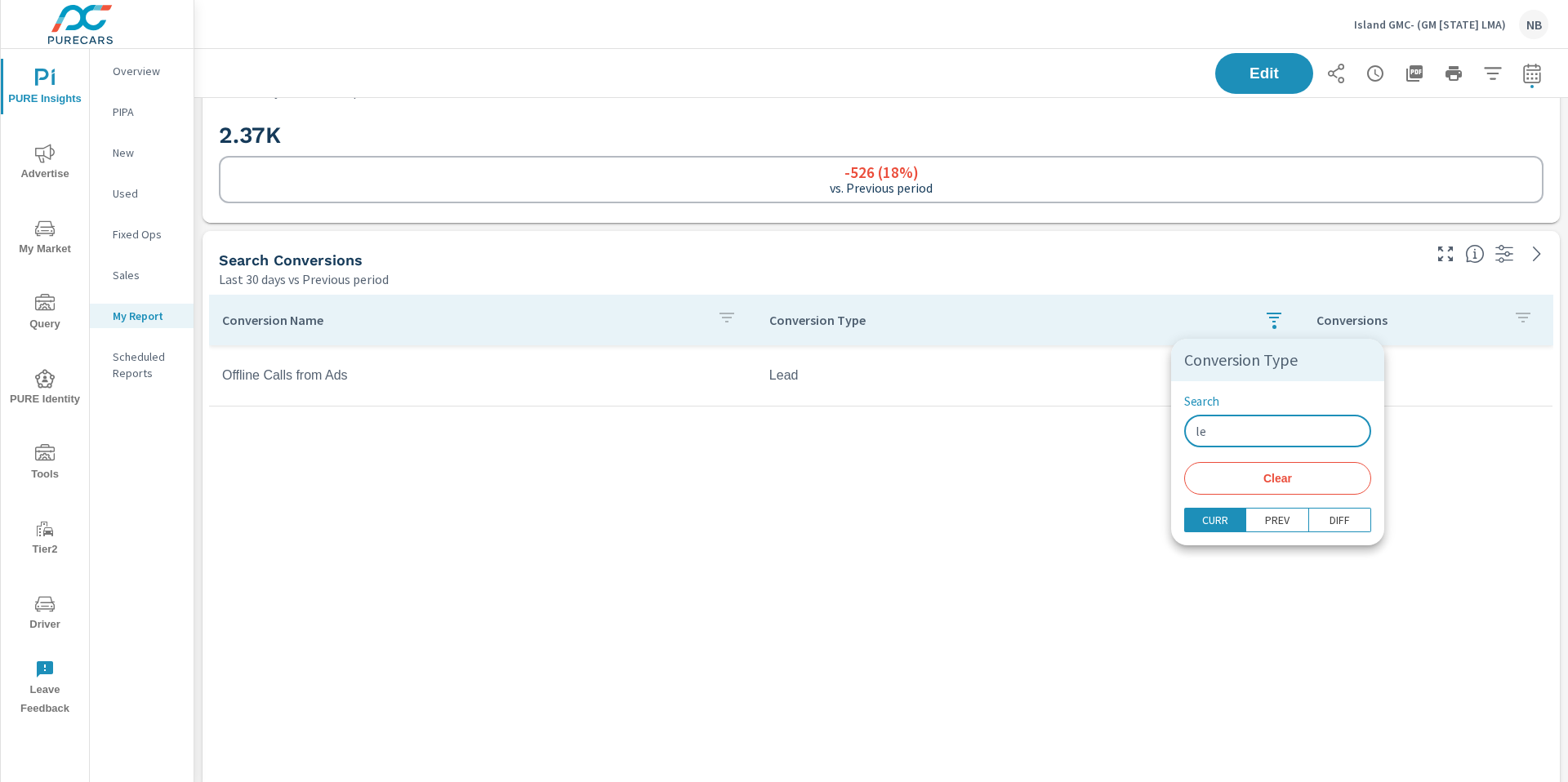 type on "l" 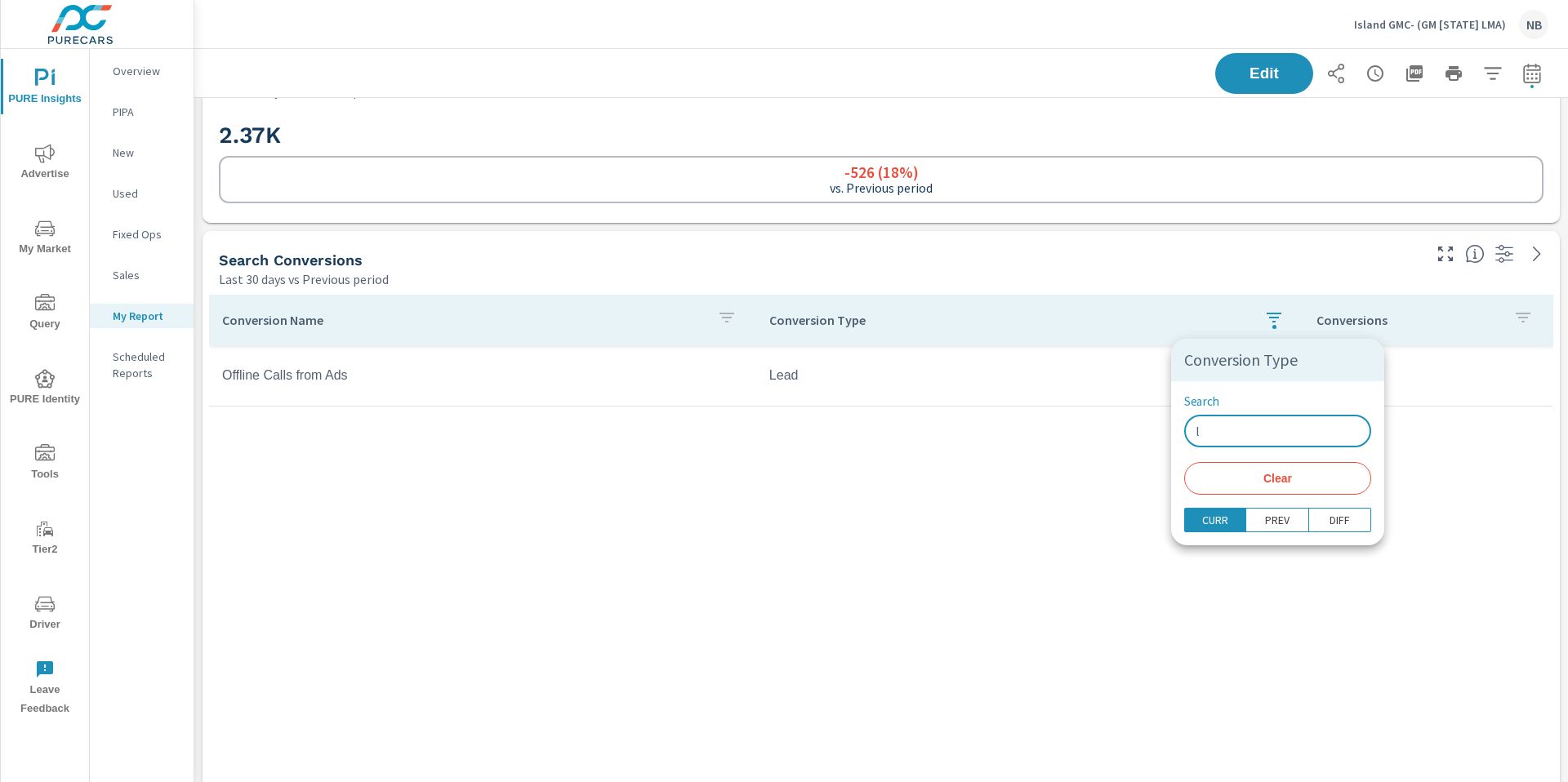 type 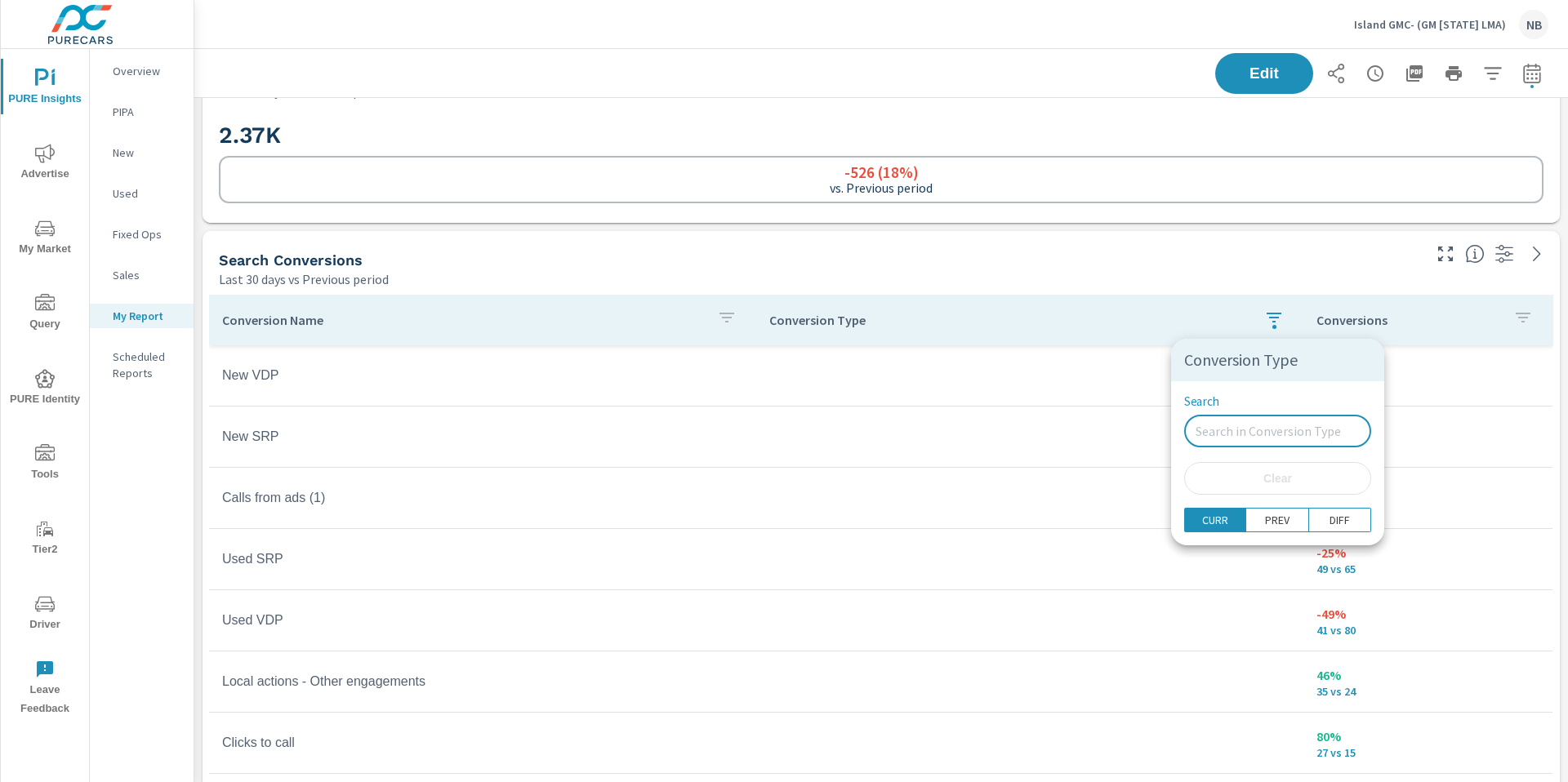 click at bounding box center (784, 391) 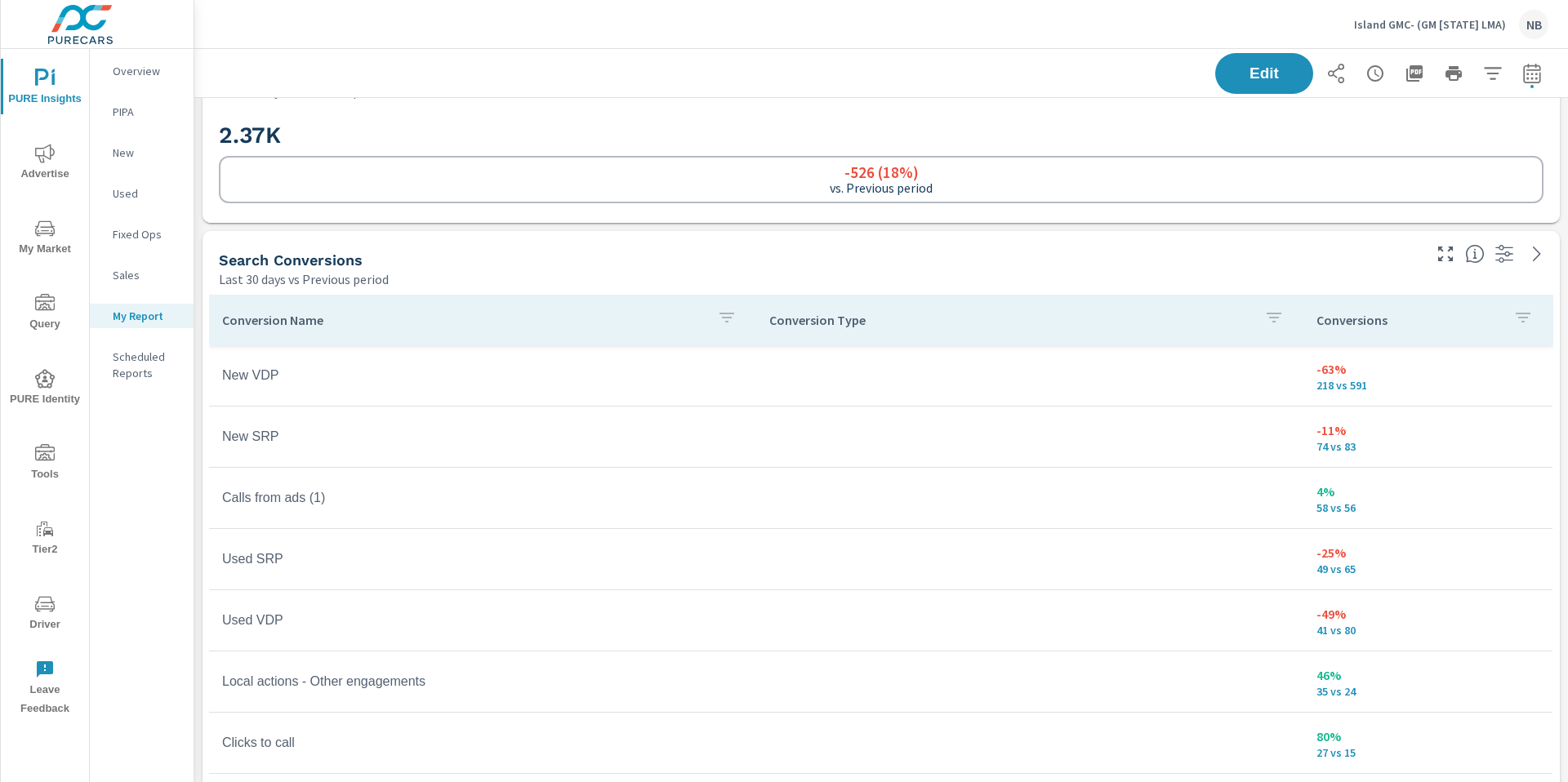 click 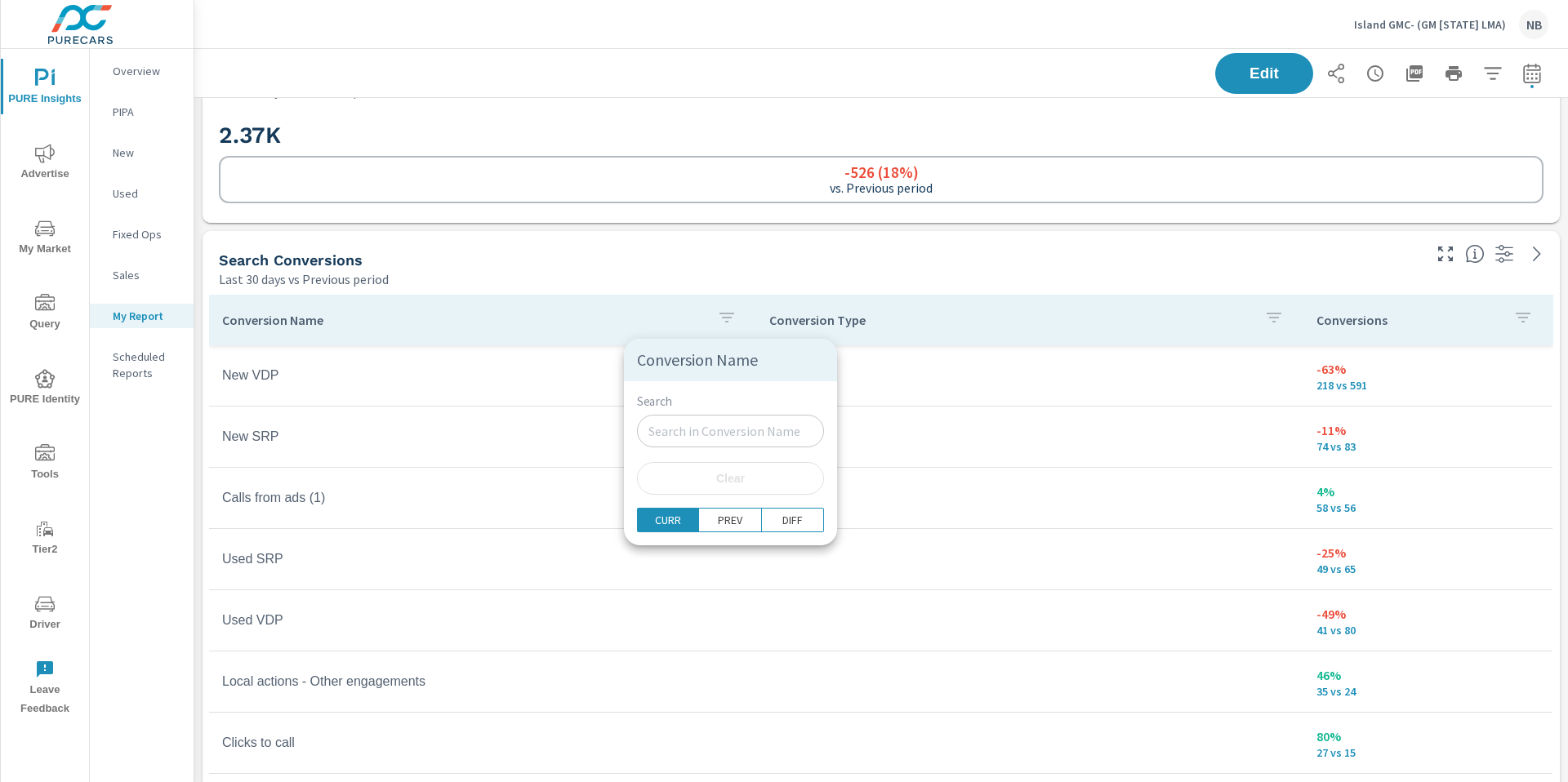 click on "Search" at bounding box center [730, 431] 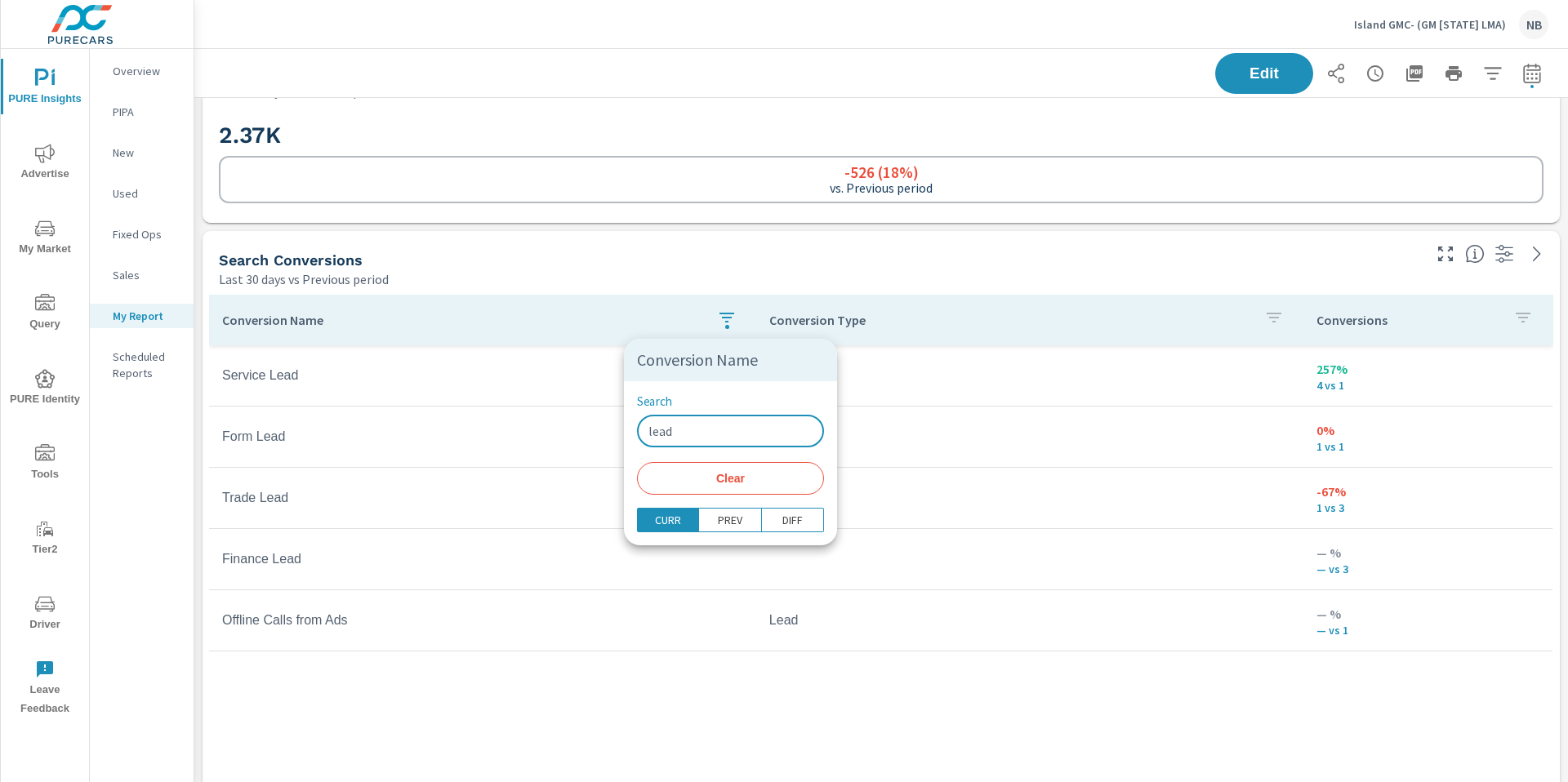 type on "lead" 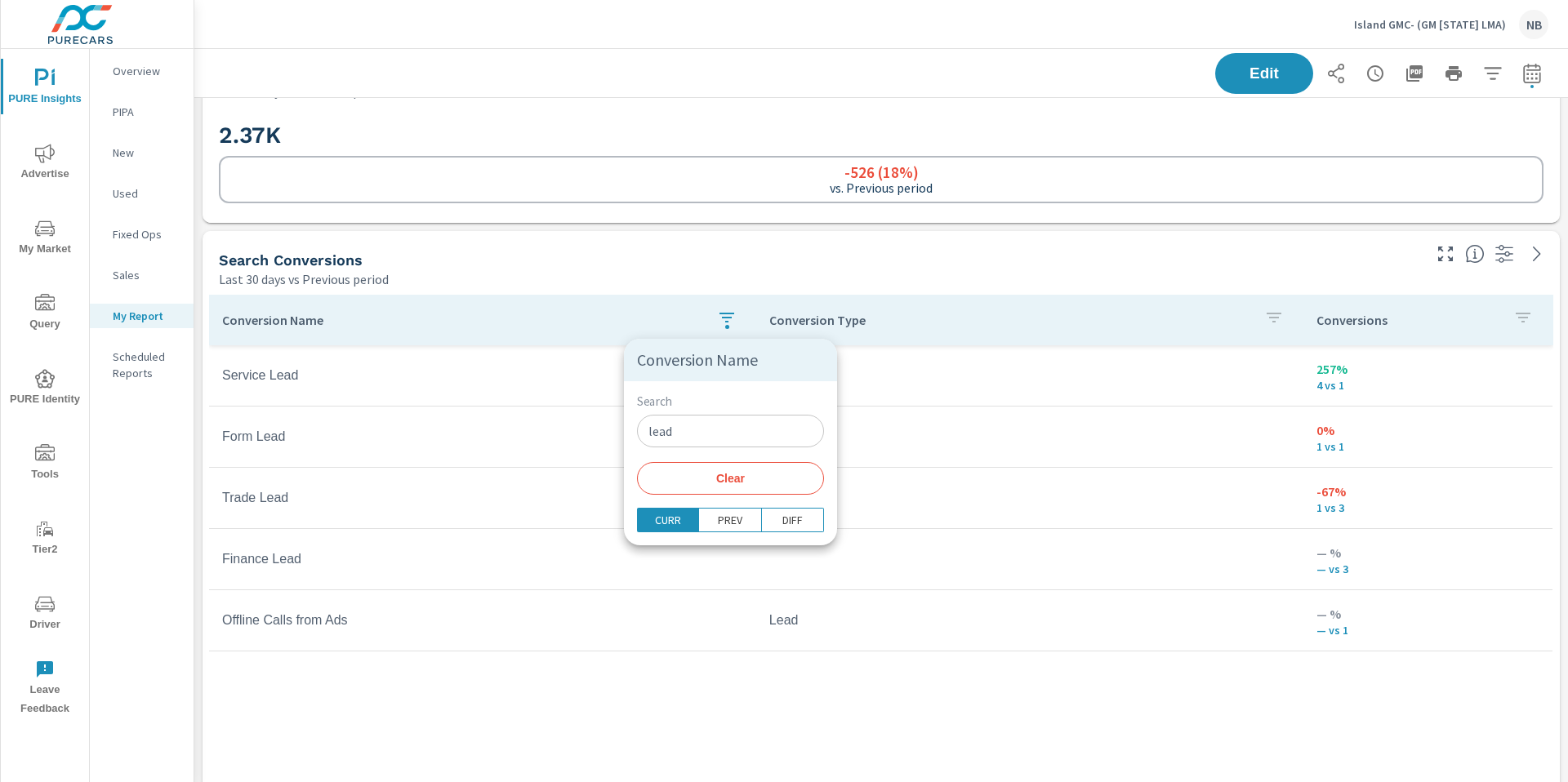 click at bounding box center (784, 391) 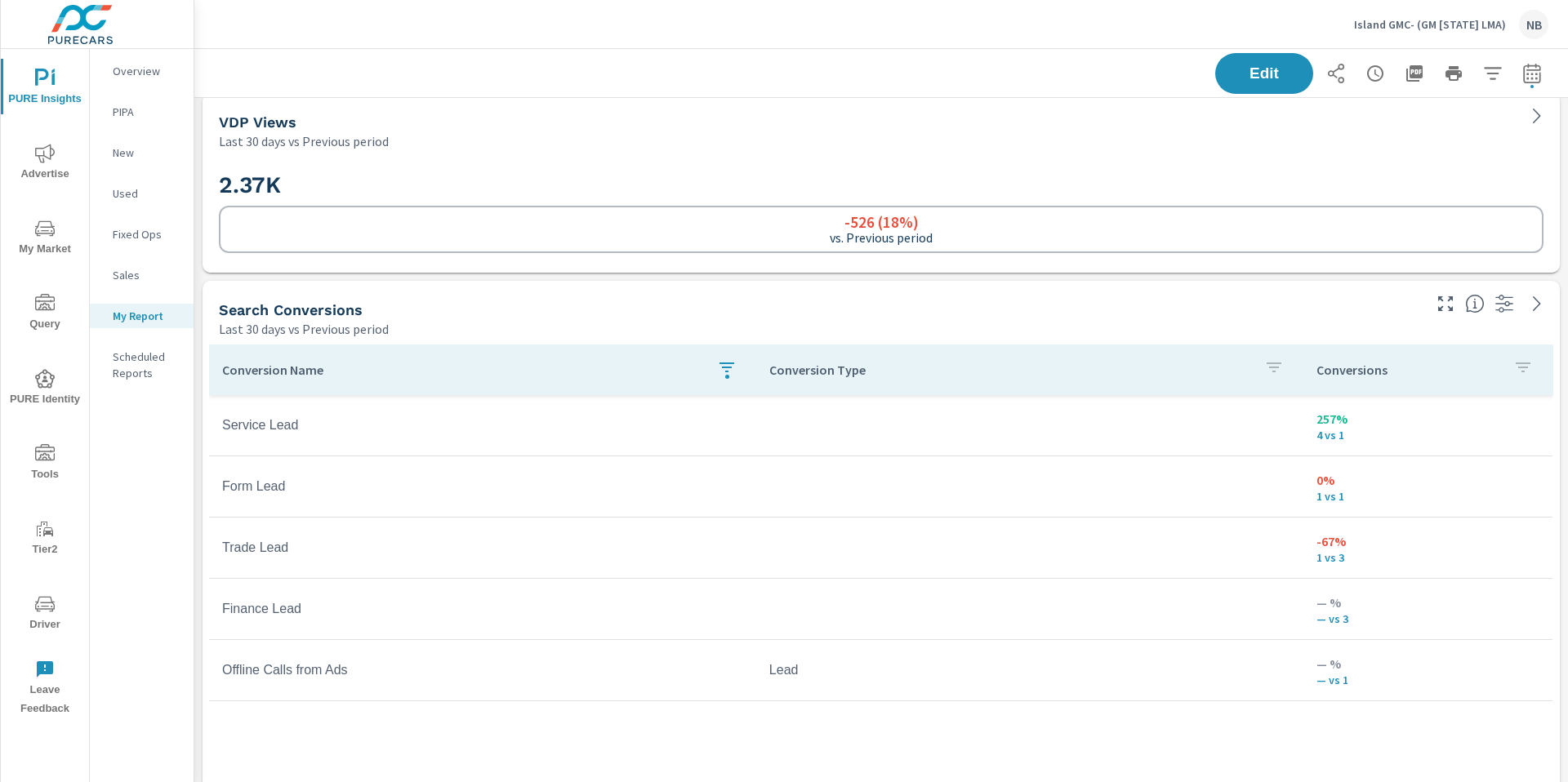 scroll, scrollTop: 758, scrollLeft: 0, axis: vertical 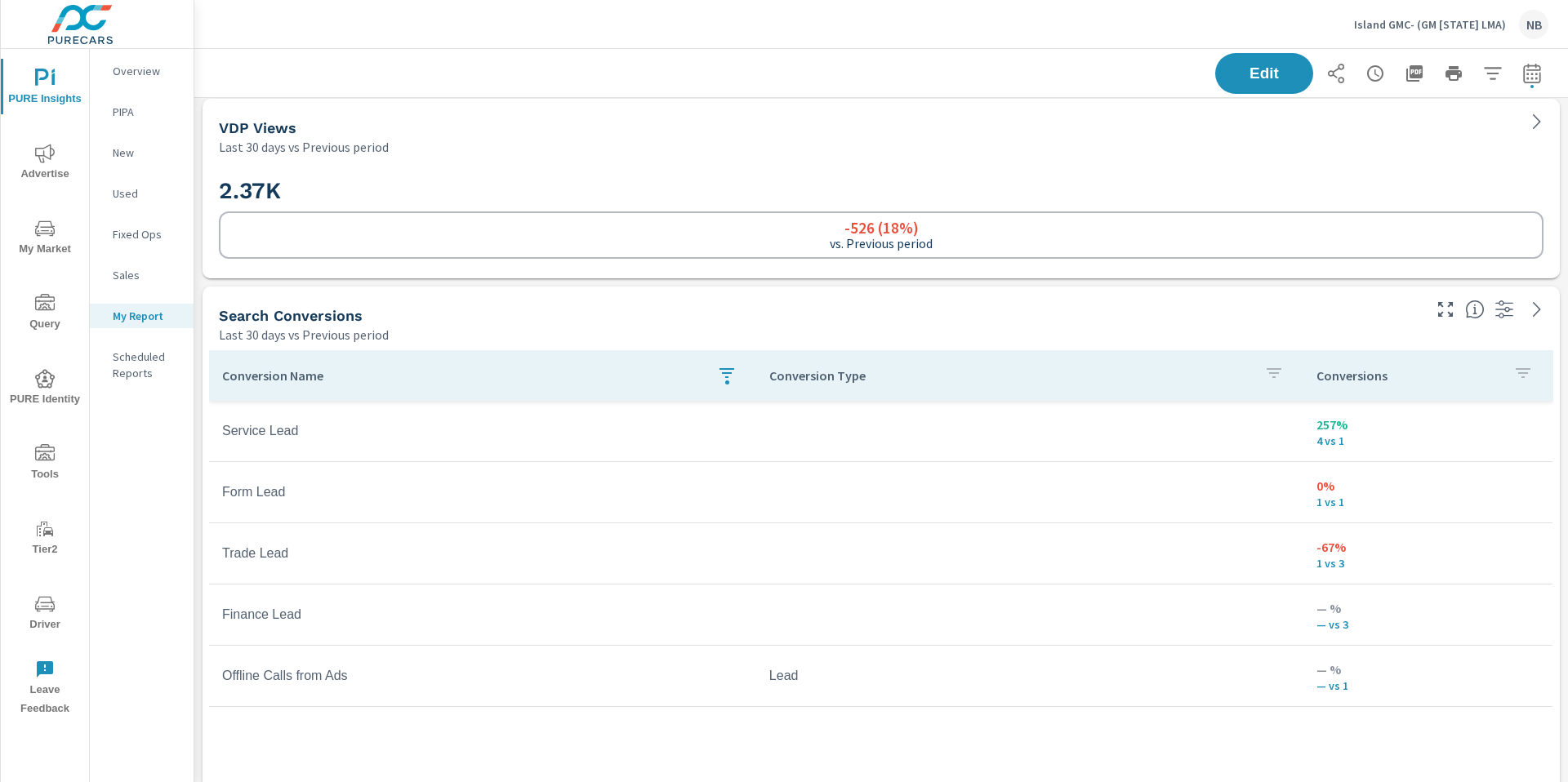 click 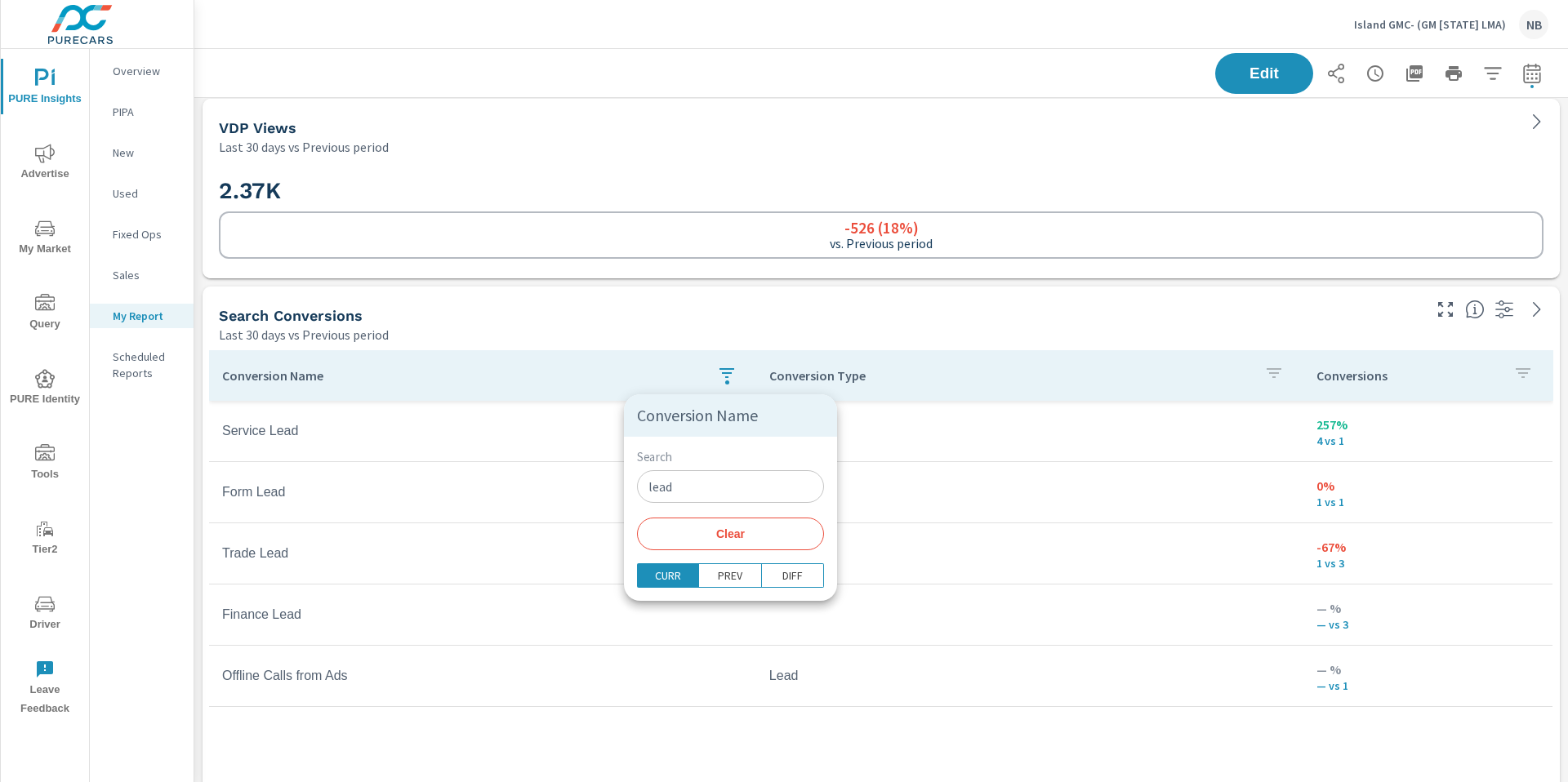 click at bounding box center (784, 391) 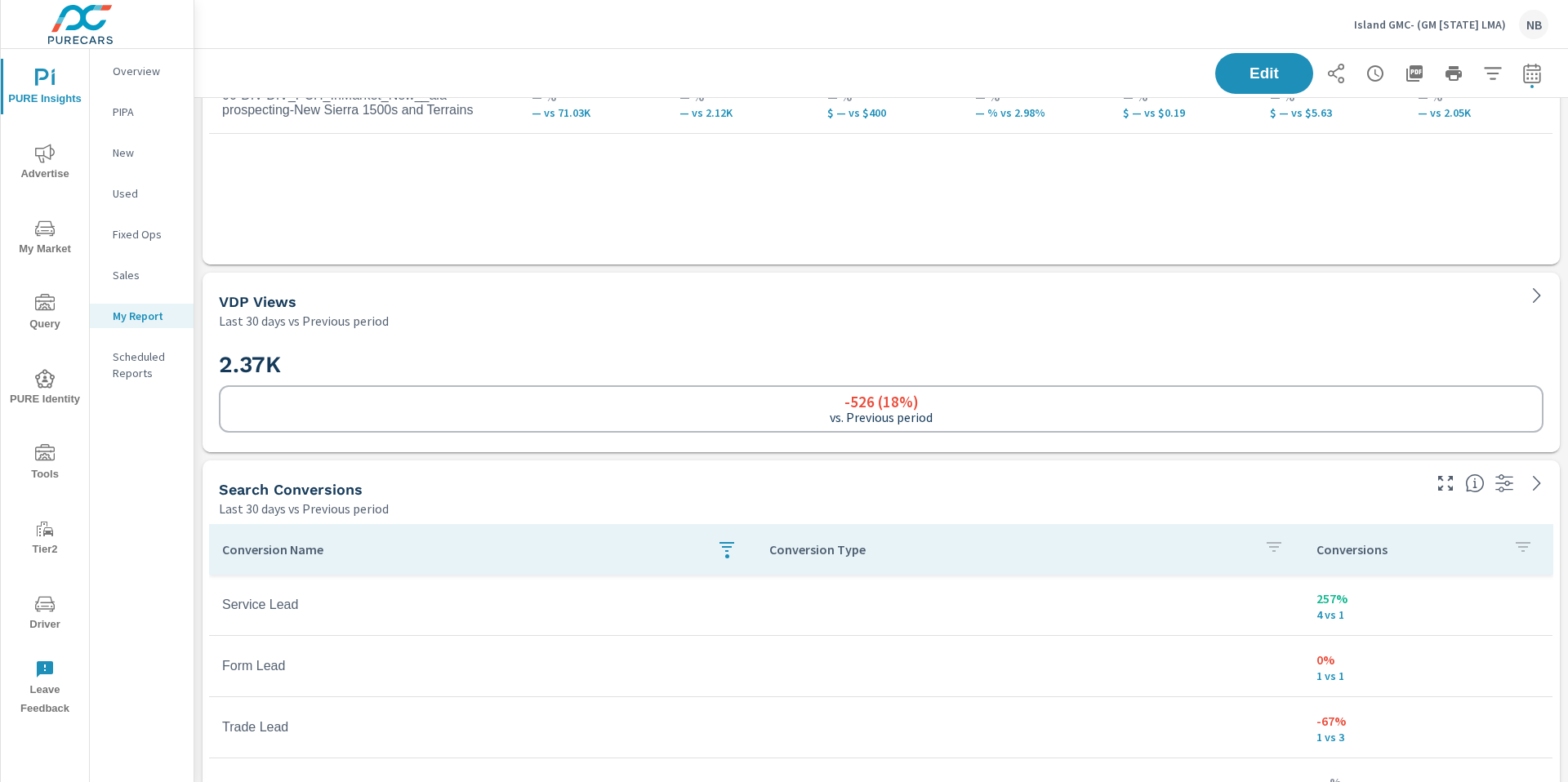 scroll, scrollTop: 579, scrollLeft: 0, axis: vertical 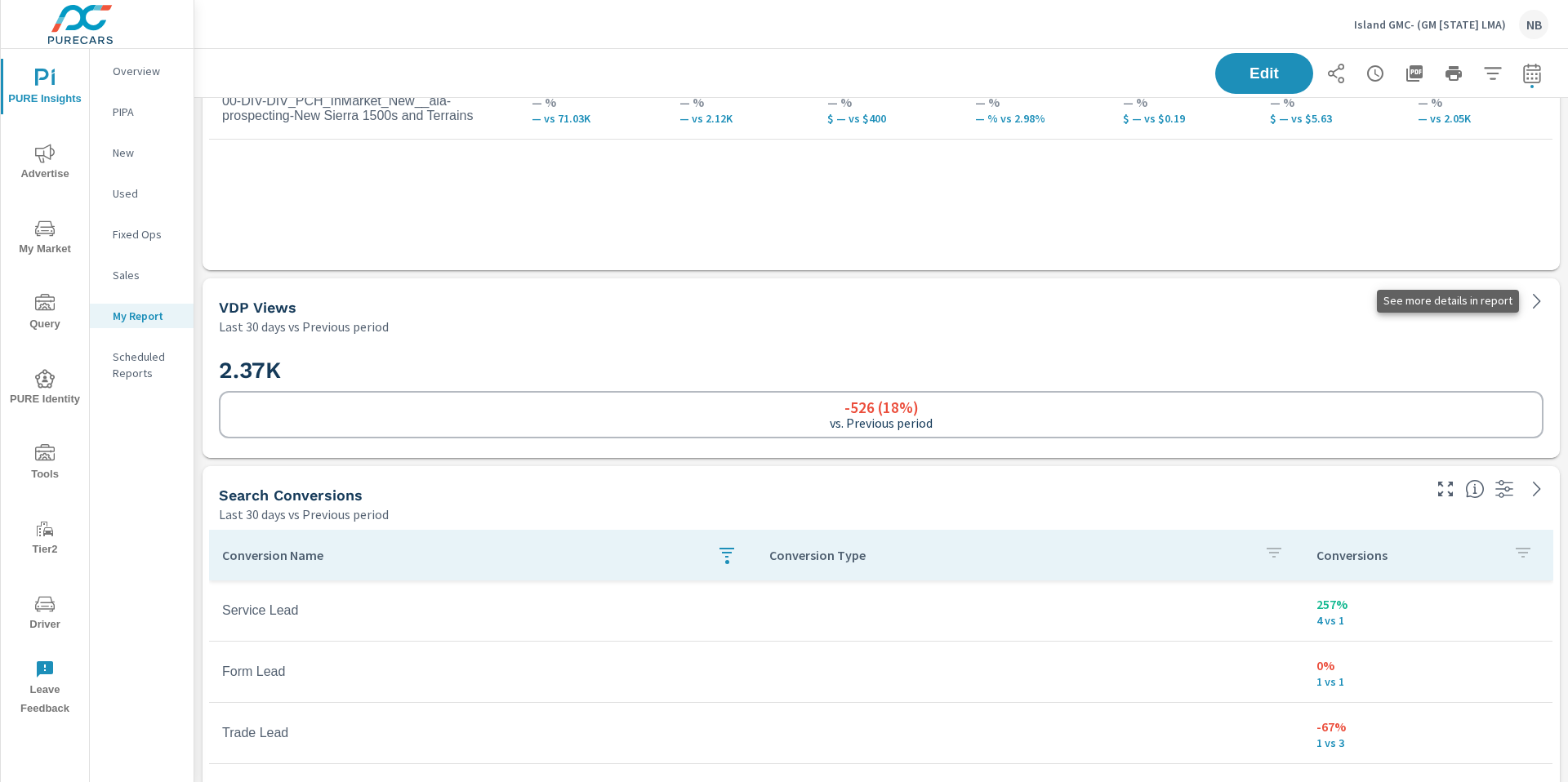 click 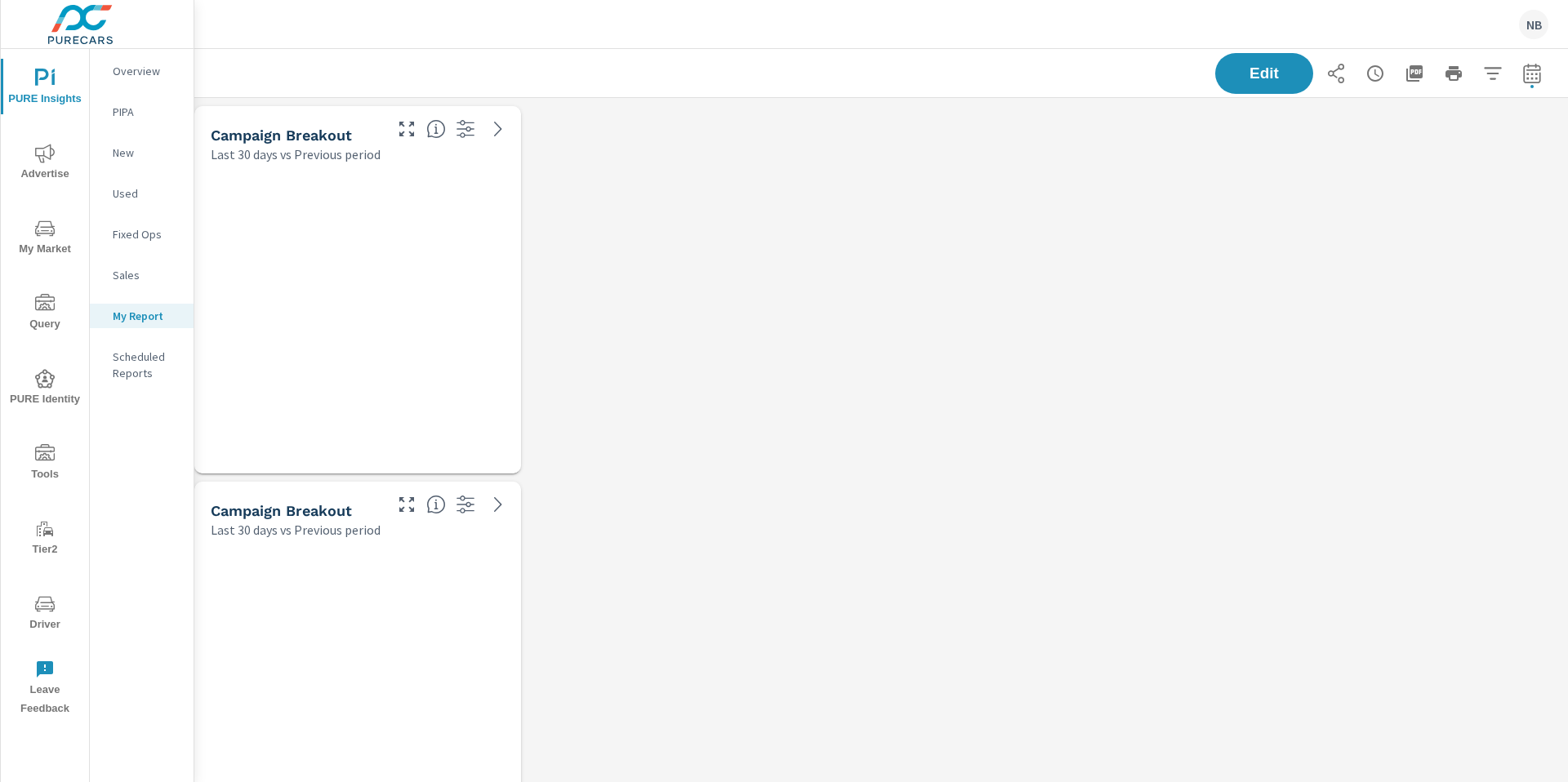 scroll, scrollTop: 0, scrollLeft: 0, axis: both 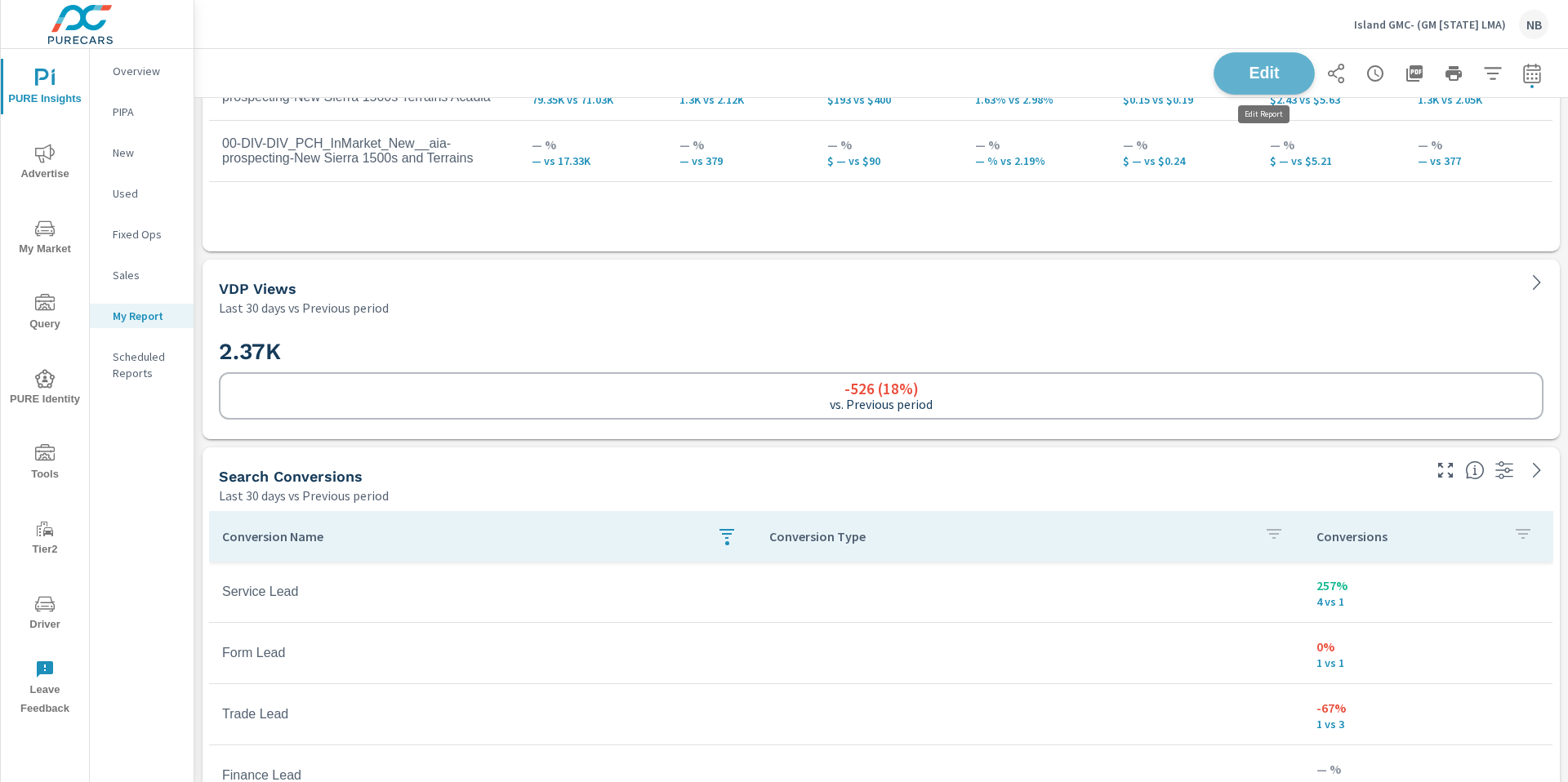 click on "Edit" at bounding box center (1264, 73) 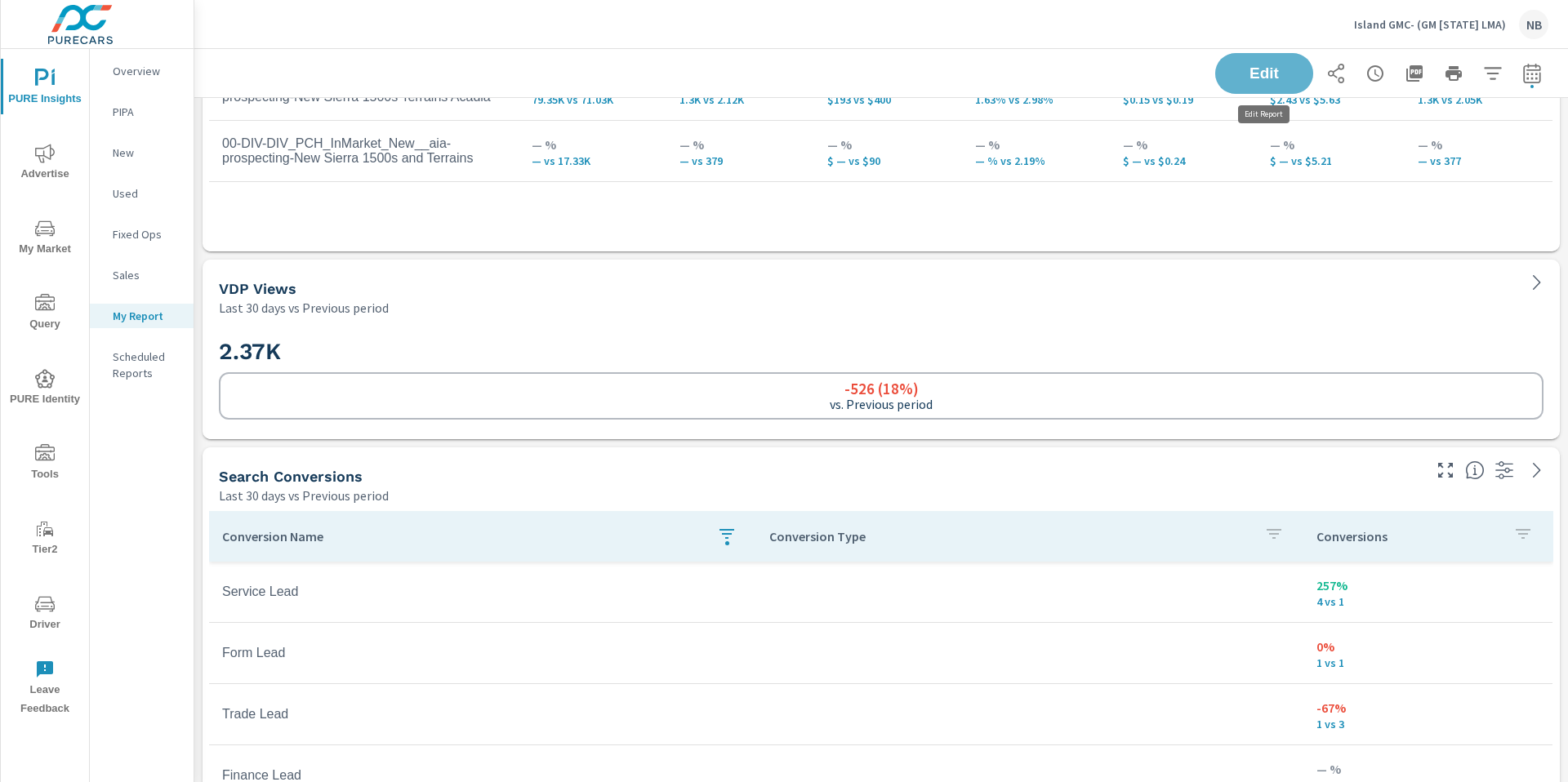 scroll, scrollTop: 2262, scrollLeft: 1089, axis: both 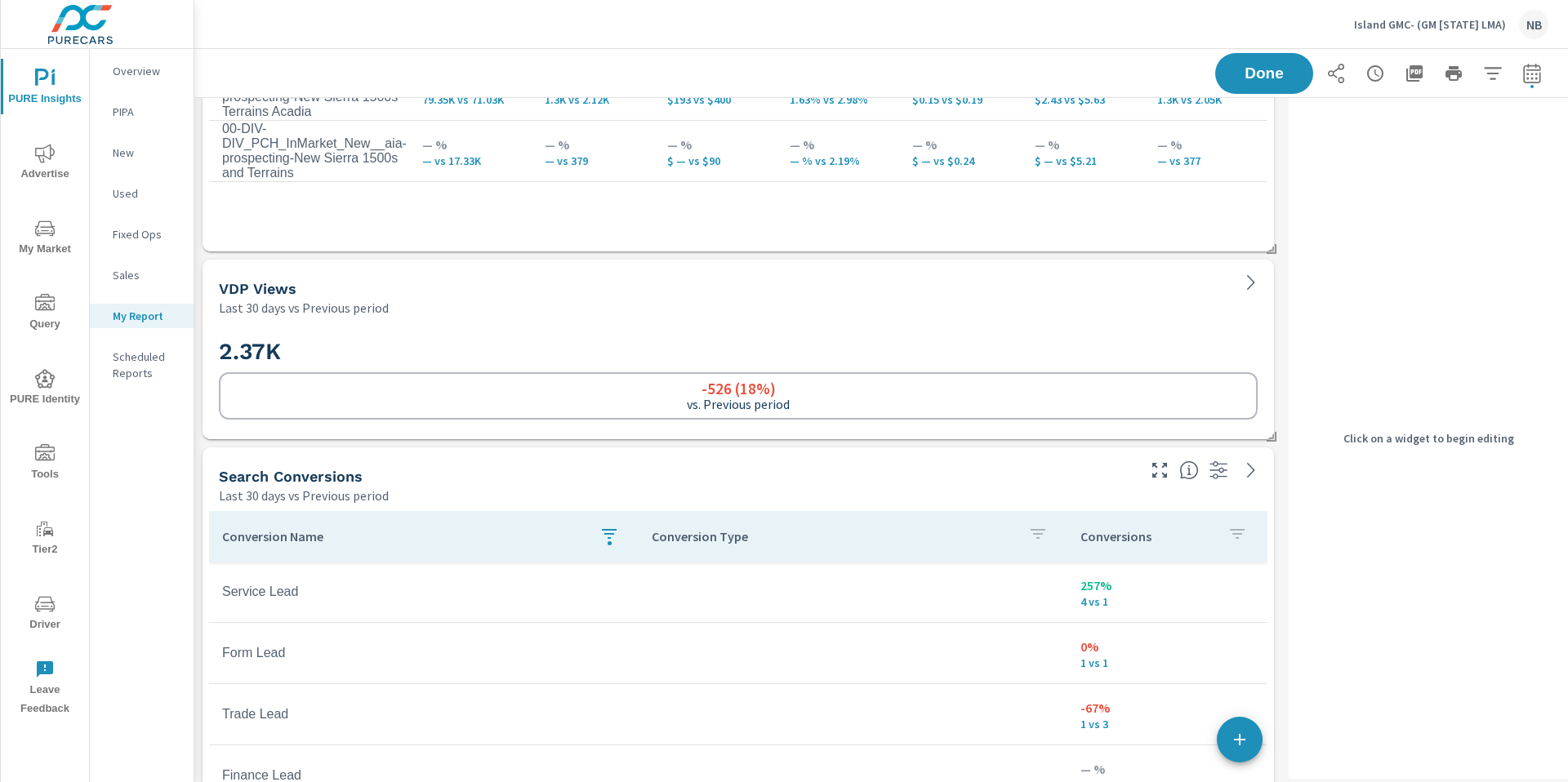click on "Last 30 days vs Previous period" at bounding box center (722, 308) 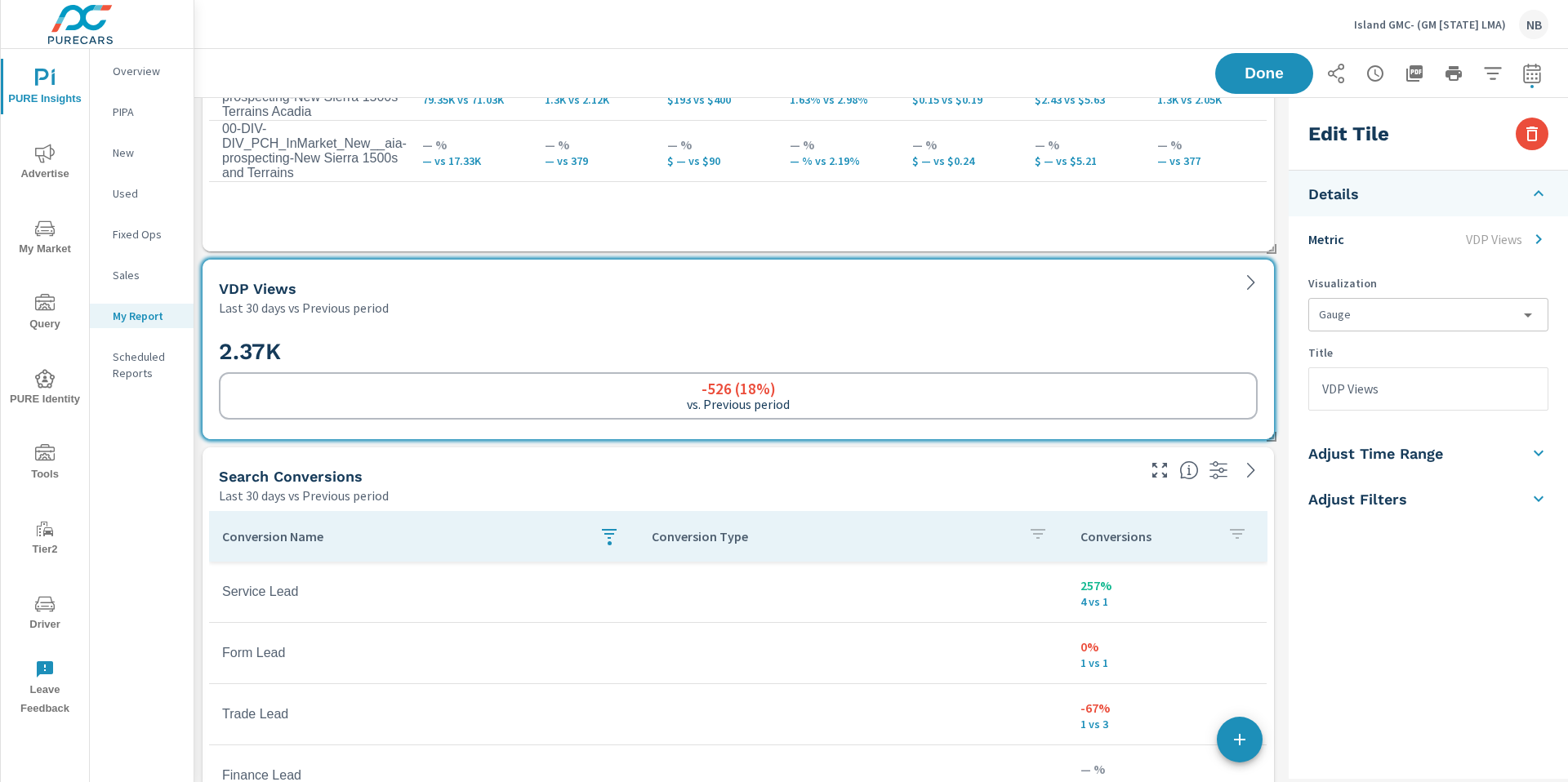 click 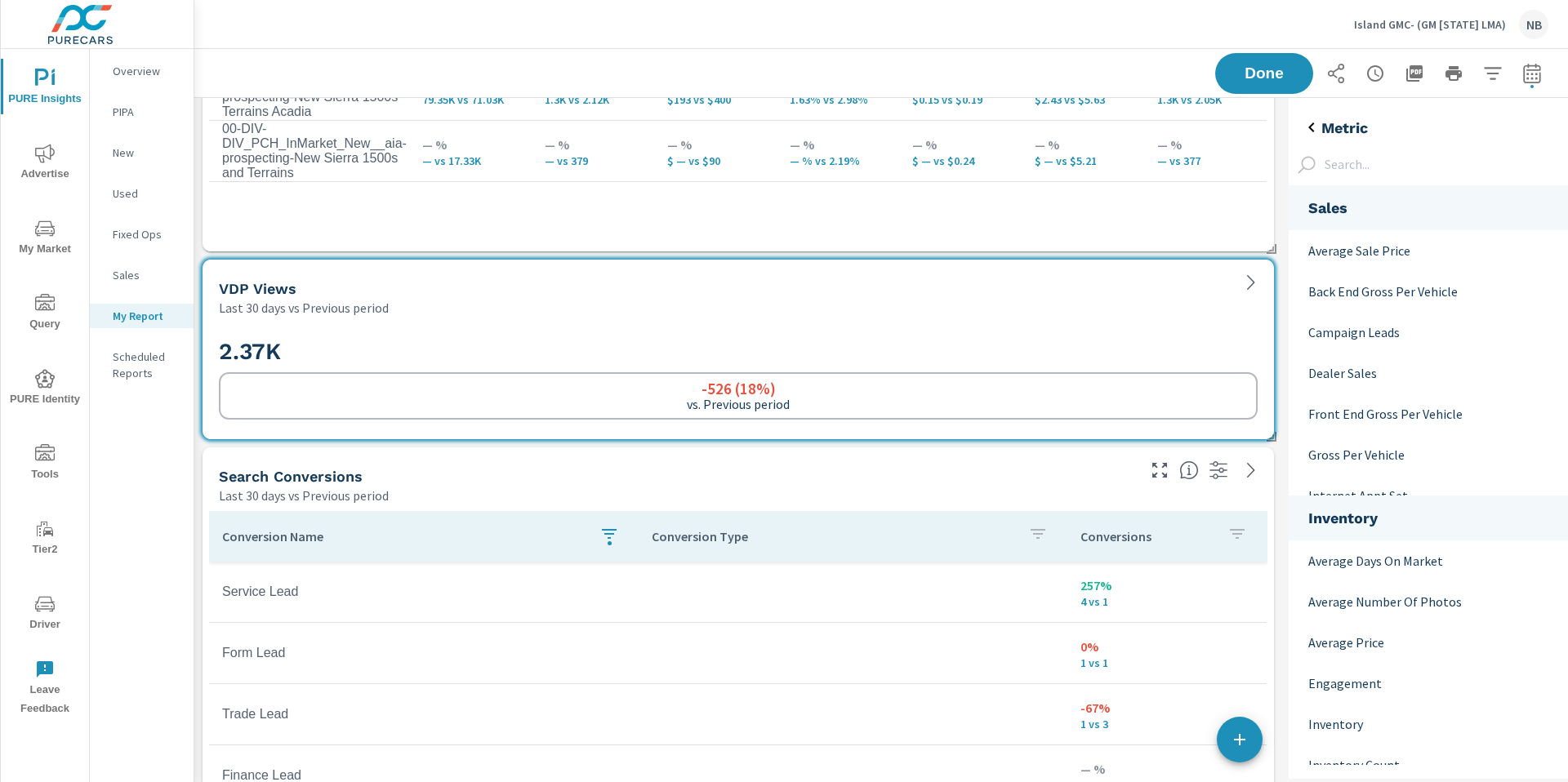 scroll, scrollTop: 8, scrollLeft: 8, axis: both 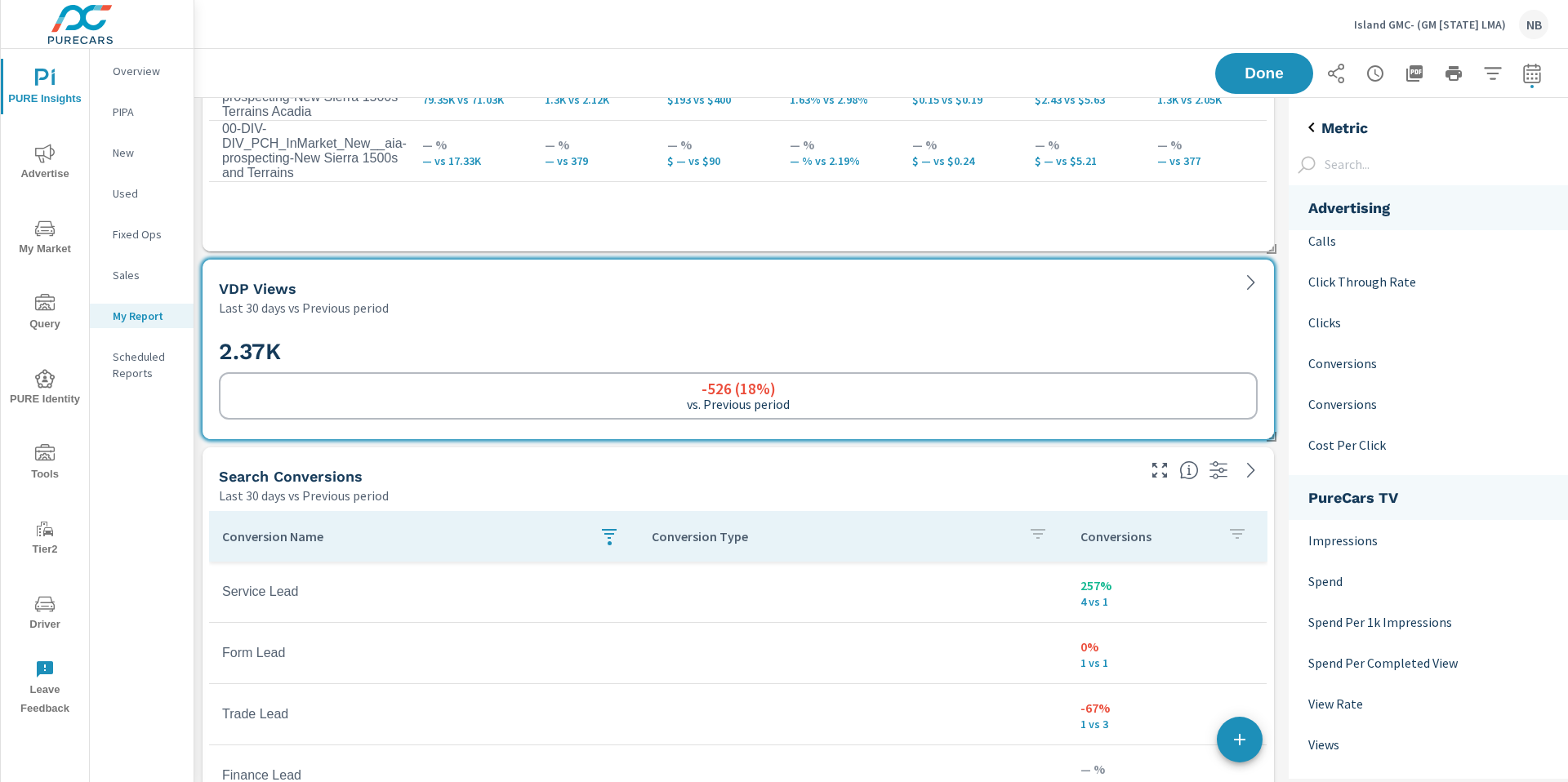 click on "Metric Sales Phone Appt Set Phone Appt Show Phone Lead Sold PureCars Ad Spend Per Unit Sold Revenue Sales Showroom Leads Total Ad Spend Per Unit Sold Total Market Sales Inventory Average Days On Market Average Number Of Photos Average Price Engagement Inventory Inventory Count Fixed Operations Closed ROs Cost per RO Fixed Ops Ad ROAS Fixed Ops Cost Profit Profit Per RO Revenue per RO Total Revenue Advertising Average Time On Page Average Time On SRP Average Time On VDP Calls Click Through Rate Clicks Conversions Conversions Cost Per Click CPM Display Spend Fixed Ops Ad Spend PureCars TV Impressions Spend Spend Per 1k Impressions Spend Per Completed View View Rate Views" at bounding box center [1425, 438] 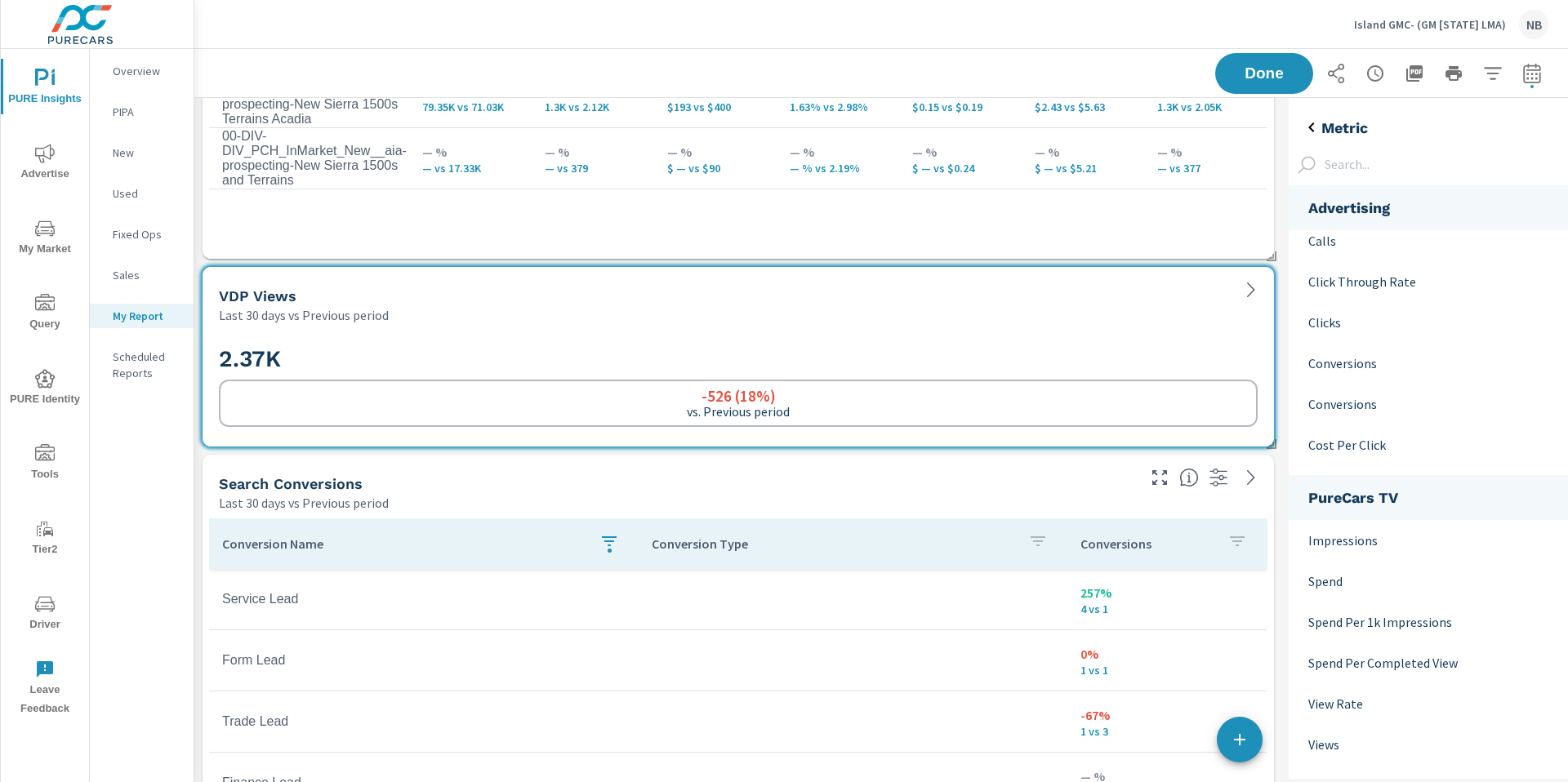scroll, scrollTop: 584, scrollLeft: 0, axis: vertical 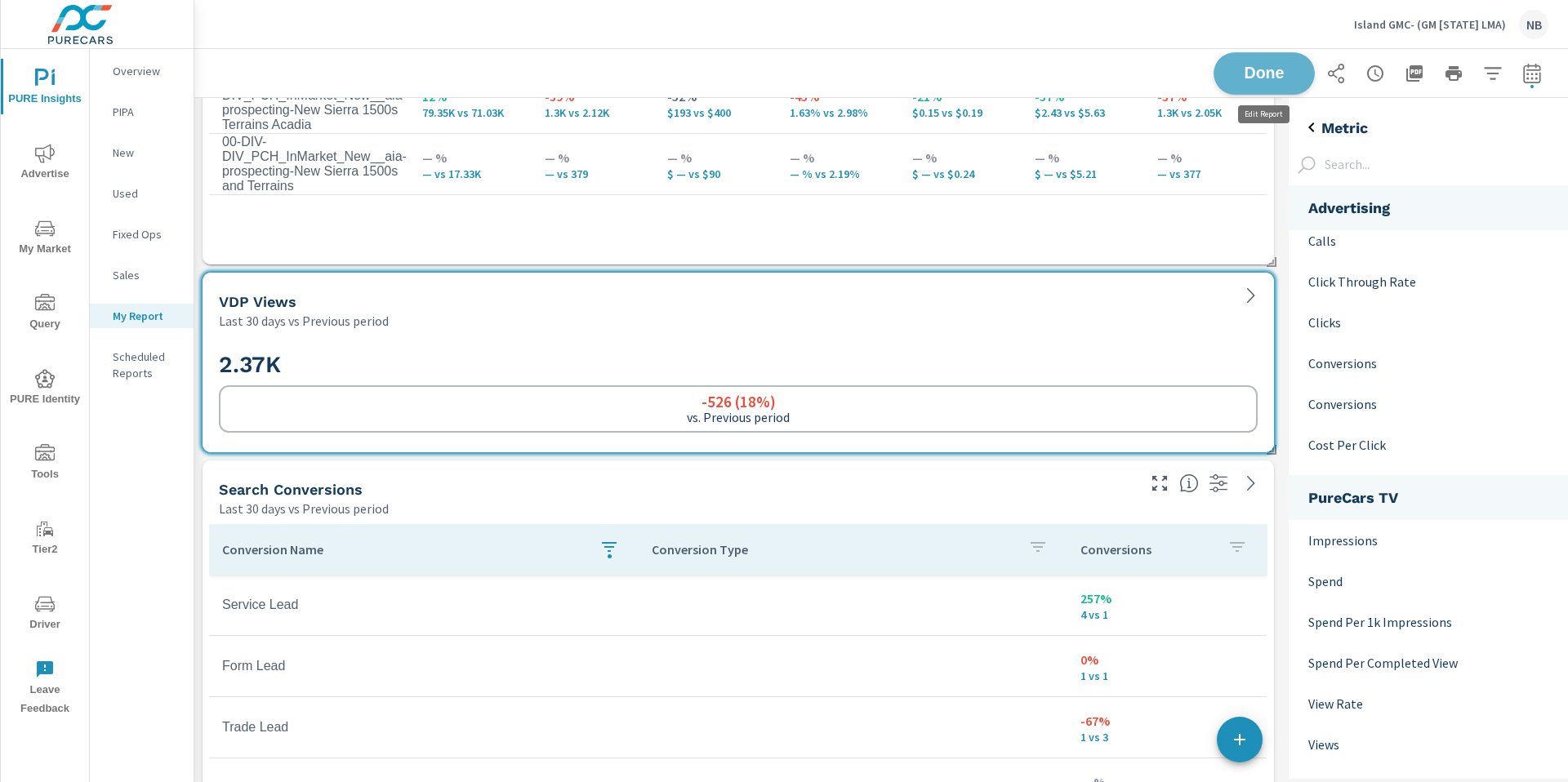 click on "Done" at bounding box center [1264, 73] 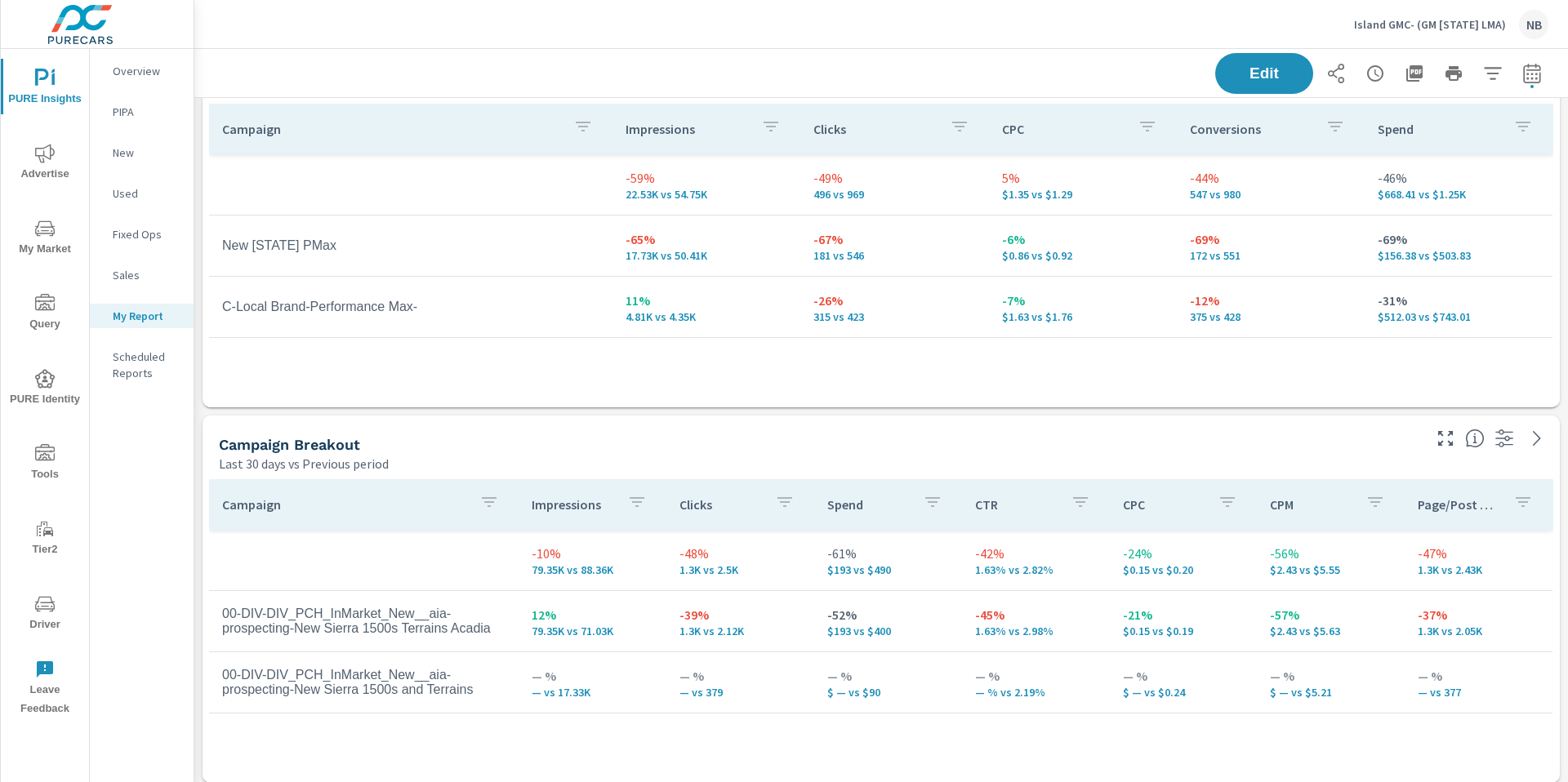 scroll, scrollTop: 0, scrollLeft: 0, axis: both 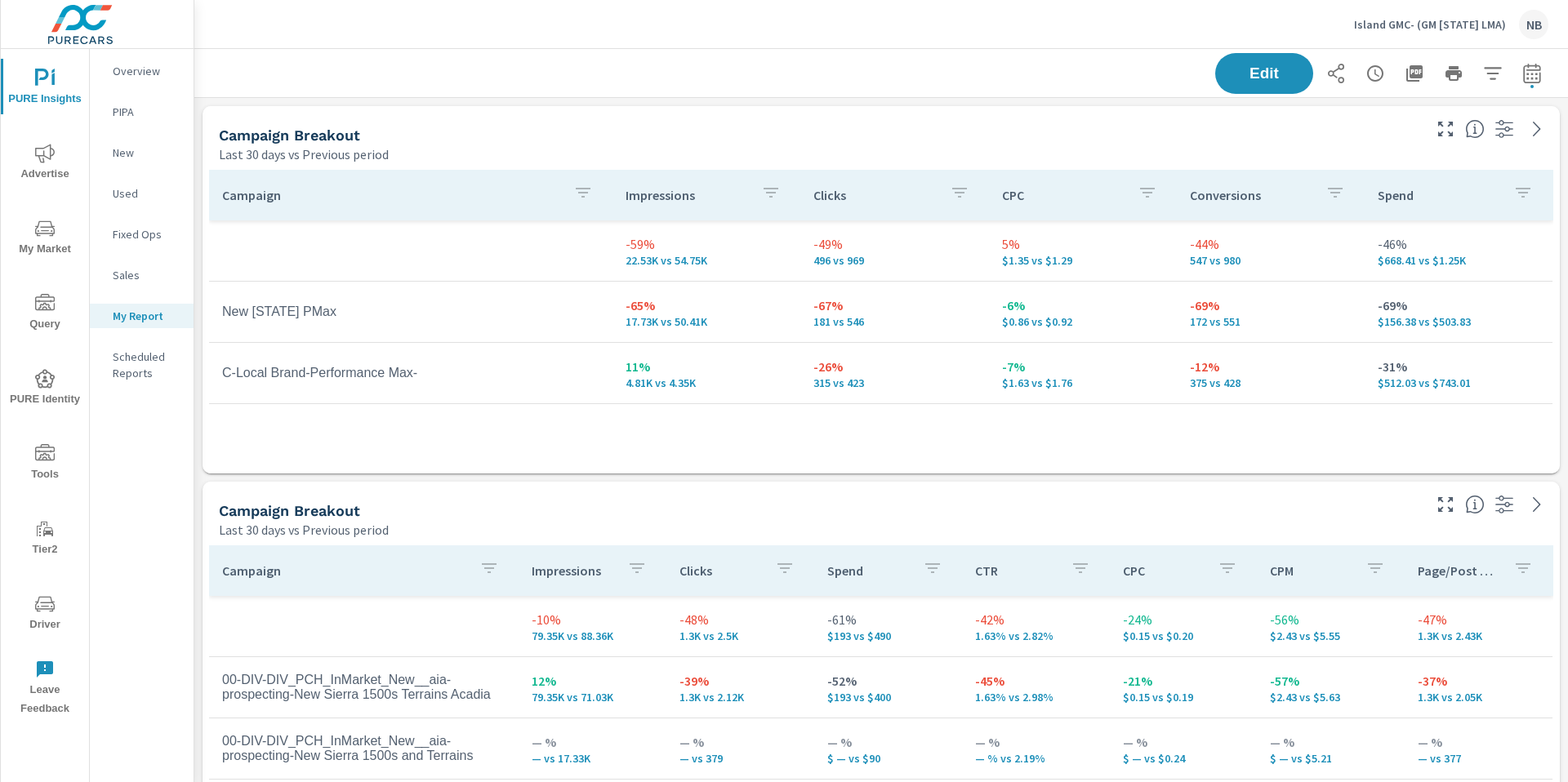click 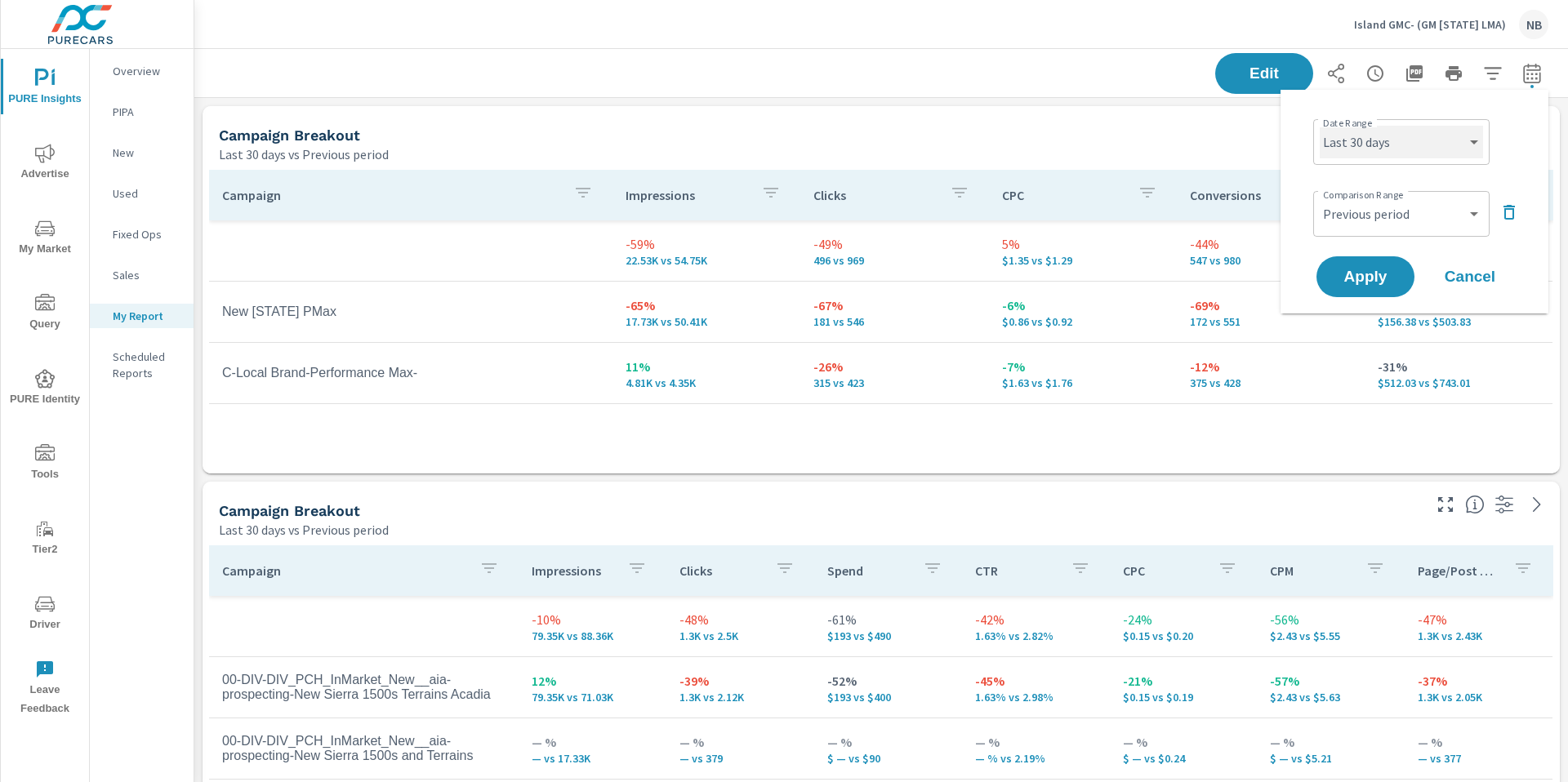 click on "Custom Yesterday Last week Last 7 days Last 14 days Last 30 days Last 45 days Last 60 days Last 90 days Last 180 days Last 365 days Month to date Last month Last 2 months Last 3 months Last 6 months Last 9 months Last 12 months Year to date Last year" at bounding box center (1401, 142) 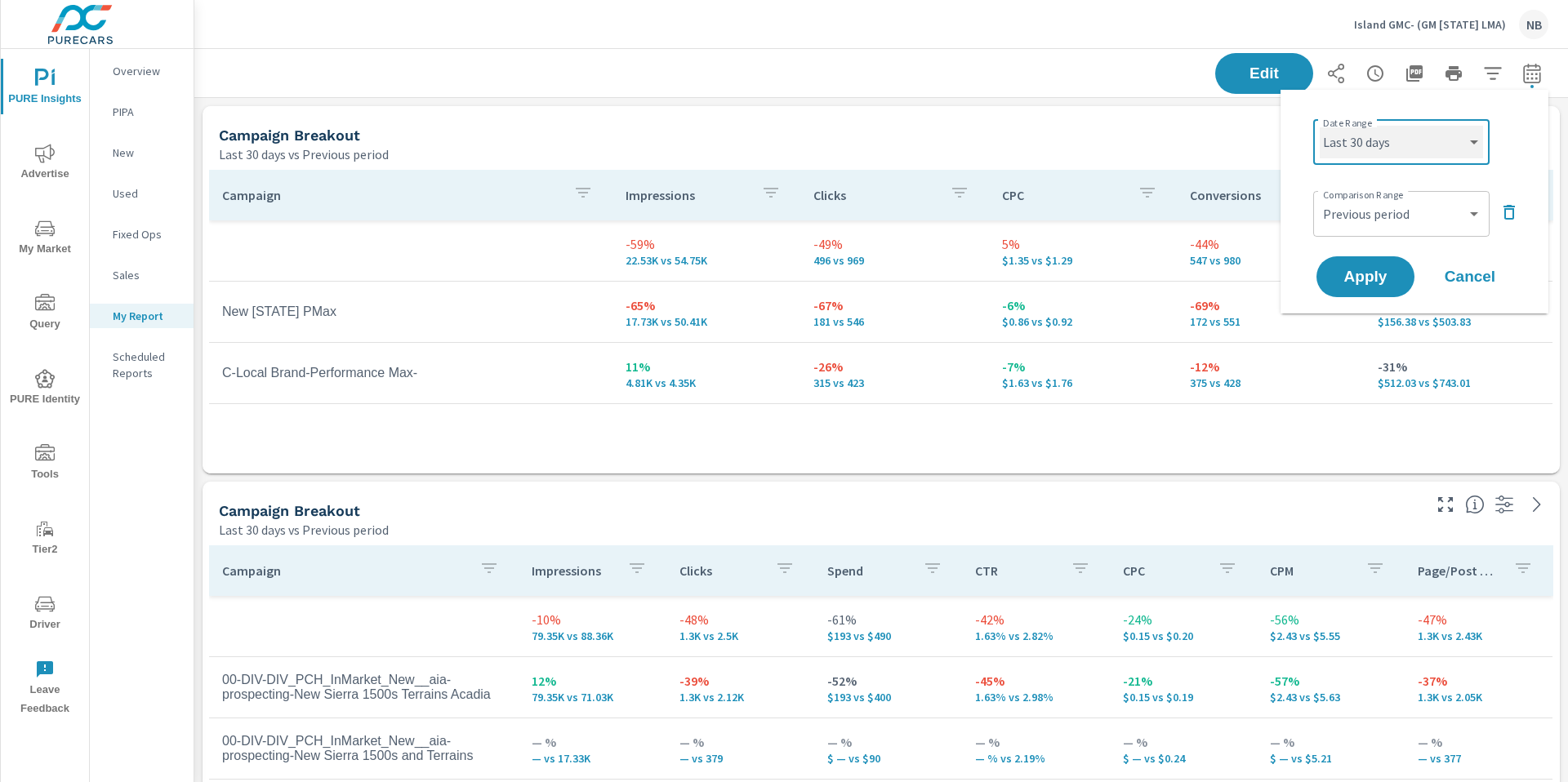 select on "Month to date" 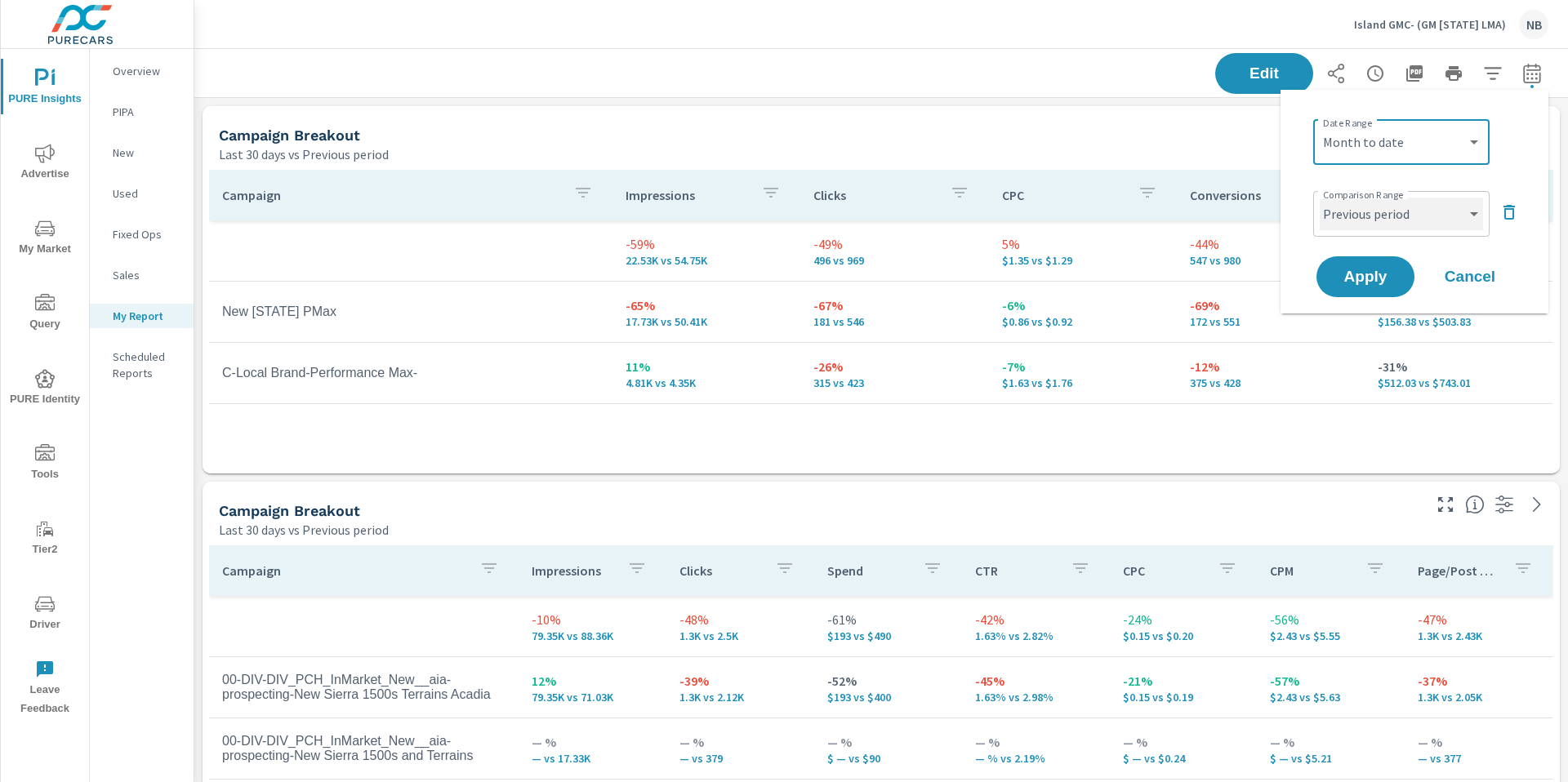click on "Custom Previous period Previous month Previous year" at bounding box center (1401, 214) 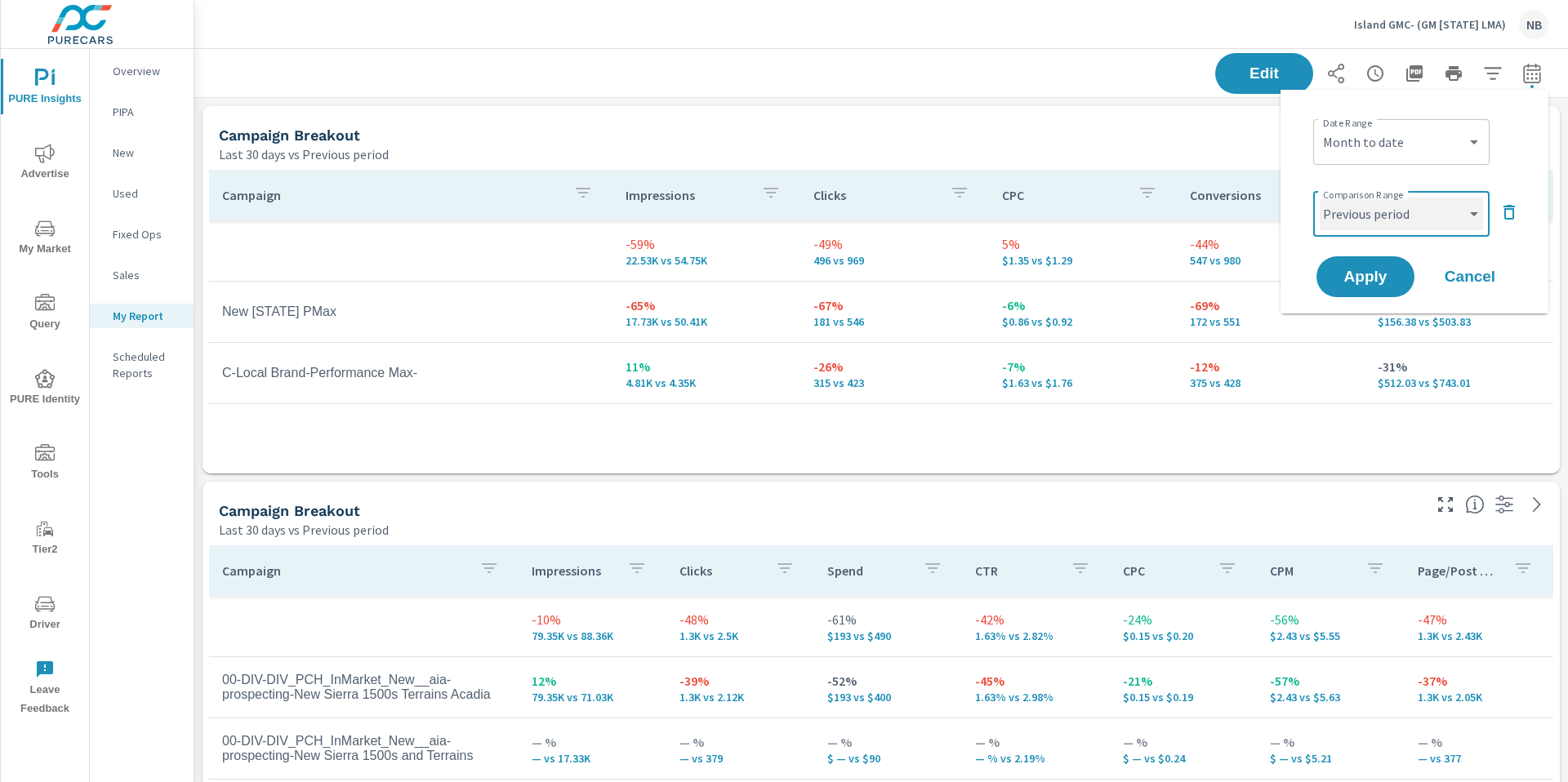select on "Previous month" 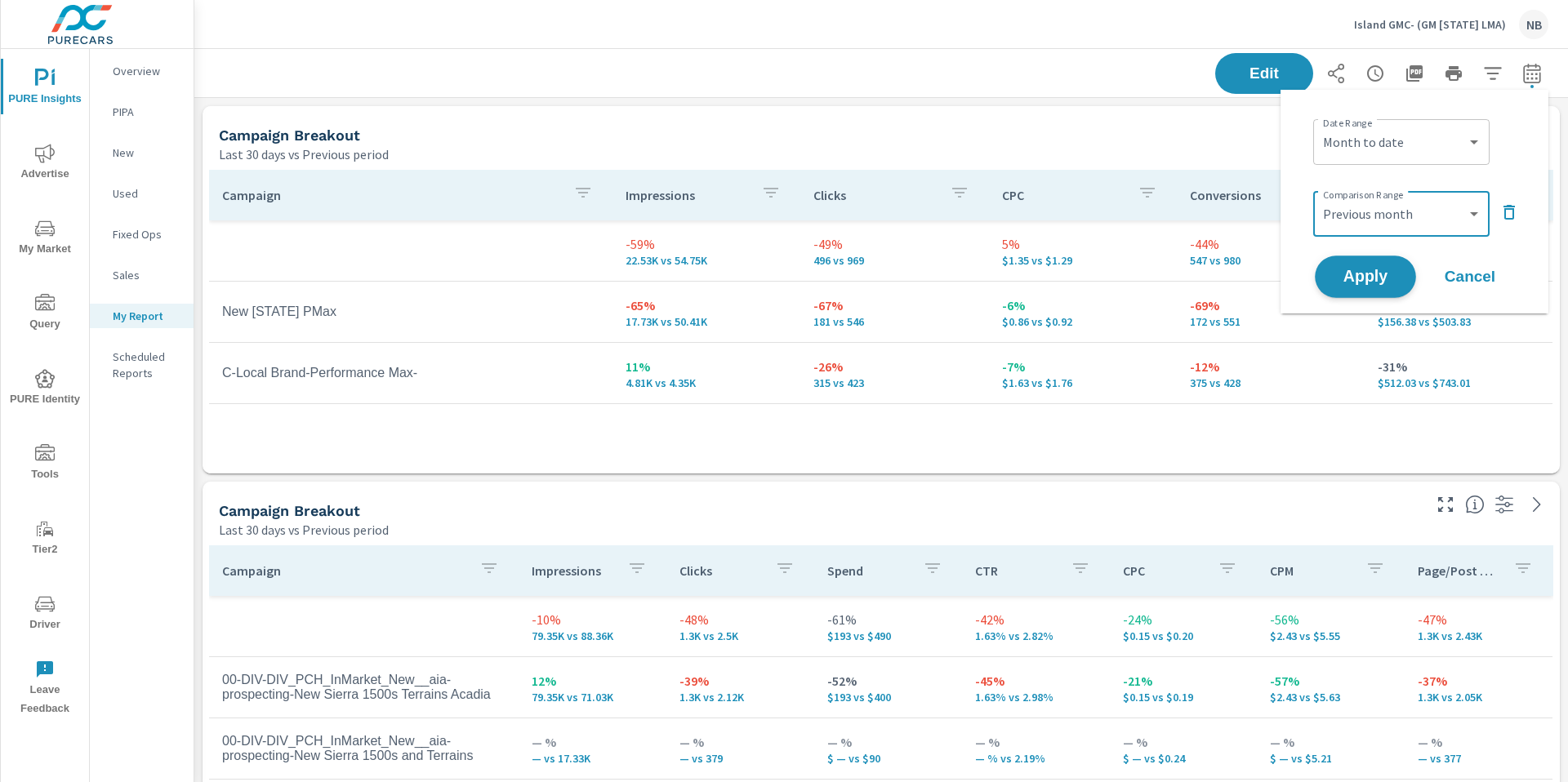 click on "Apply" at bounding box center [1365, 277] 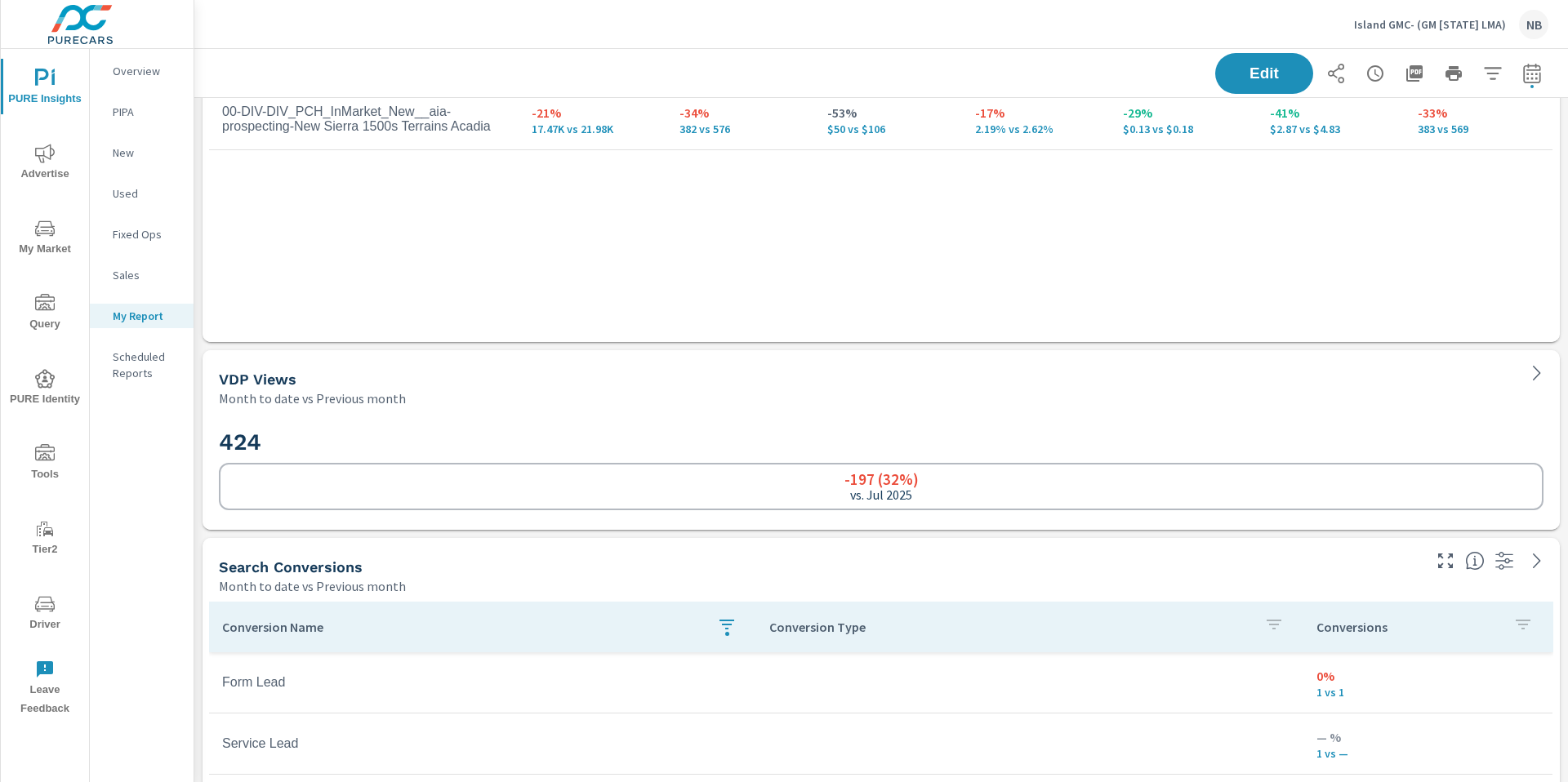 scroll, scrollTop: 0, scrollLeft: 0, axis: both 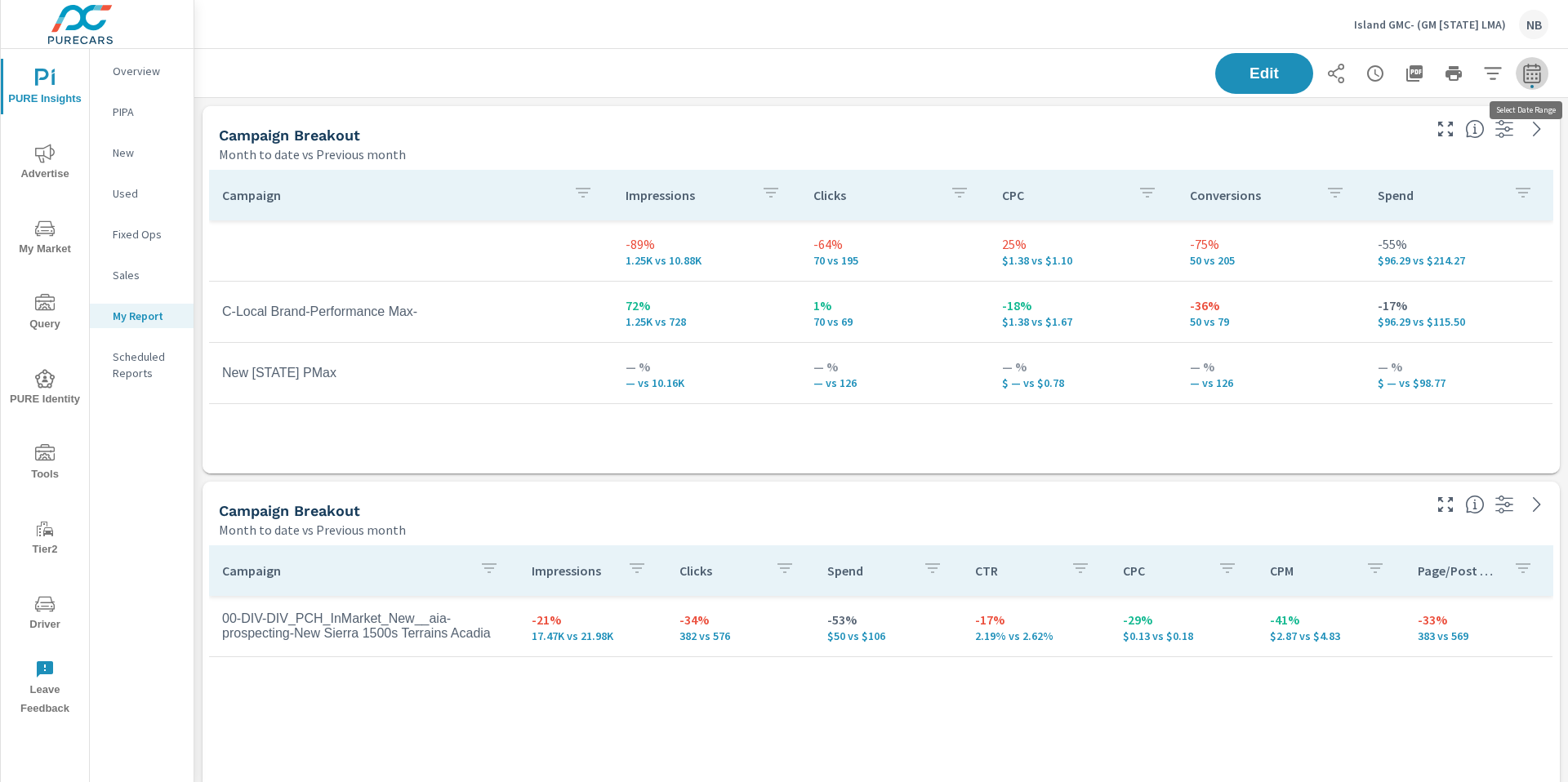 click 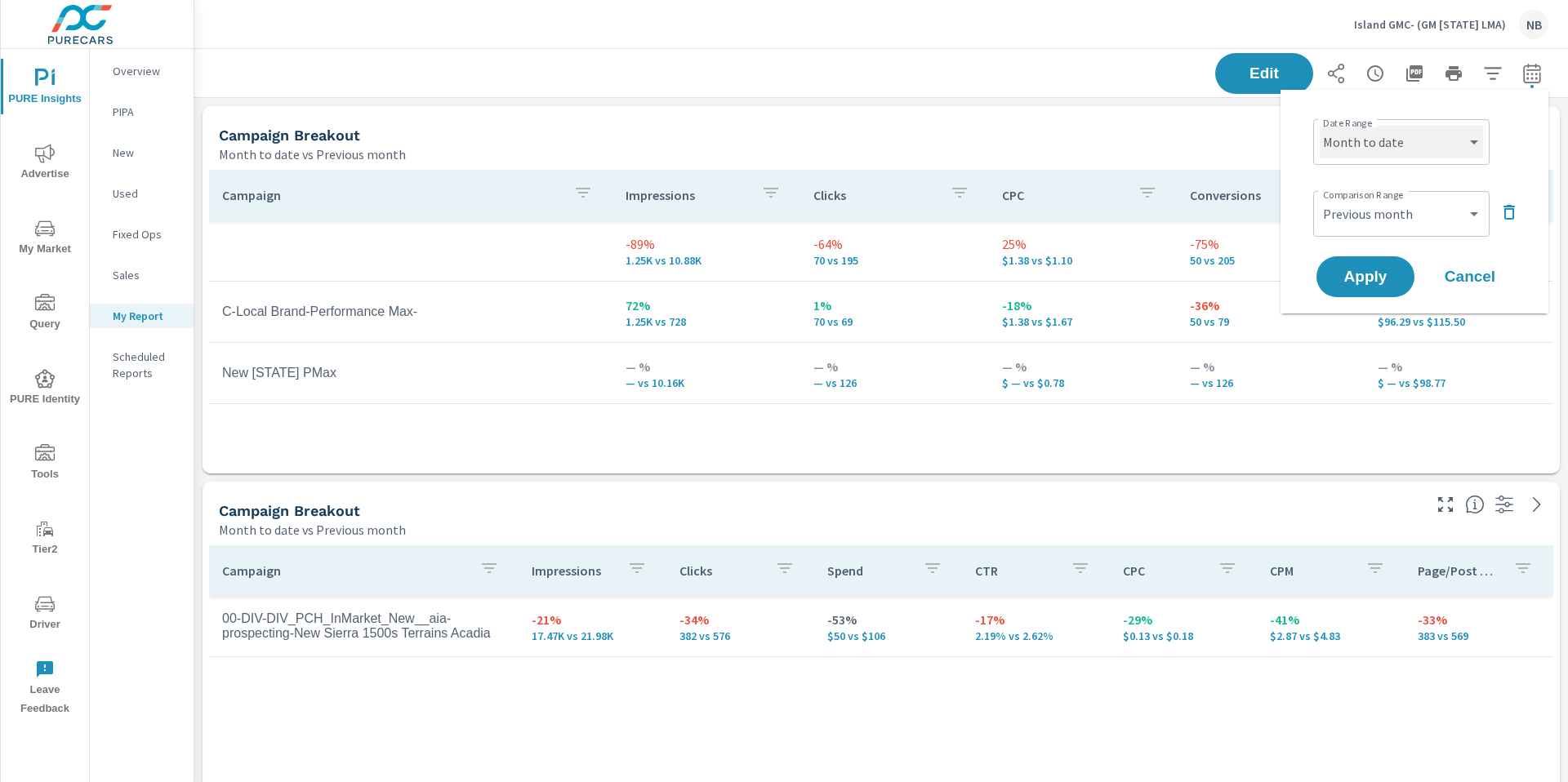 click on "Custom Yesterday Last week Last 7 days Last 14 days Last 30 days Last 45 days Last 60 days Last 90 days Last 180 days Last 365 days Month to date Last month Last 2 months Last 3 months Last 6 months Last 9 months Last 12 months Year to date Last year" at bounding box center (1401, 142) 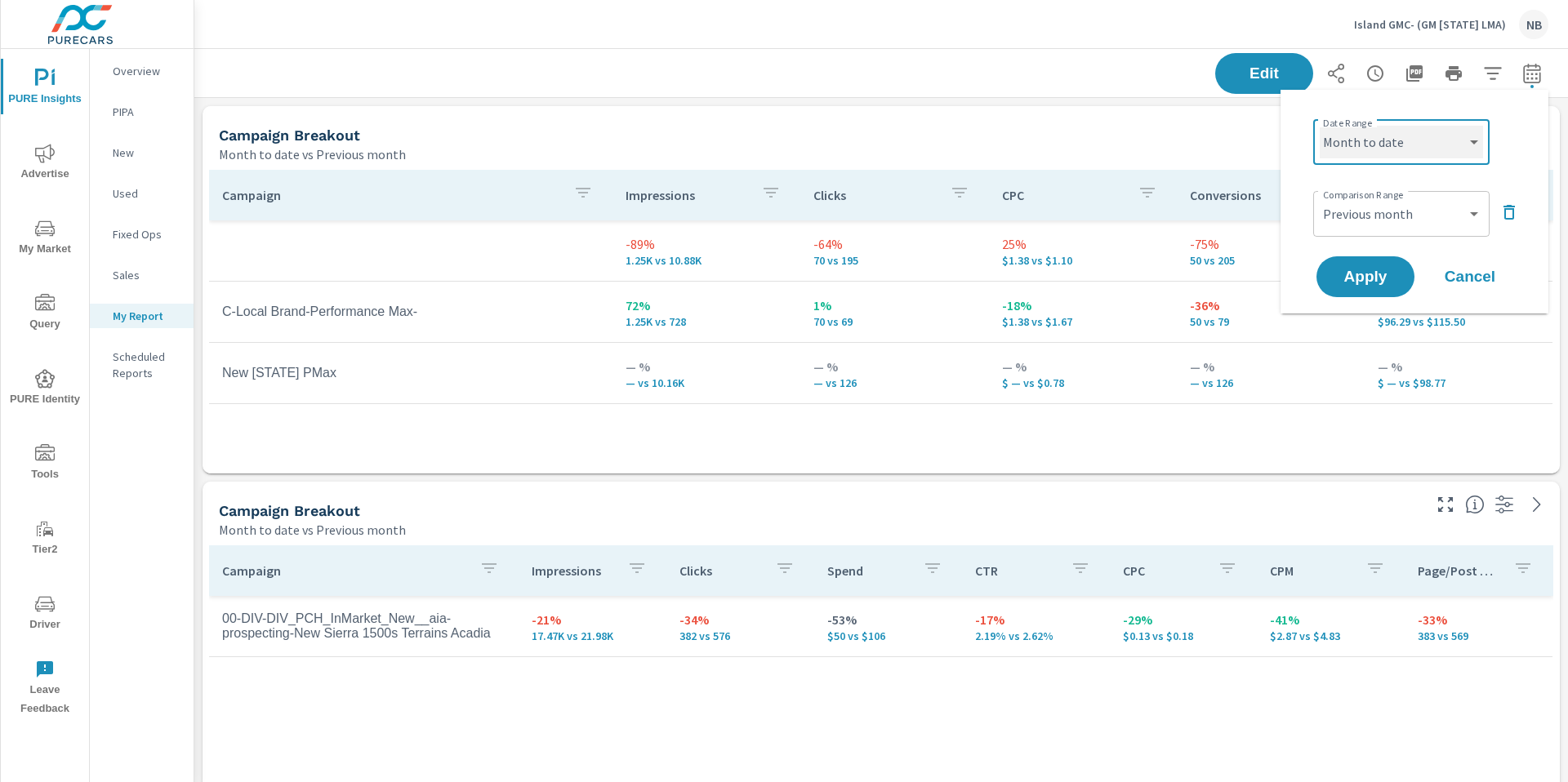 select on "Last 14 days" 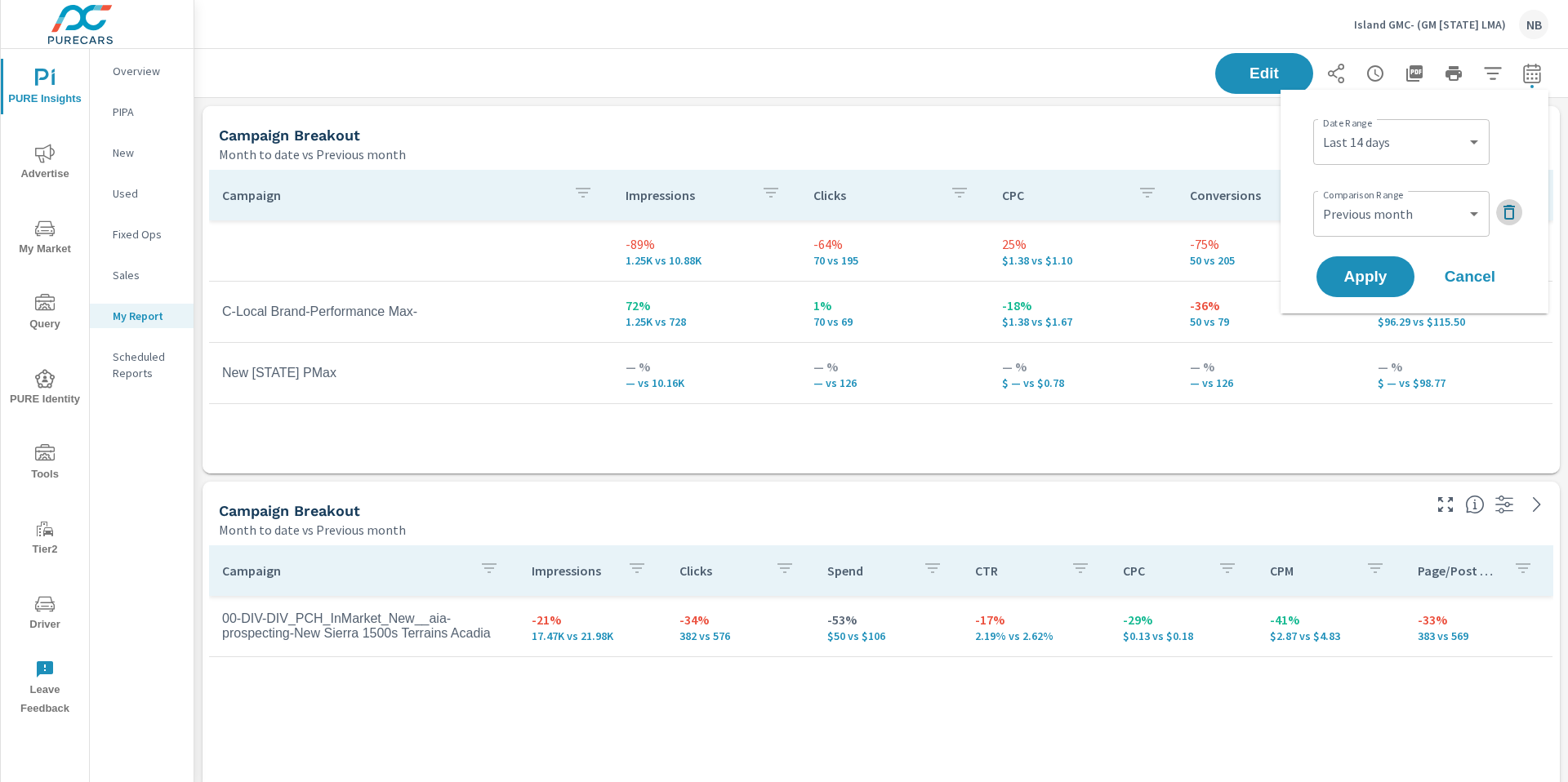 click 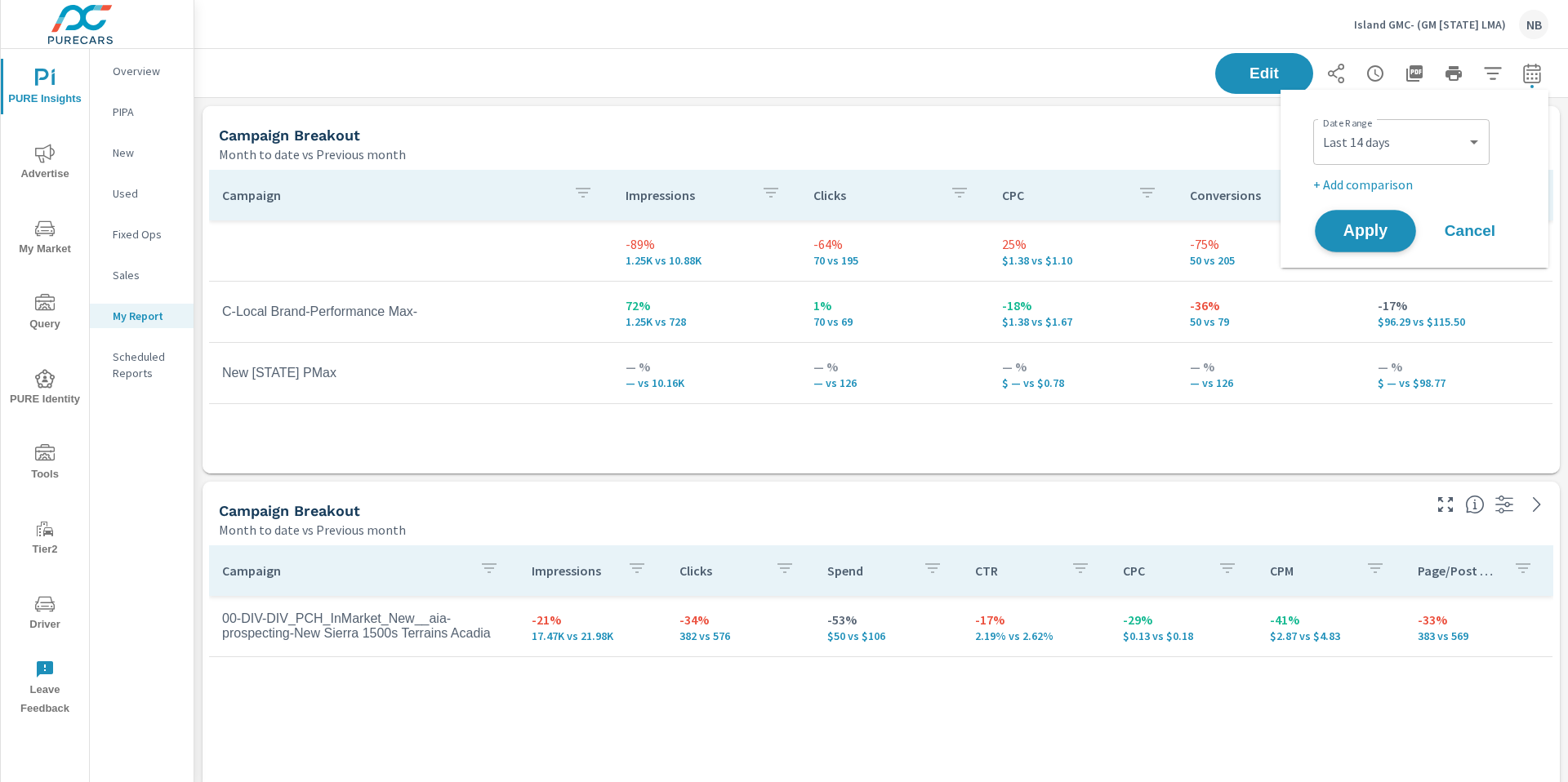 click on "Apply" at bounding box center (1365, 231) 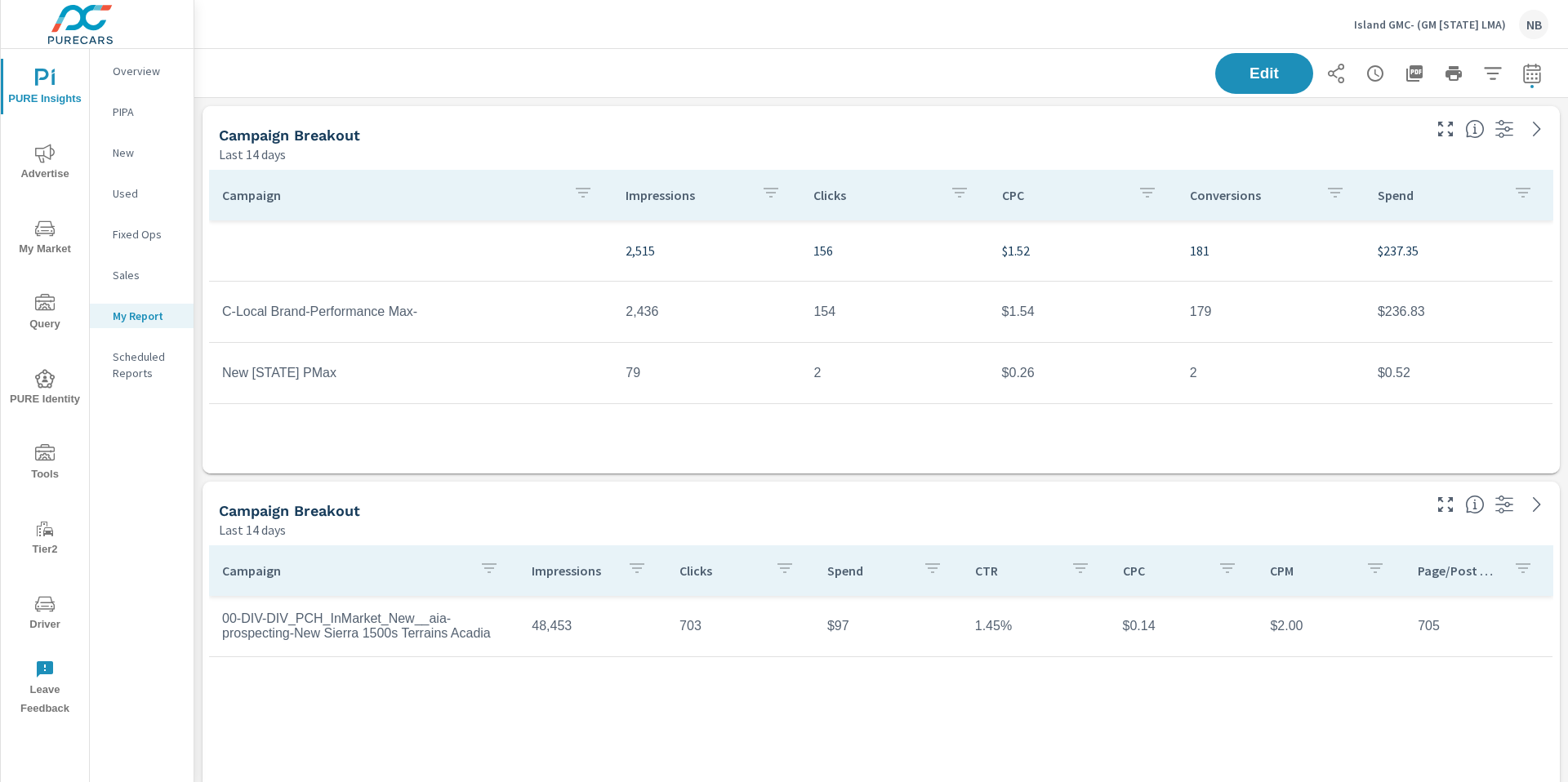 click 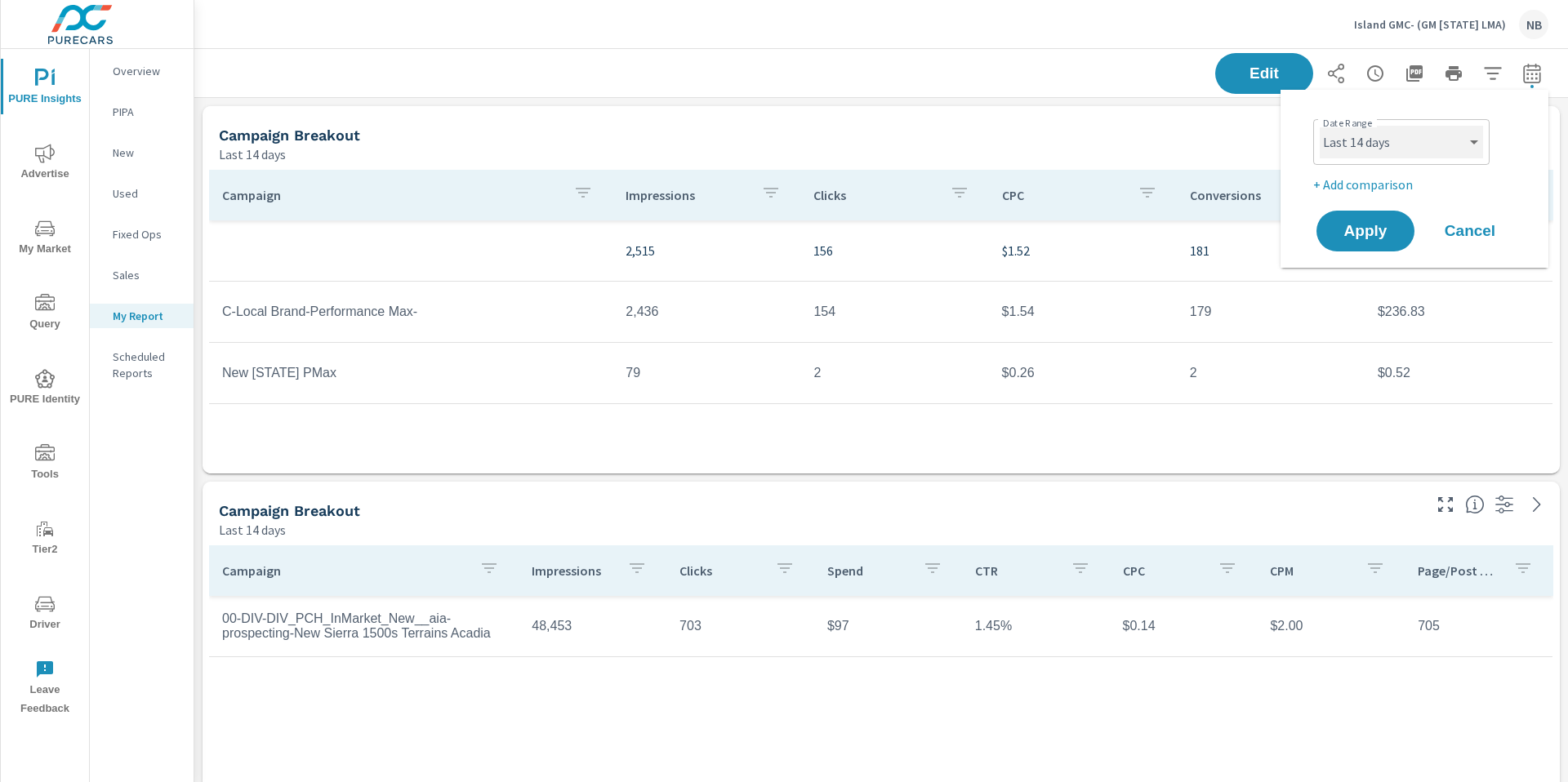 click on "Custom Yesterday Last week Last 7 days Last 14 days Last 30 days Last 45 days Last 60 days Last 90 days Last 180 days Last 365 days Month to date Last month Last 2 months Last 3 months Last 6 months Last 9 months Last 12 months Year to date Last year" at bounding box center (1401, 142) 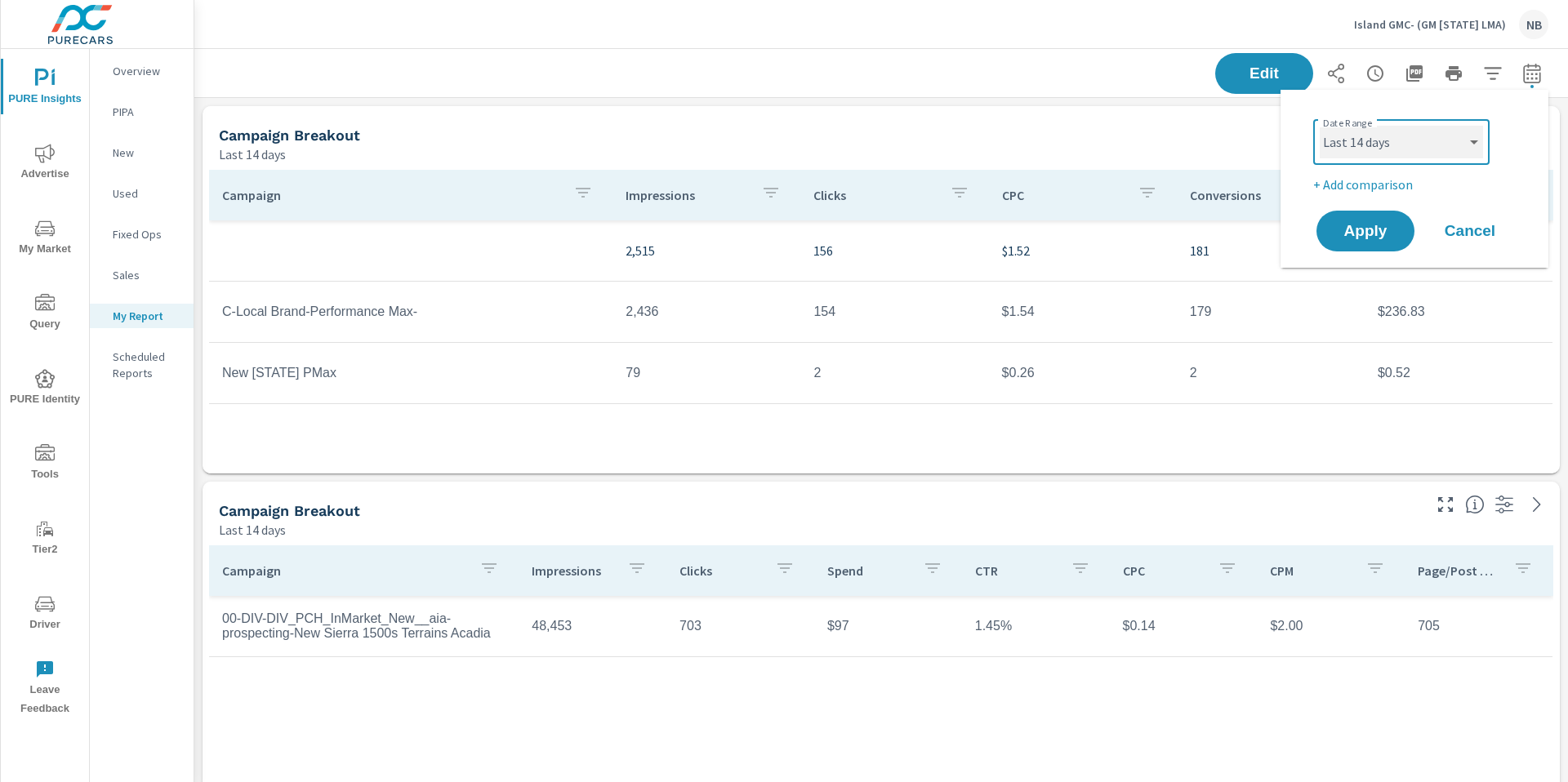 select on "Last 30 days" 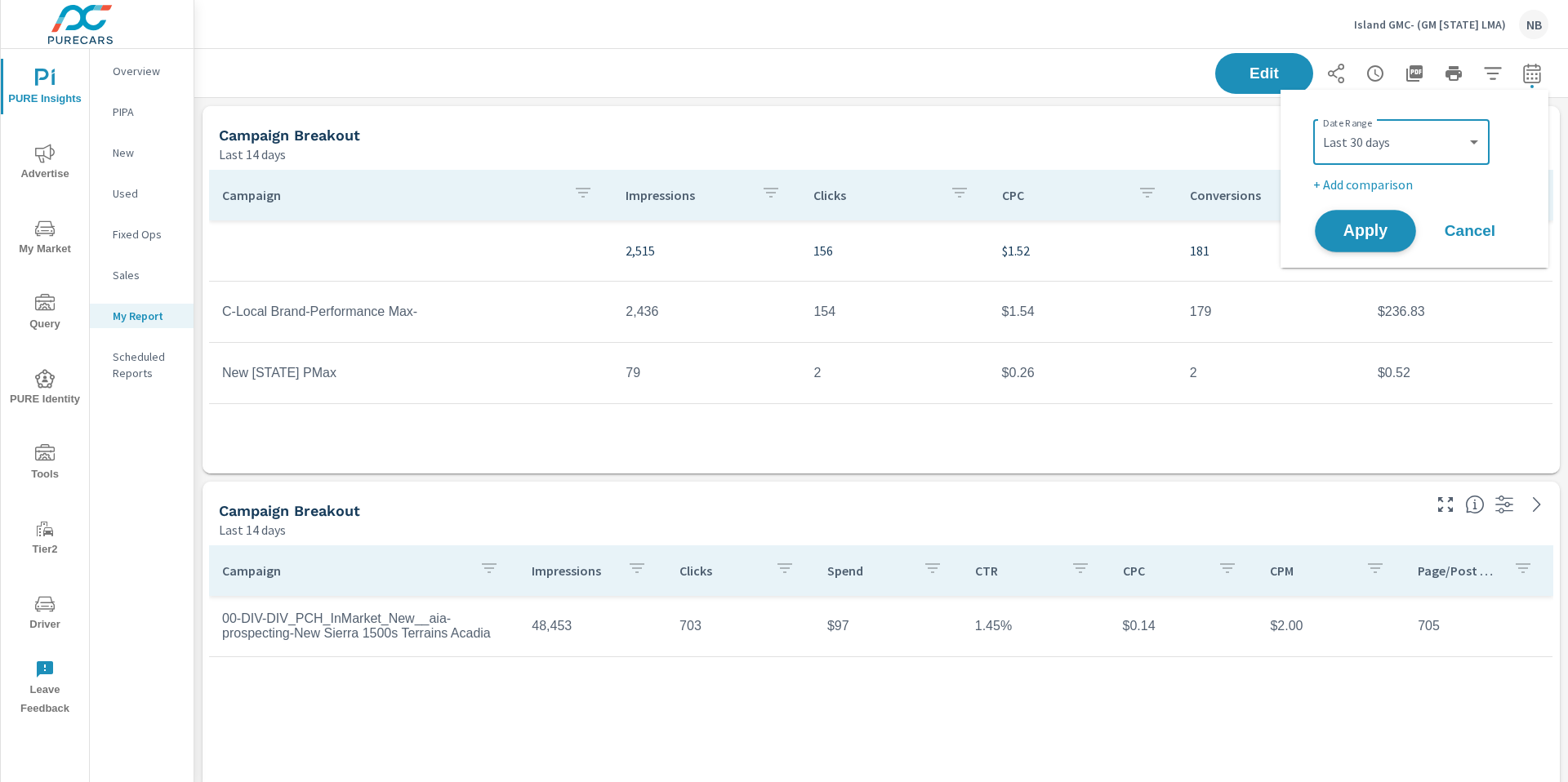 click on "Apply" at bounding box center [1365, 231] 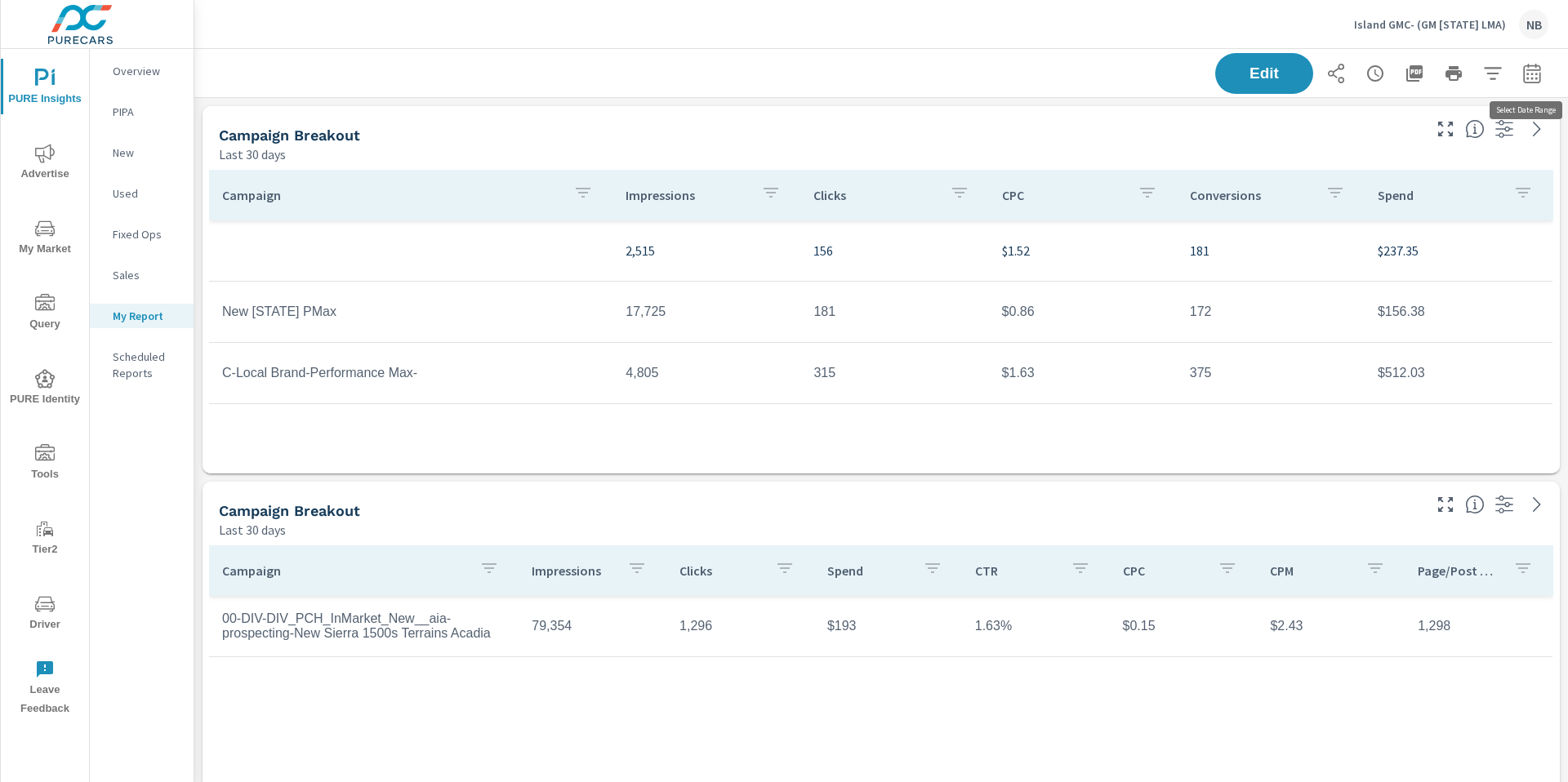click 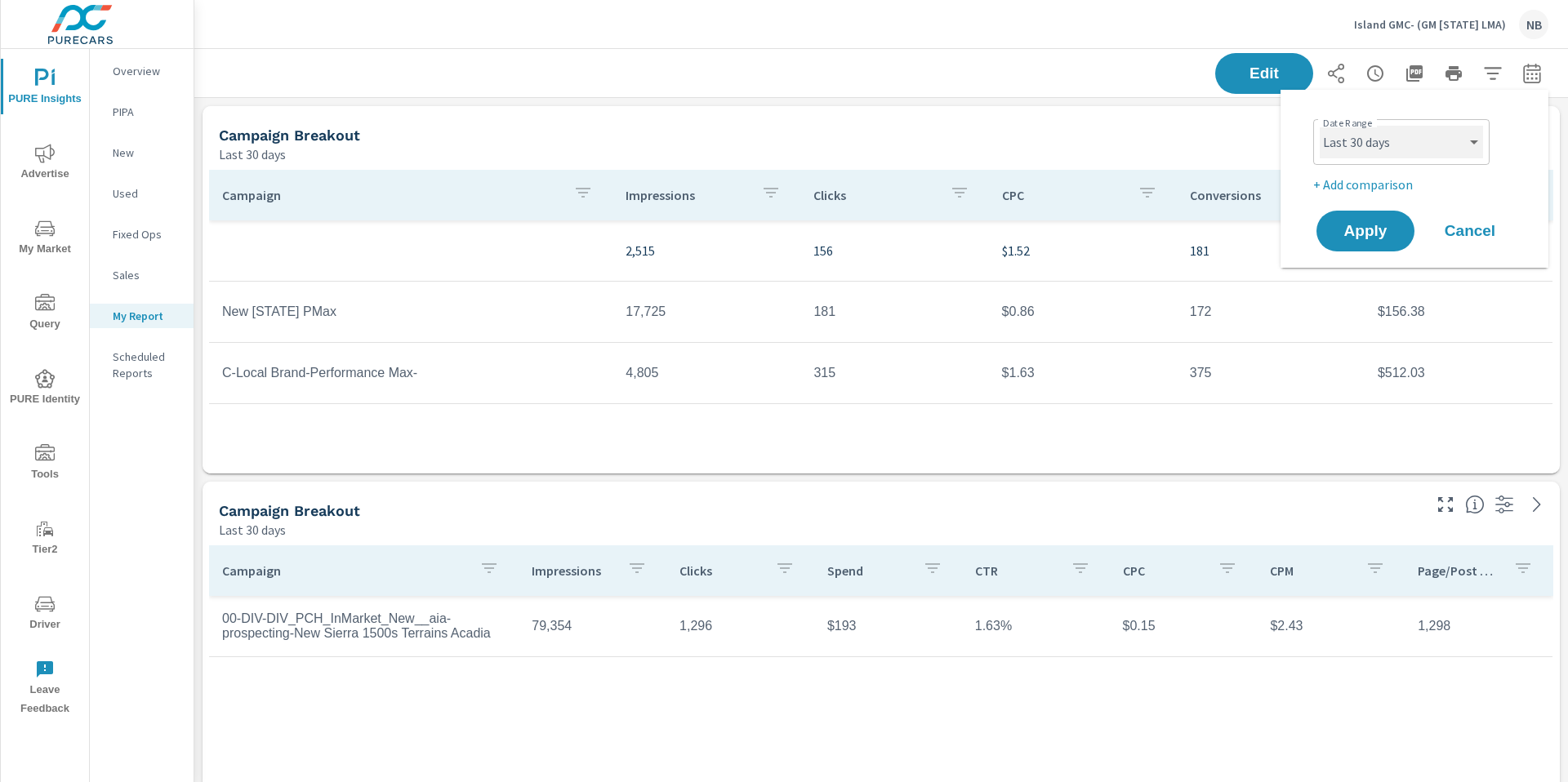 click on "Custom Yesterday Last week Last 7 days Last 14 days Last 30 days Last 45 days Last 60 days Last 90 days Last 180 days Last 365 days Month to date Last month Last 2 months Last 3 months Last 6 months Last 9 months Last 12 months Year to date Last year" at bounding box center [1401, 142] 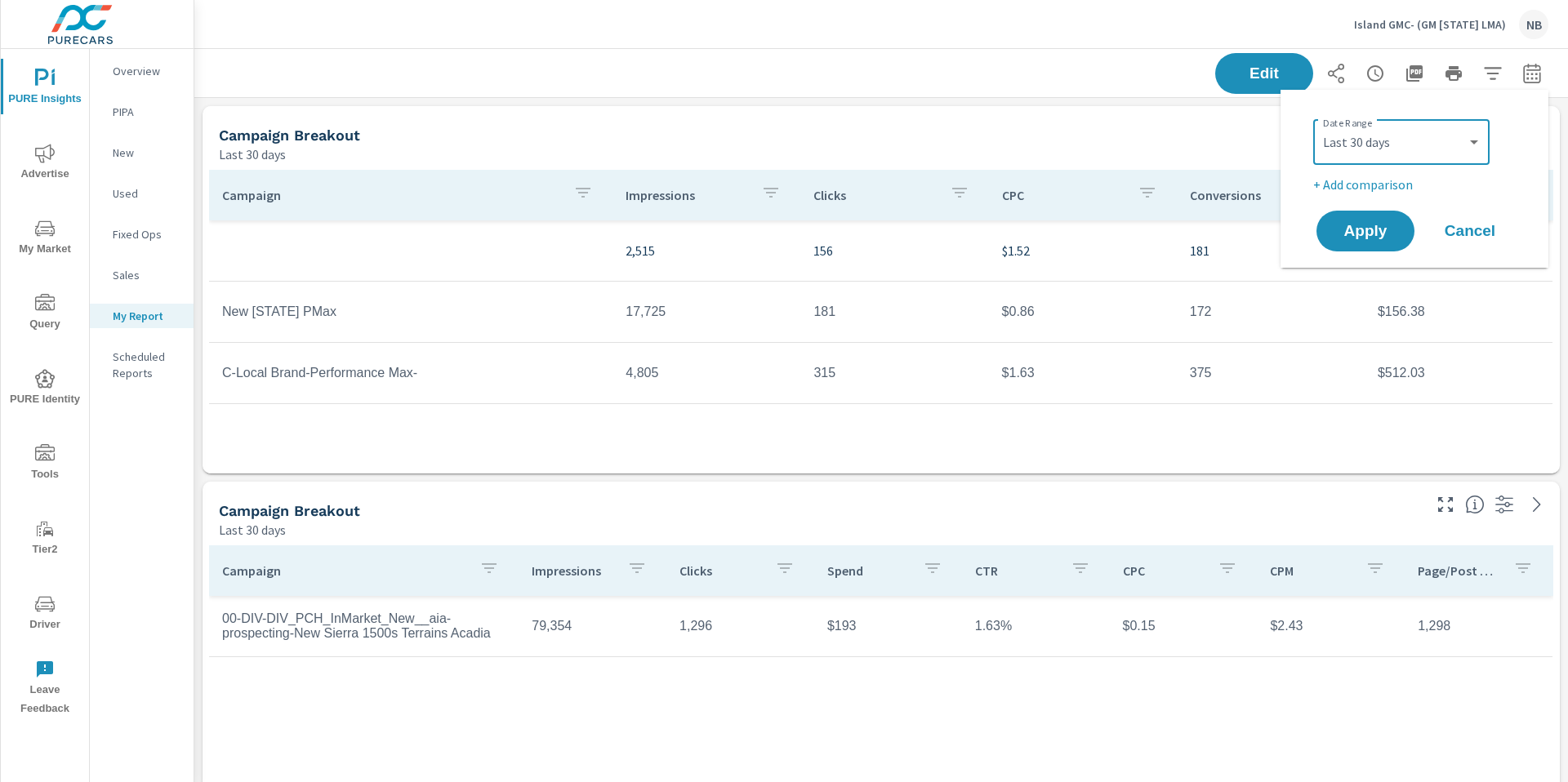 click on "+ Add comparison" at bounding box center [1418, 184] 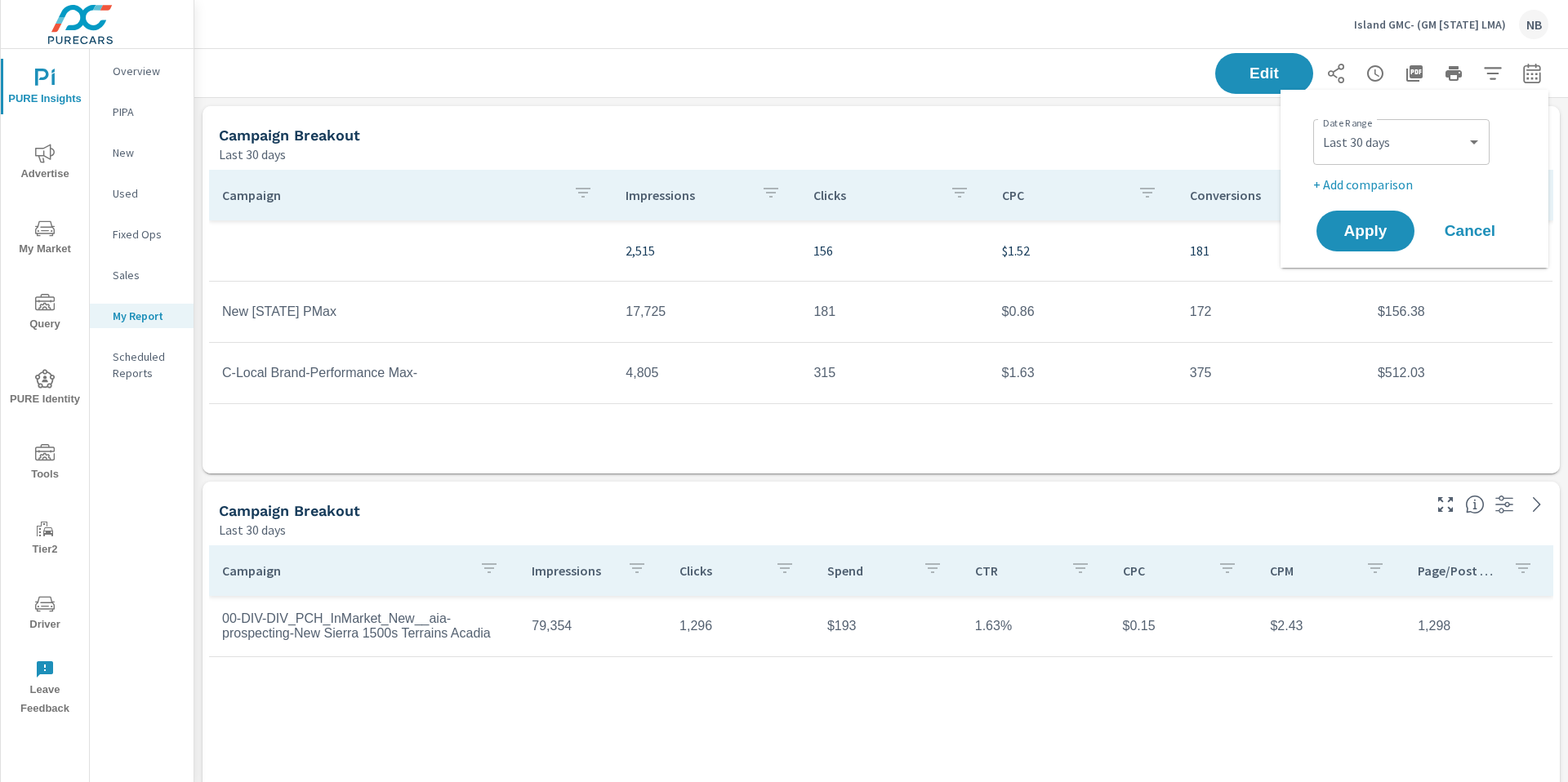 select on "Previous period" 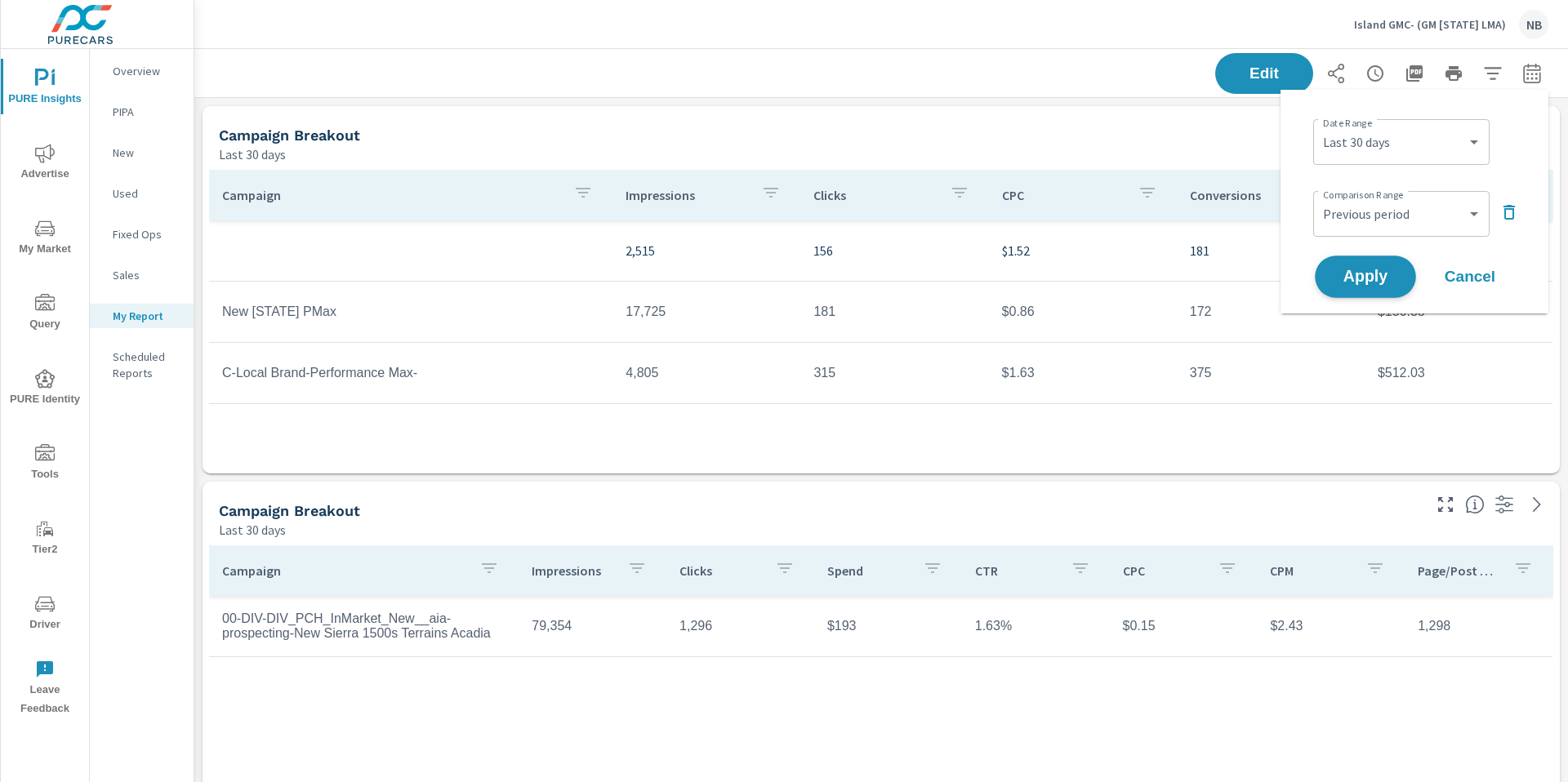 click on "Apply" at bounding box center [1365, 277] 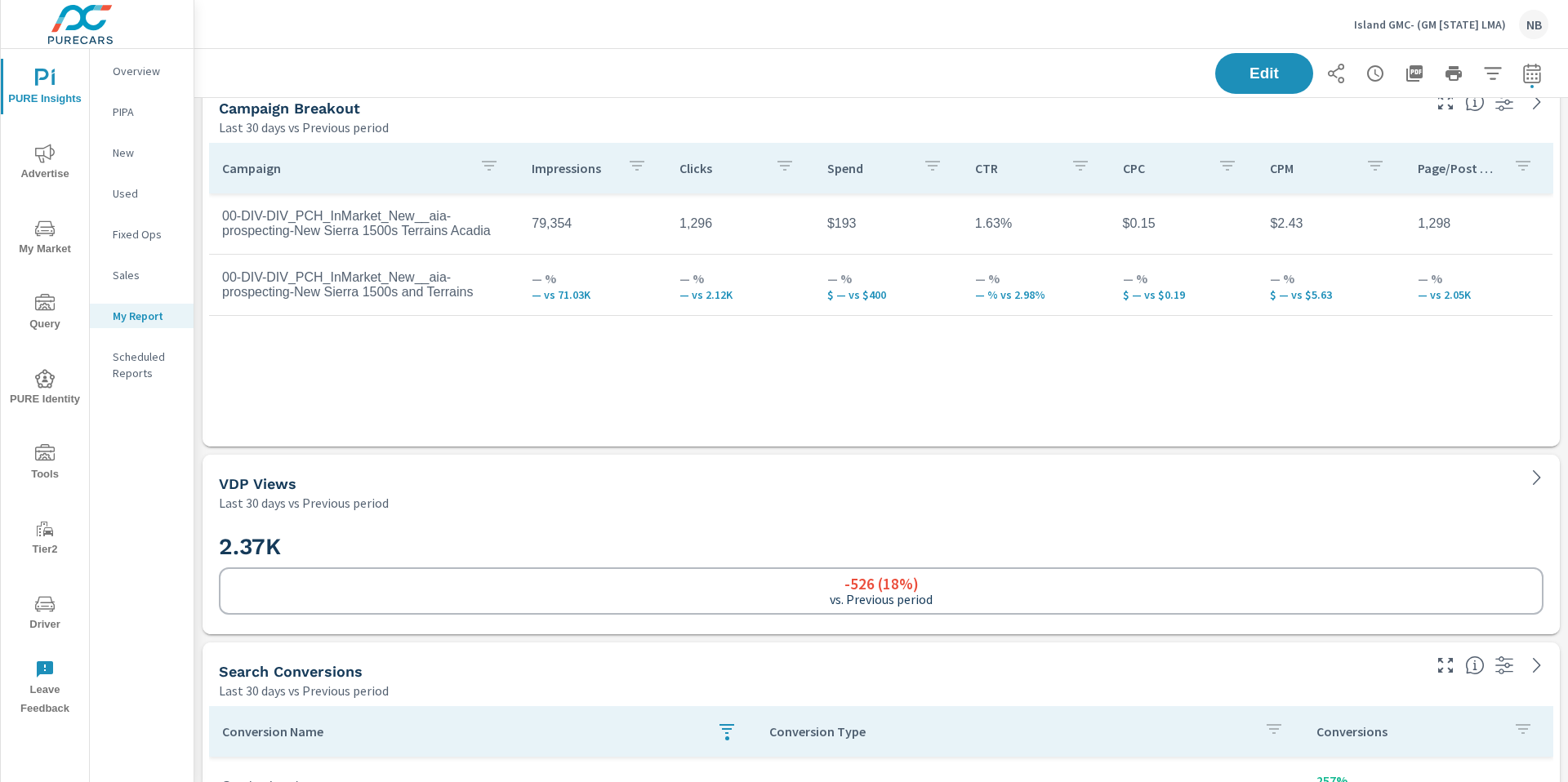 scroll, scrollTop: 396, scrollLeft: 0, axis: vertical 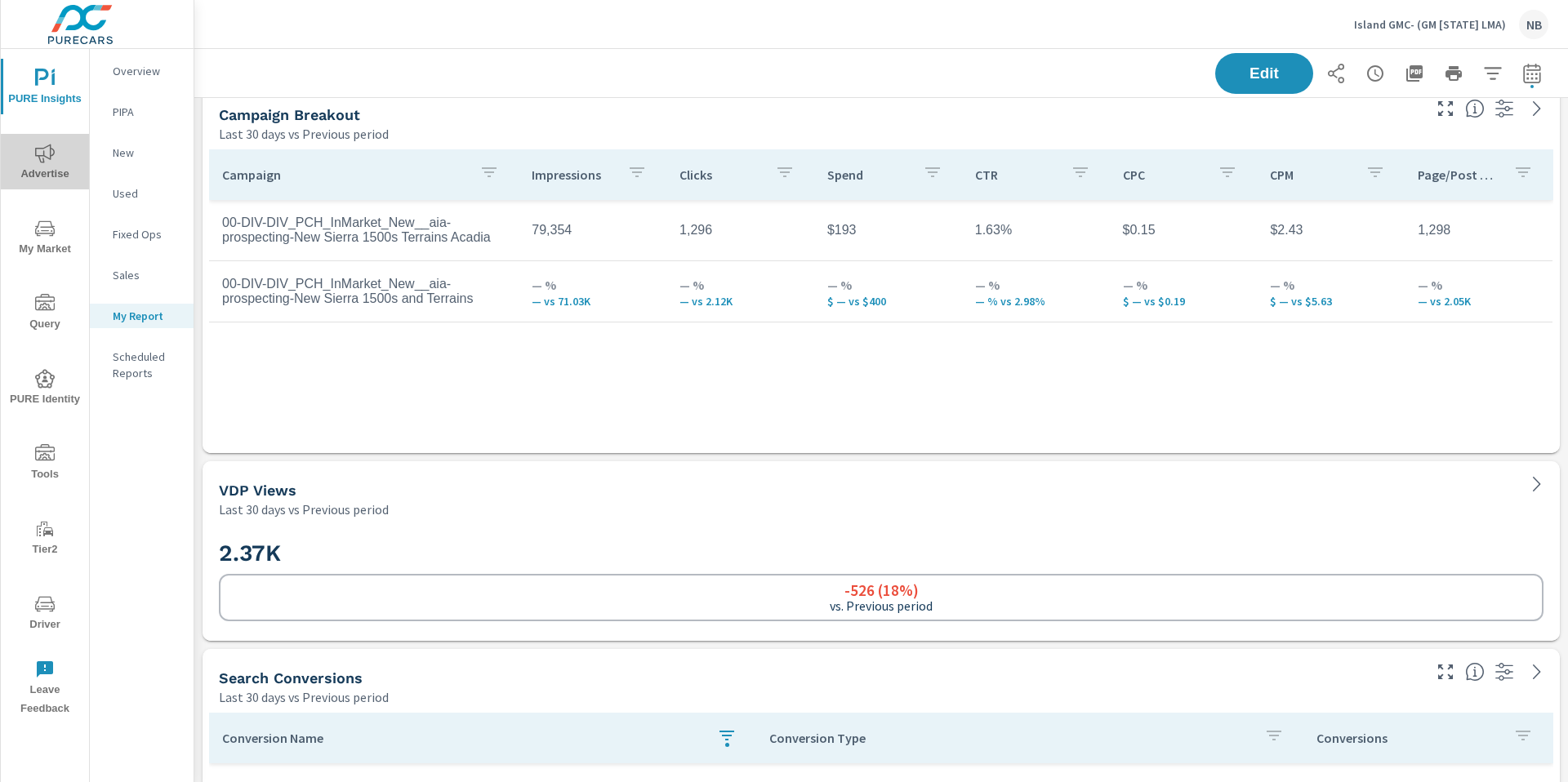 click 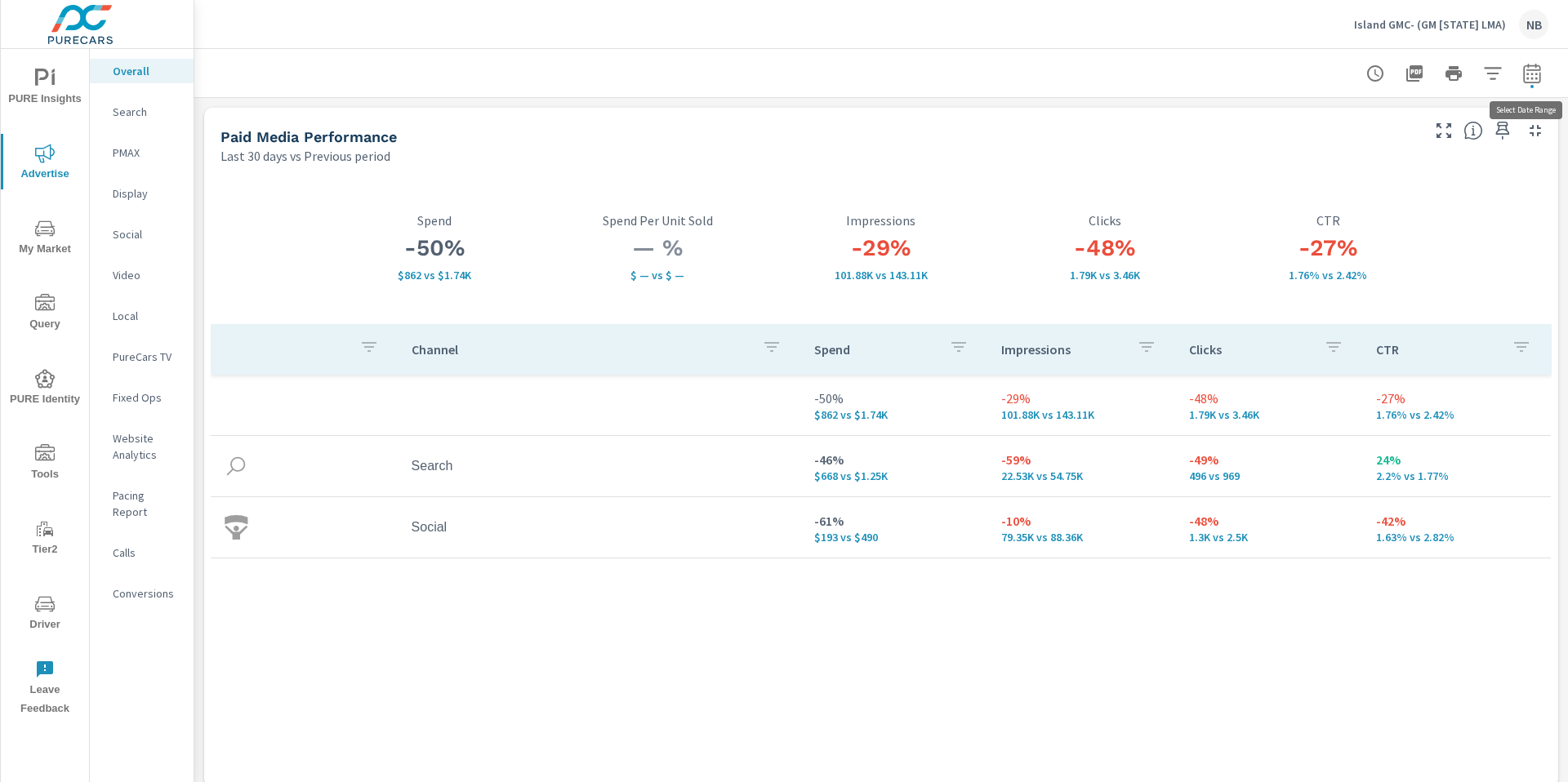 click 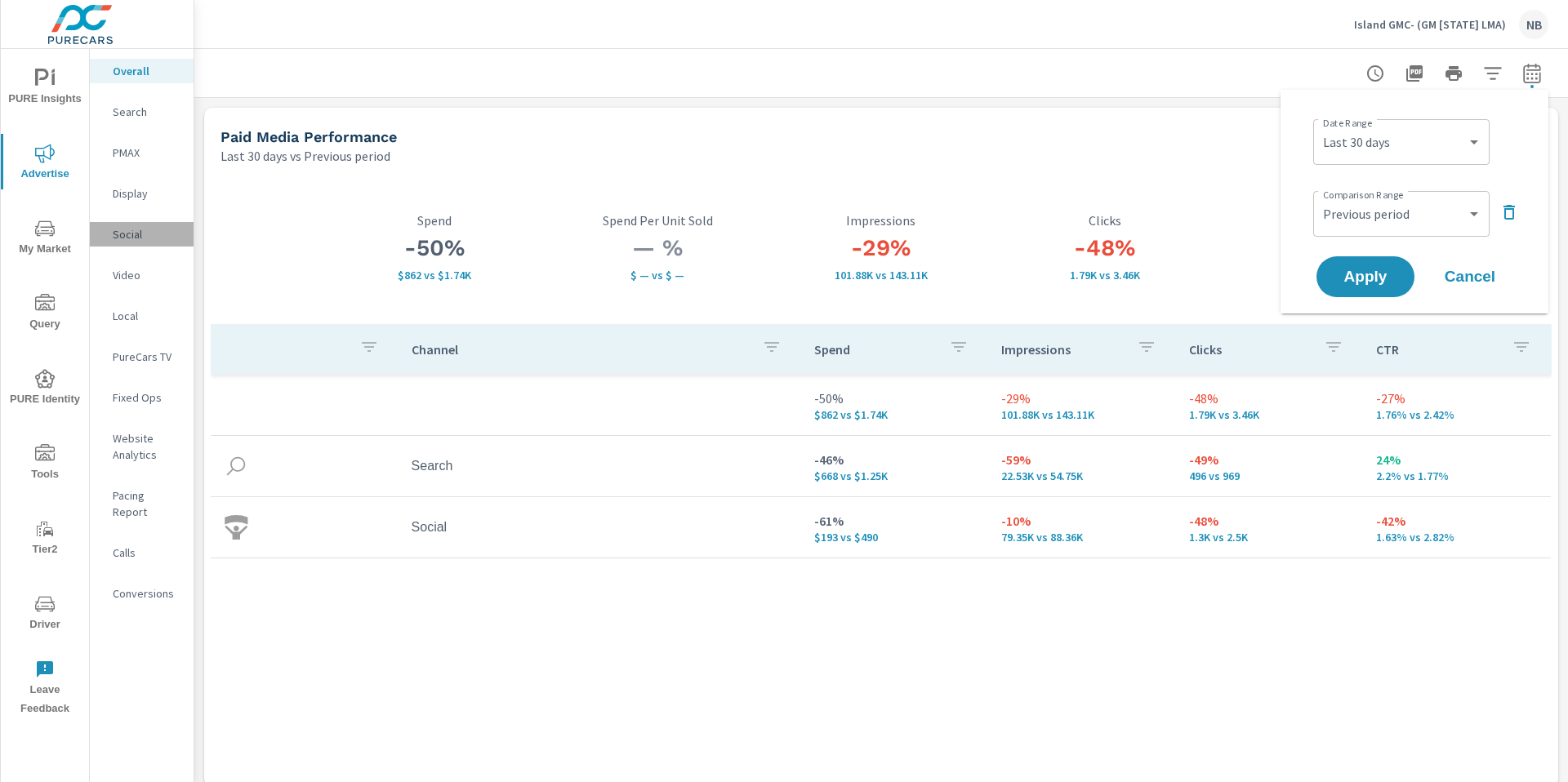 click on "Social" at bounding box center [146, 234] 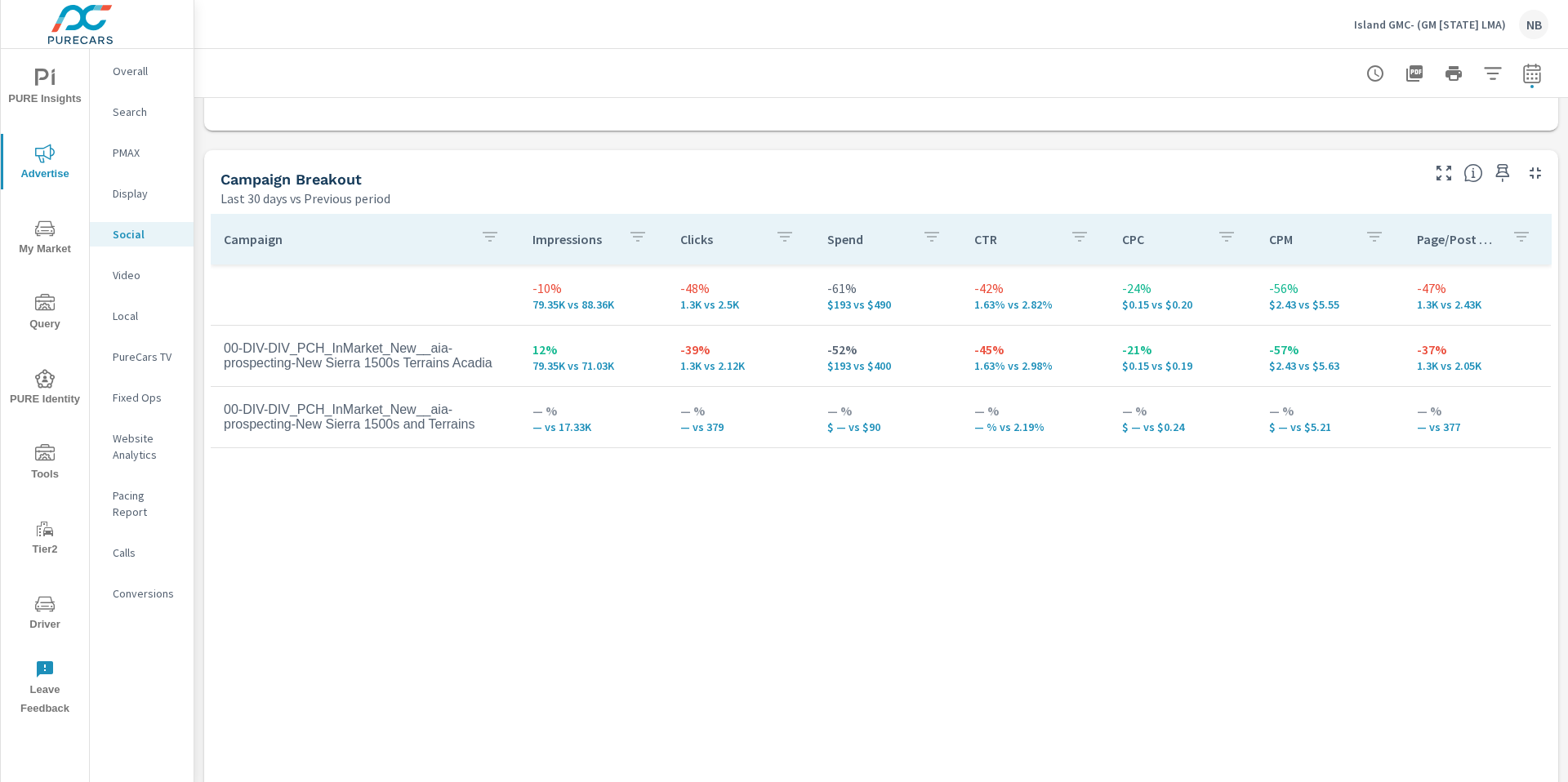 scroll, scrollTop: 713, scrollLeft: 0, axis: vertical 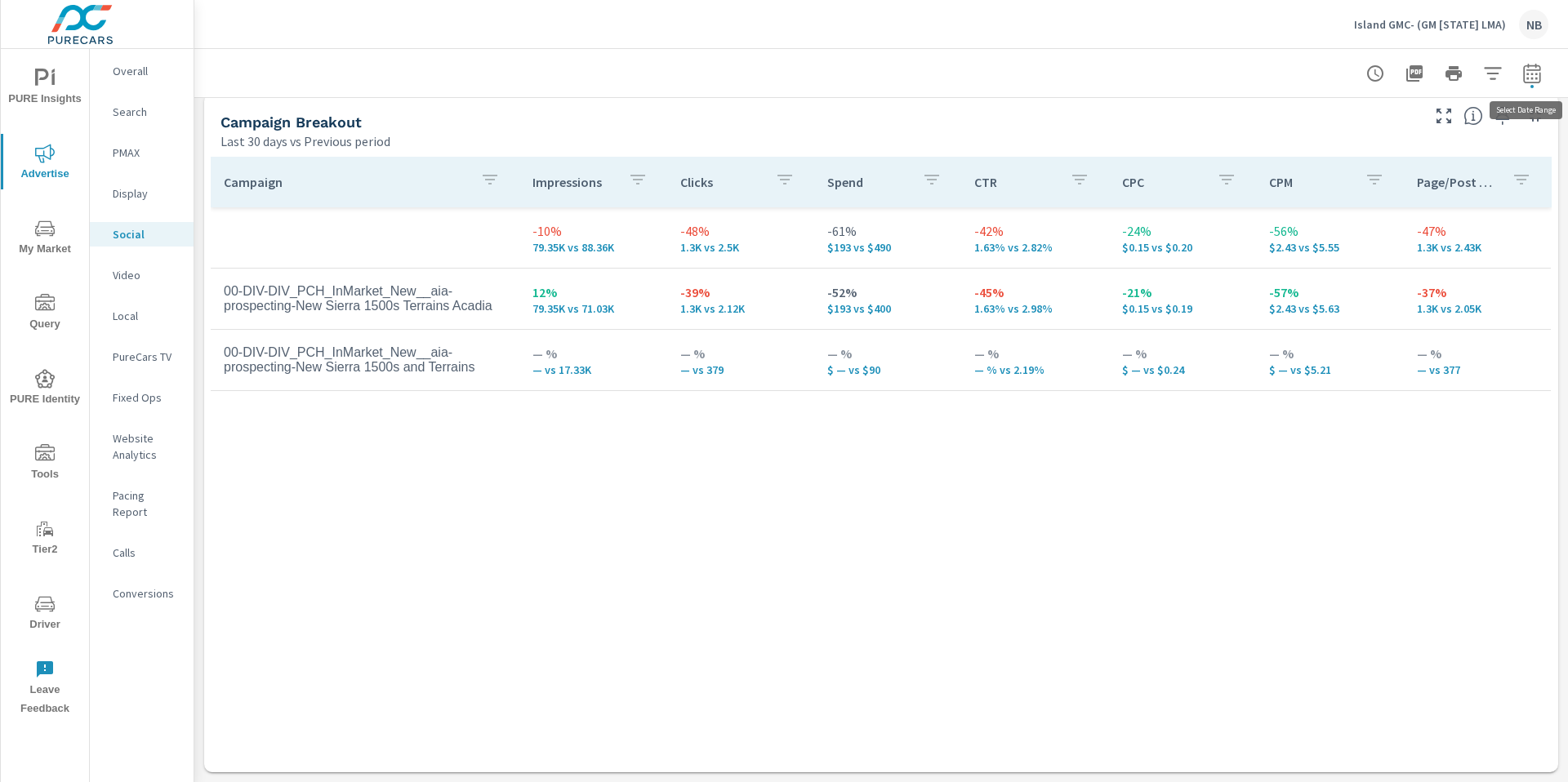 click 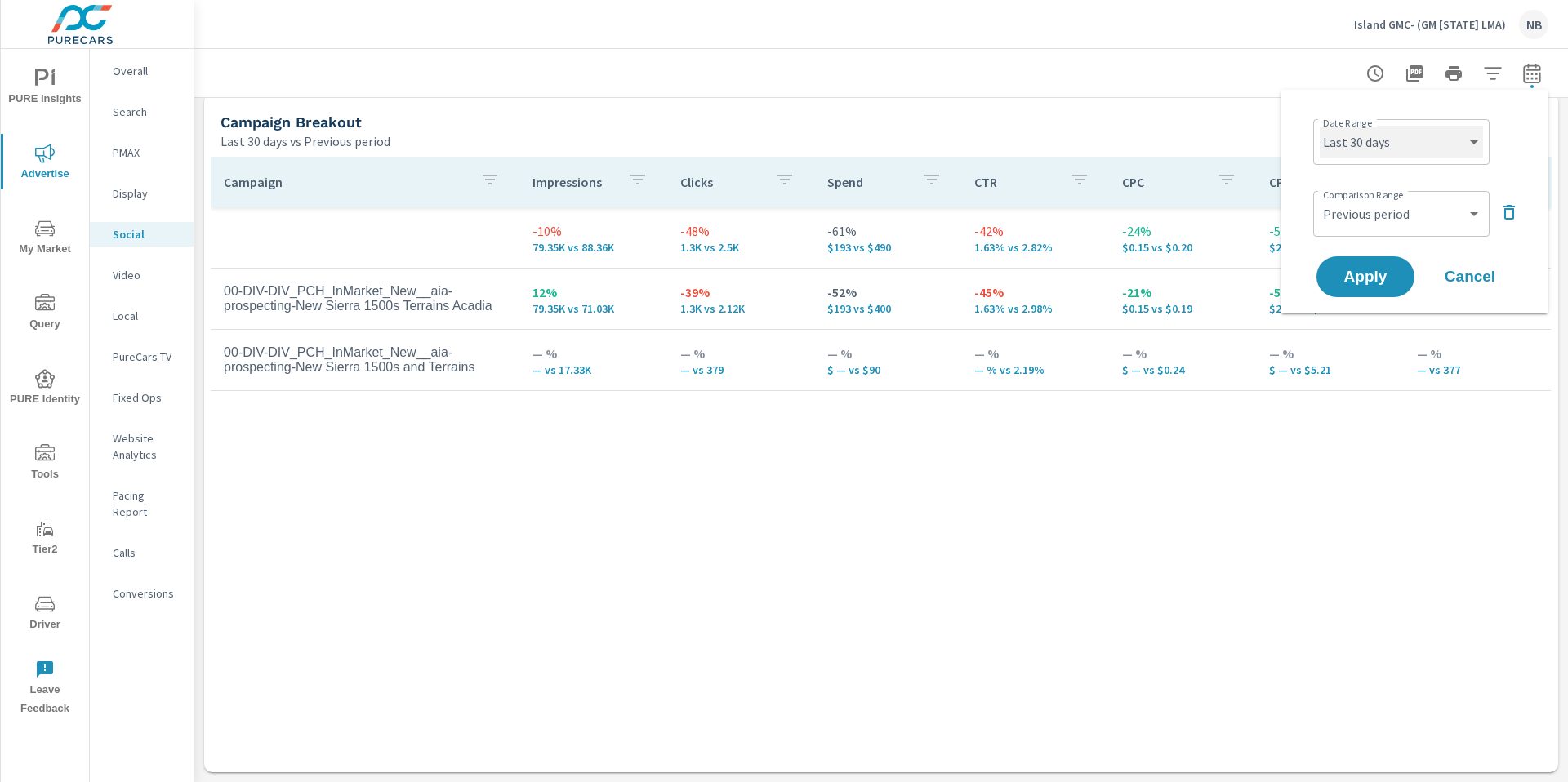 click on "Custom Yesterday Last week Last 7 days Last 14 days Last 30 days Last 45 days Last 60 days Last 90 days Last 180 days Last 365 days Month to date Last month Last 2 months Last 3 months Last 6 months Last 9 months Last 12 months Year to date Last year" at bounding box center [1401, 142] 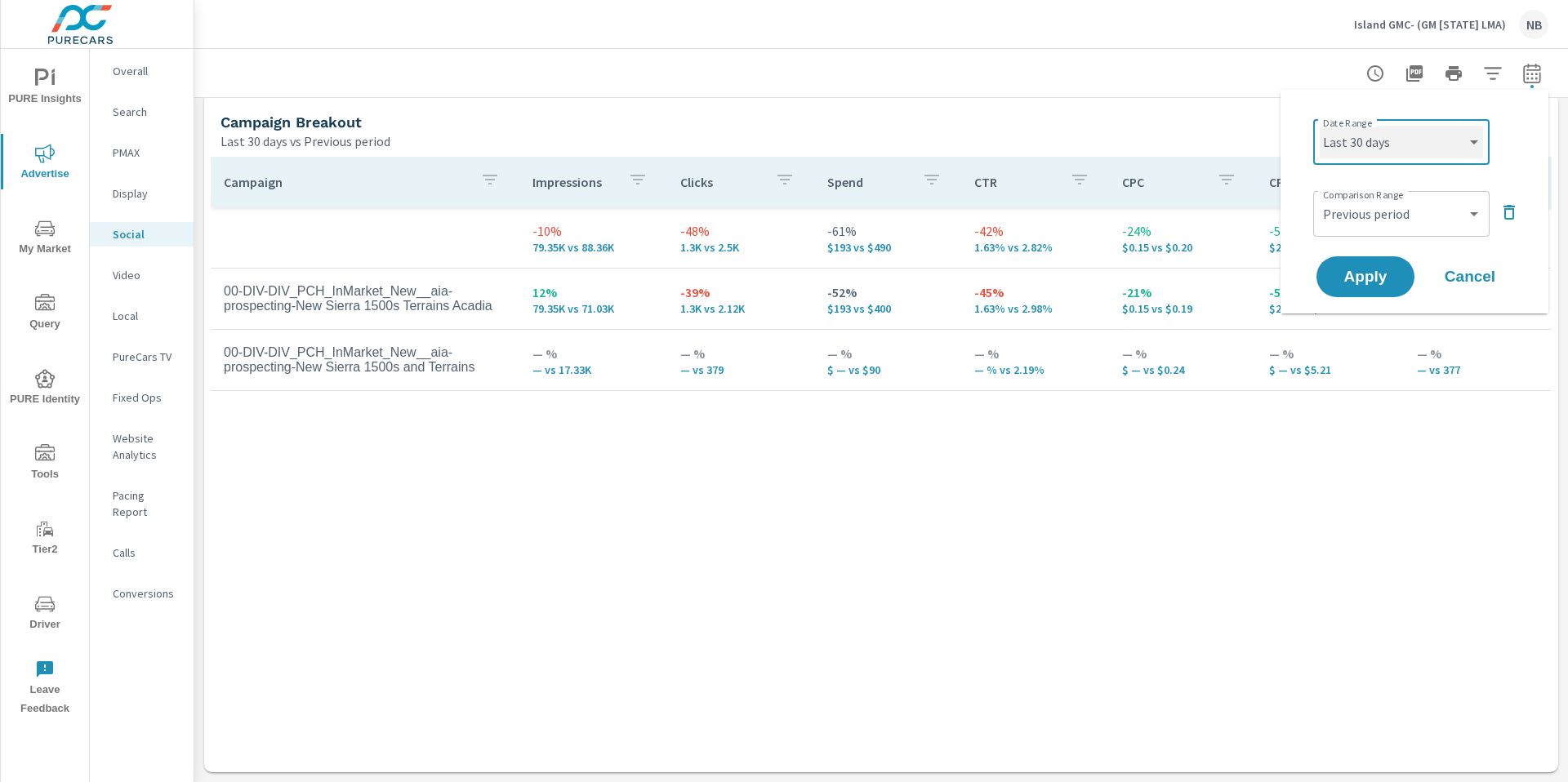 select on "Last month" 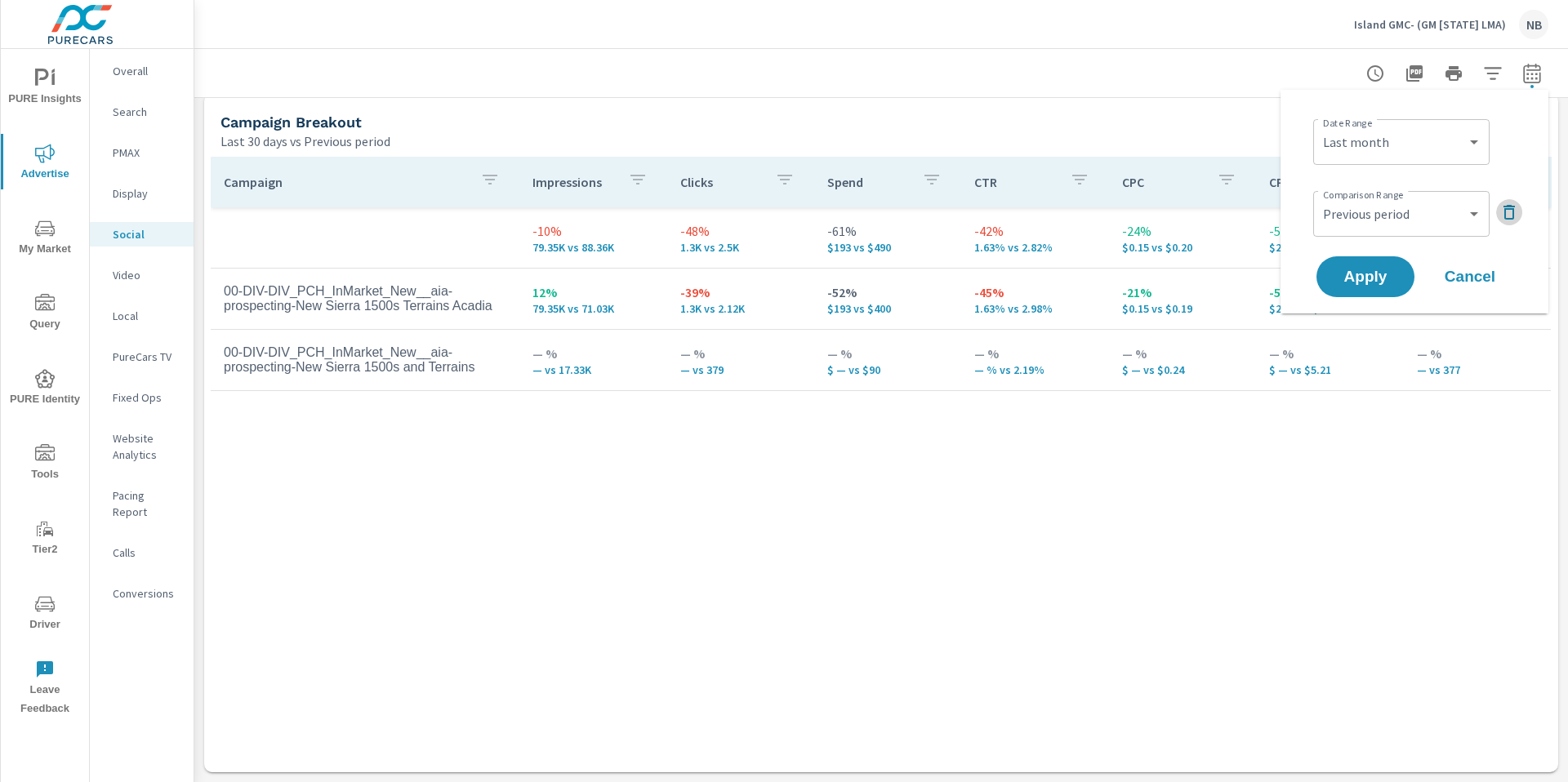 click 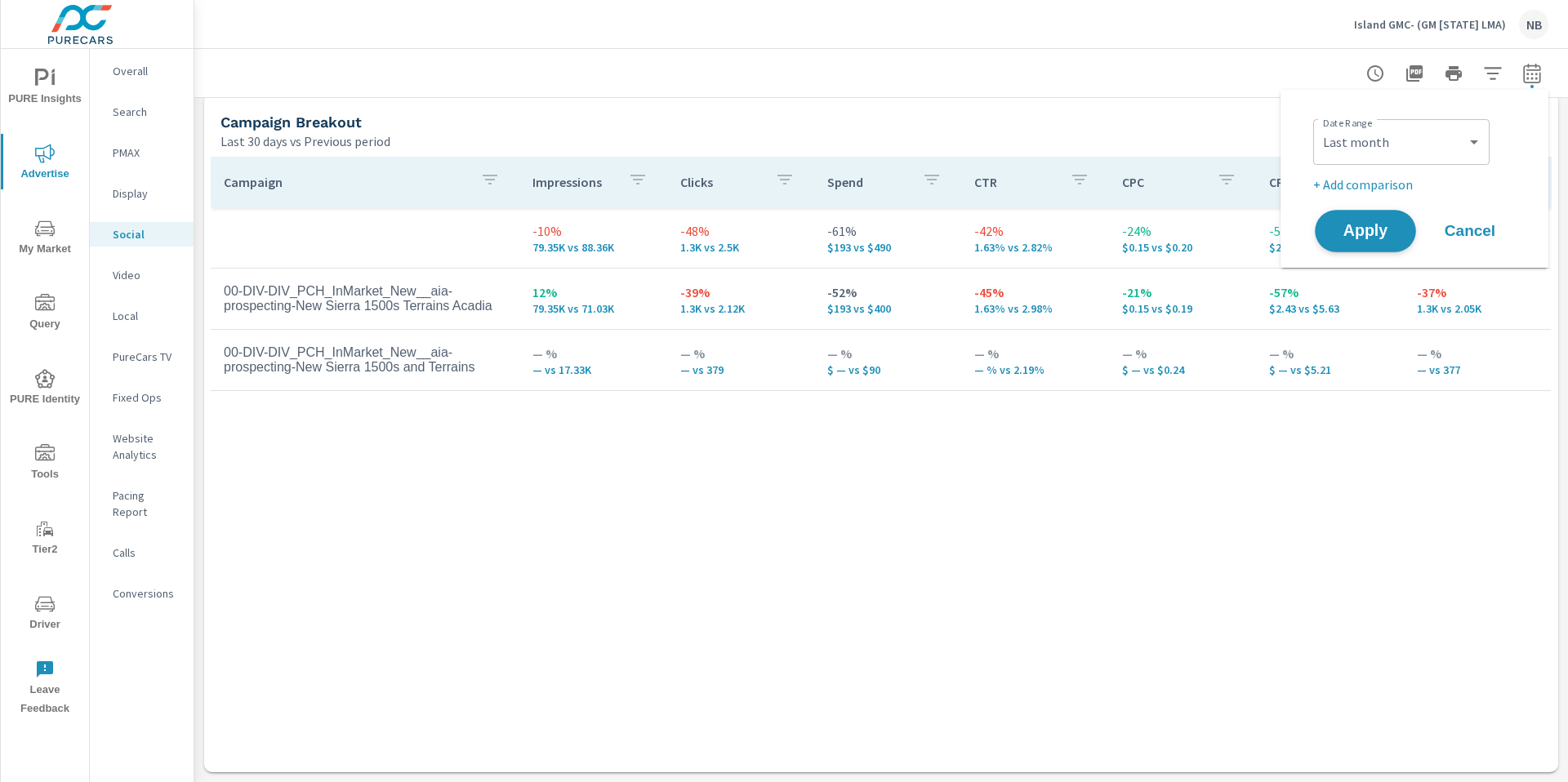 click on "Apply" at bounding box center (1365, 231) 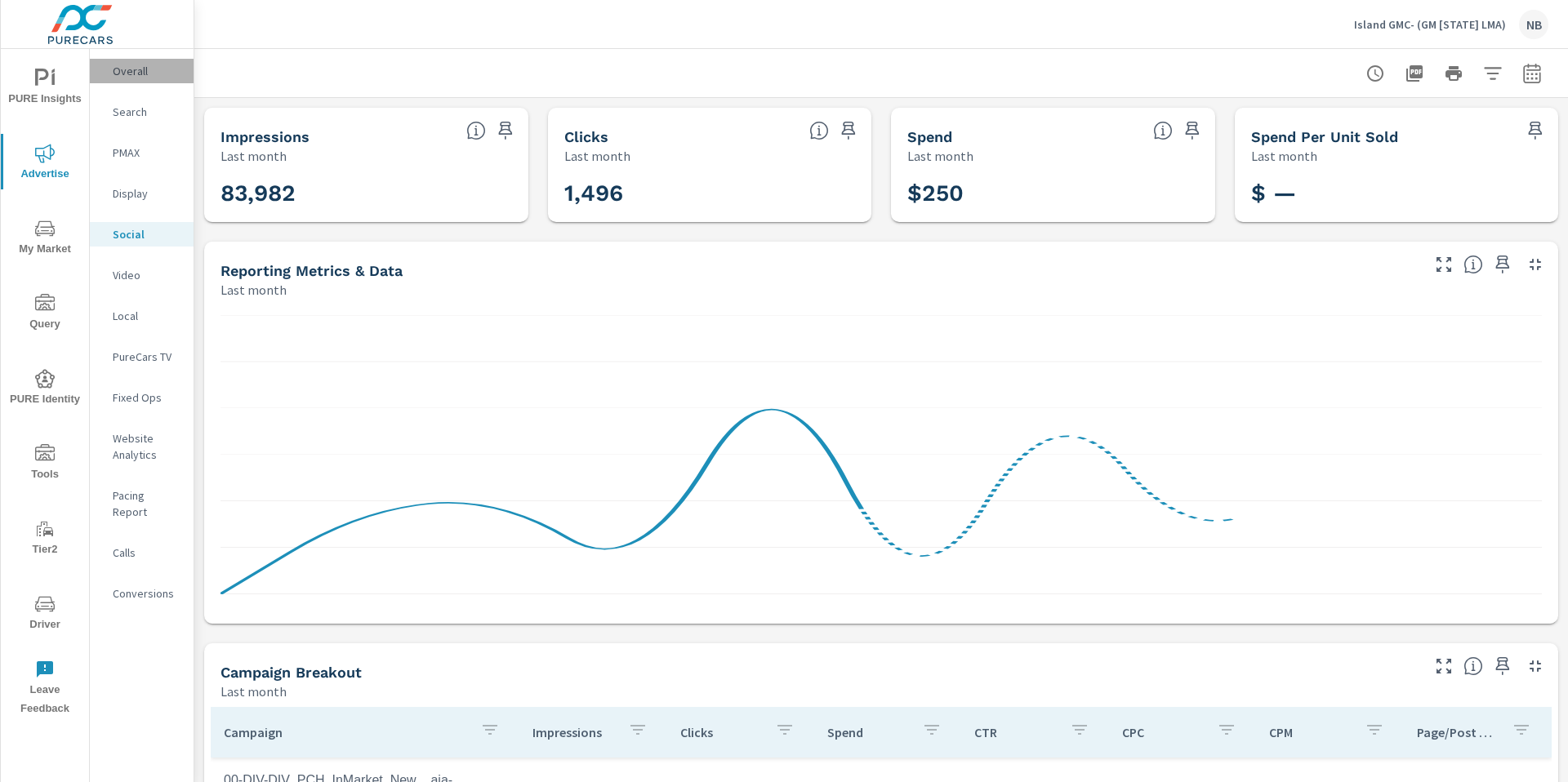 click on "Overall" at bounding box center (146, 71) 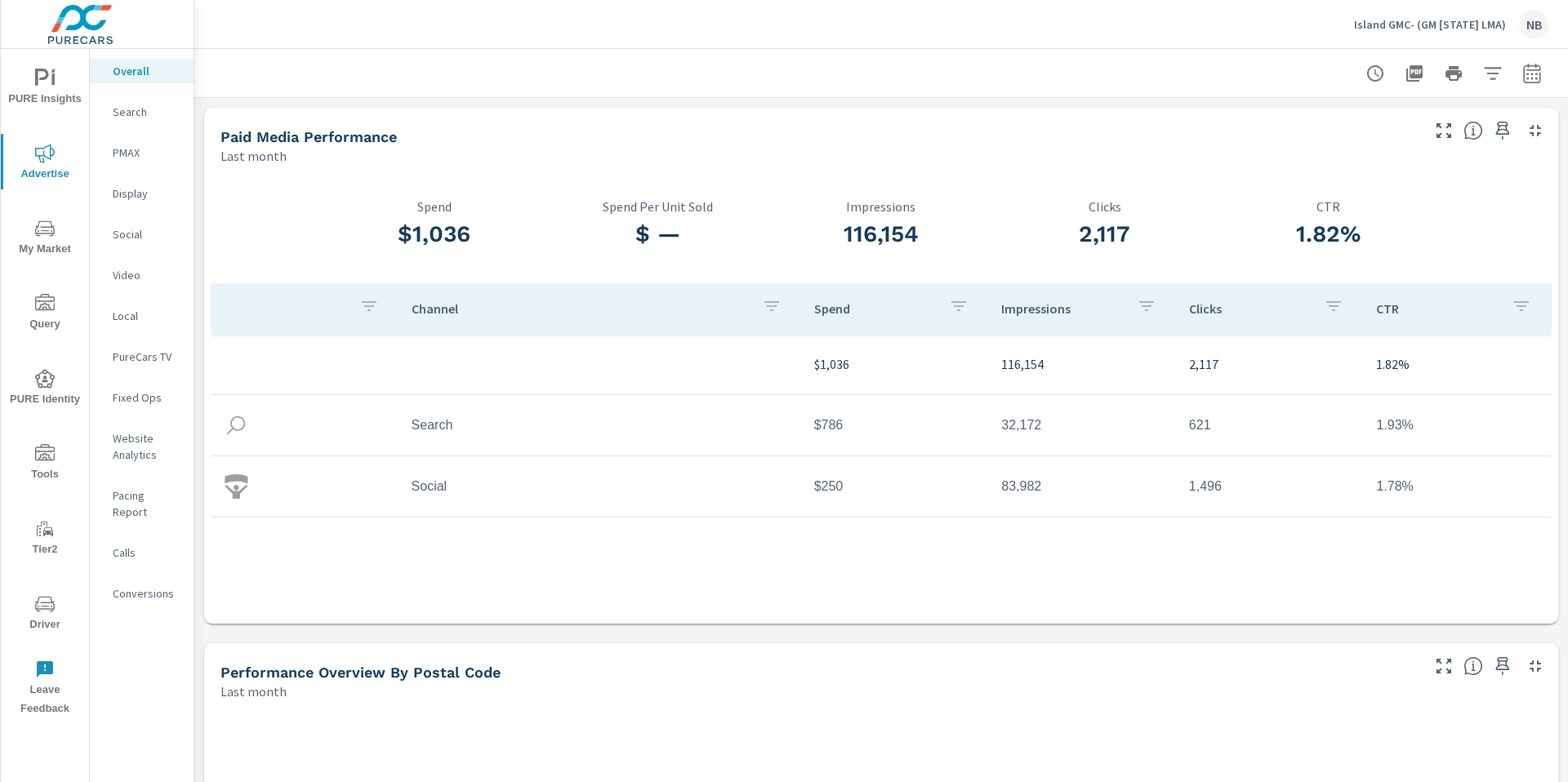 click on "Search" at bounding box center [146, 112] 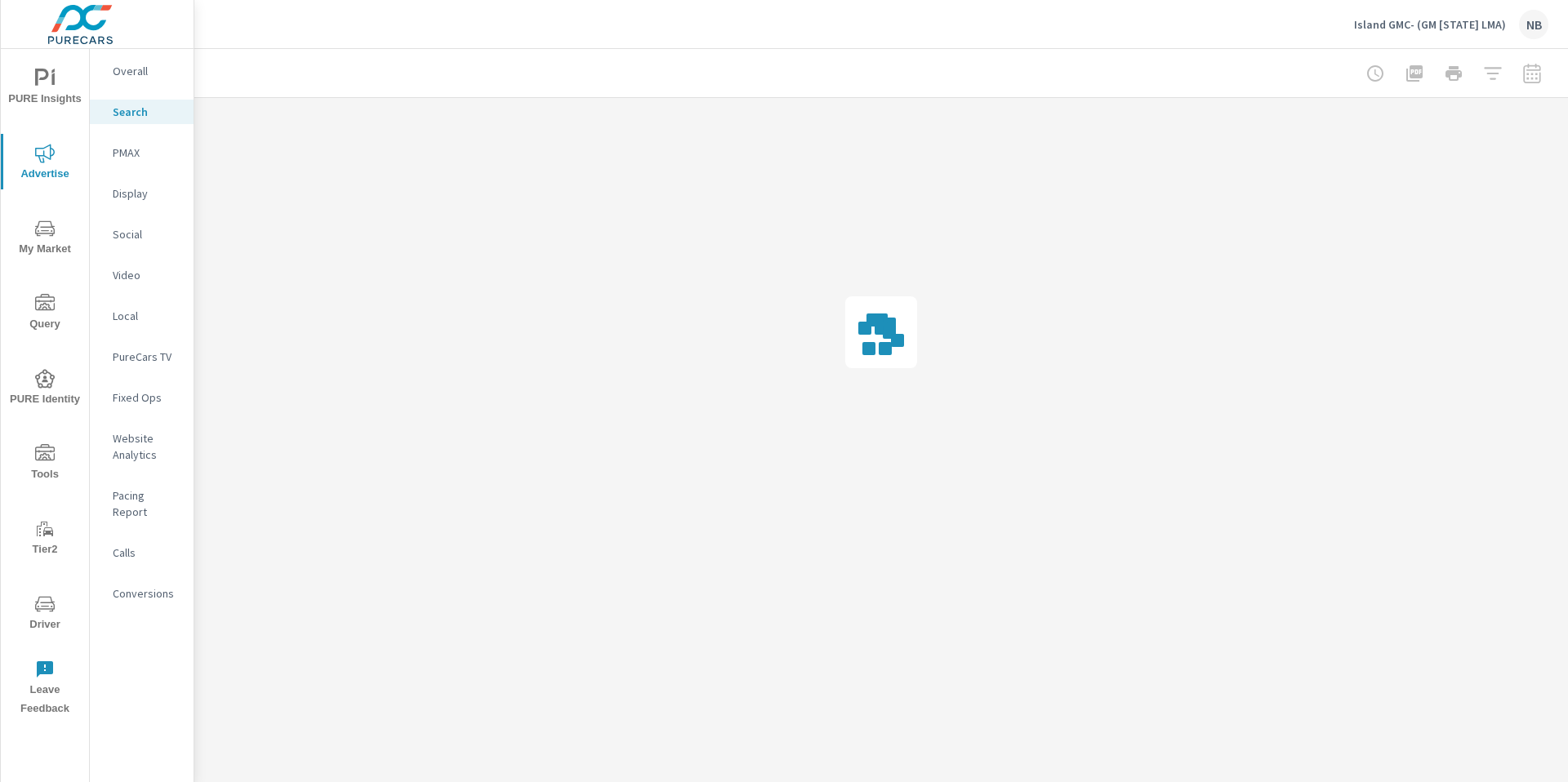 click on "PMAX" at bounding box center (146, 153) 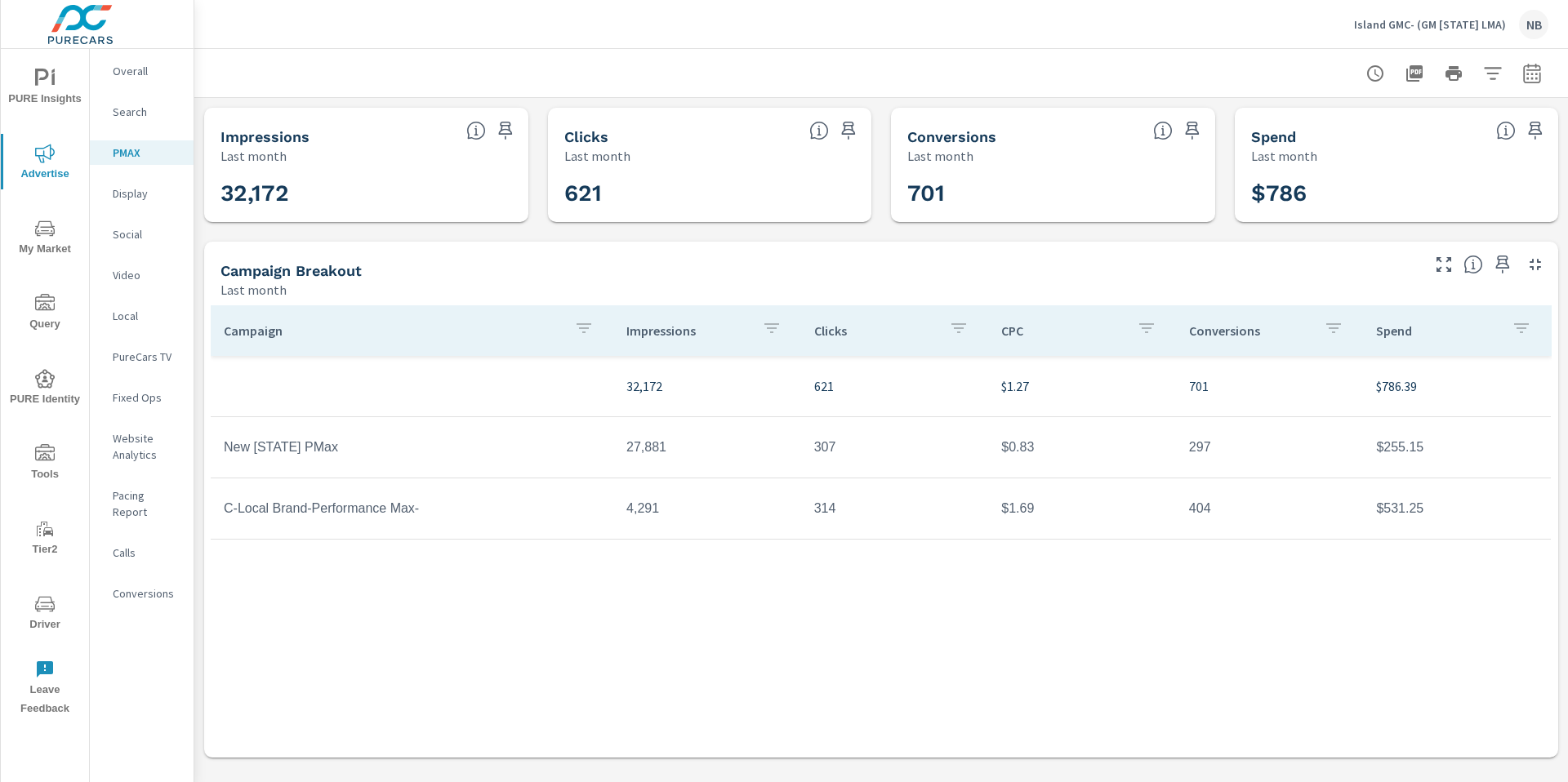 click on "Social" at bounding box center [146, 234] 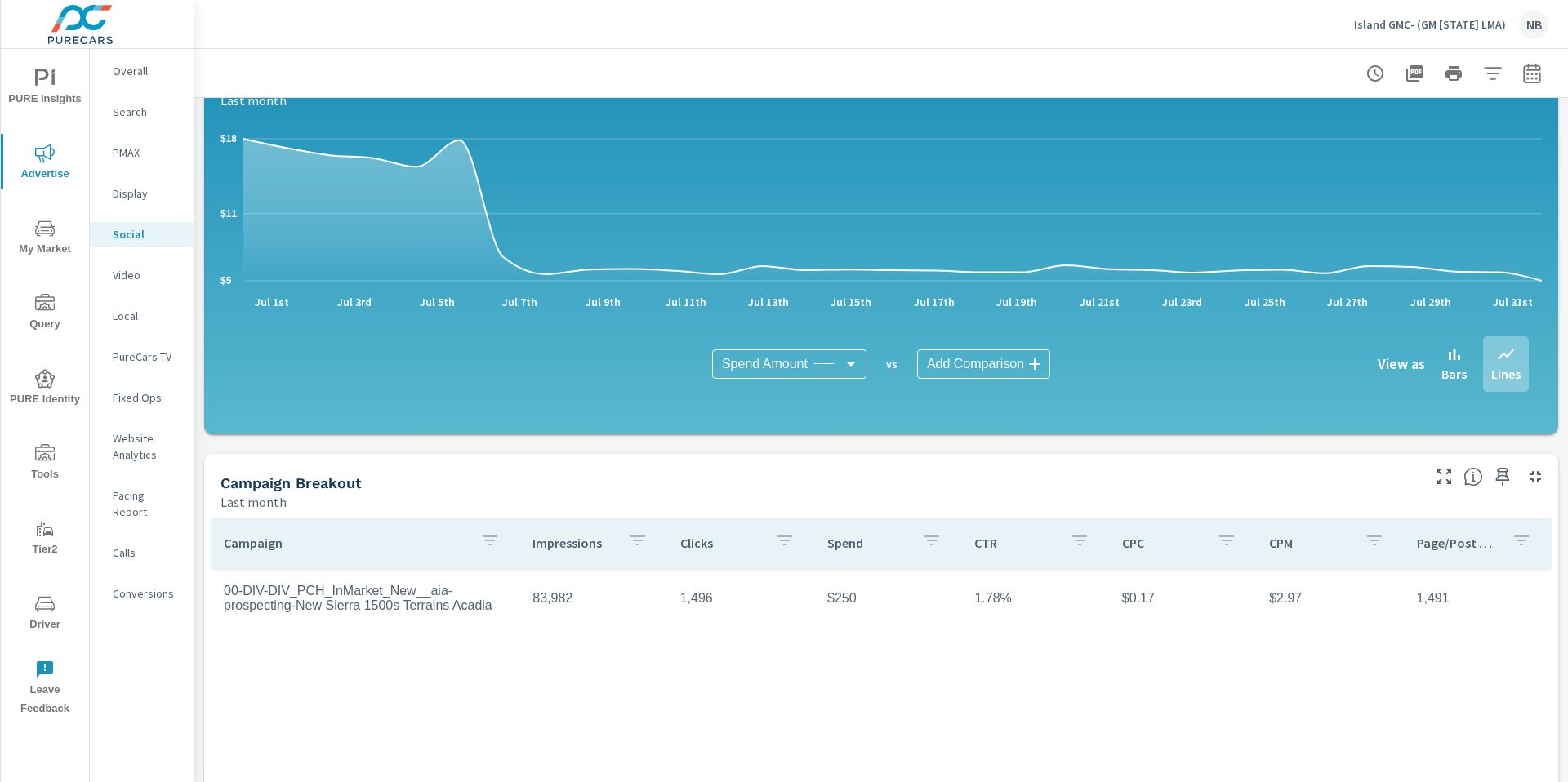 scroll, scrollTop: 193, scrollLeft: 0, axis: vertical 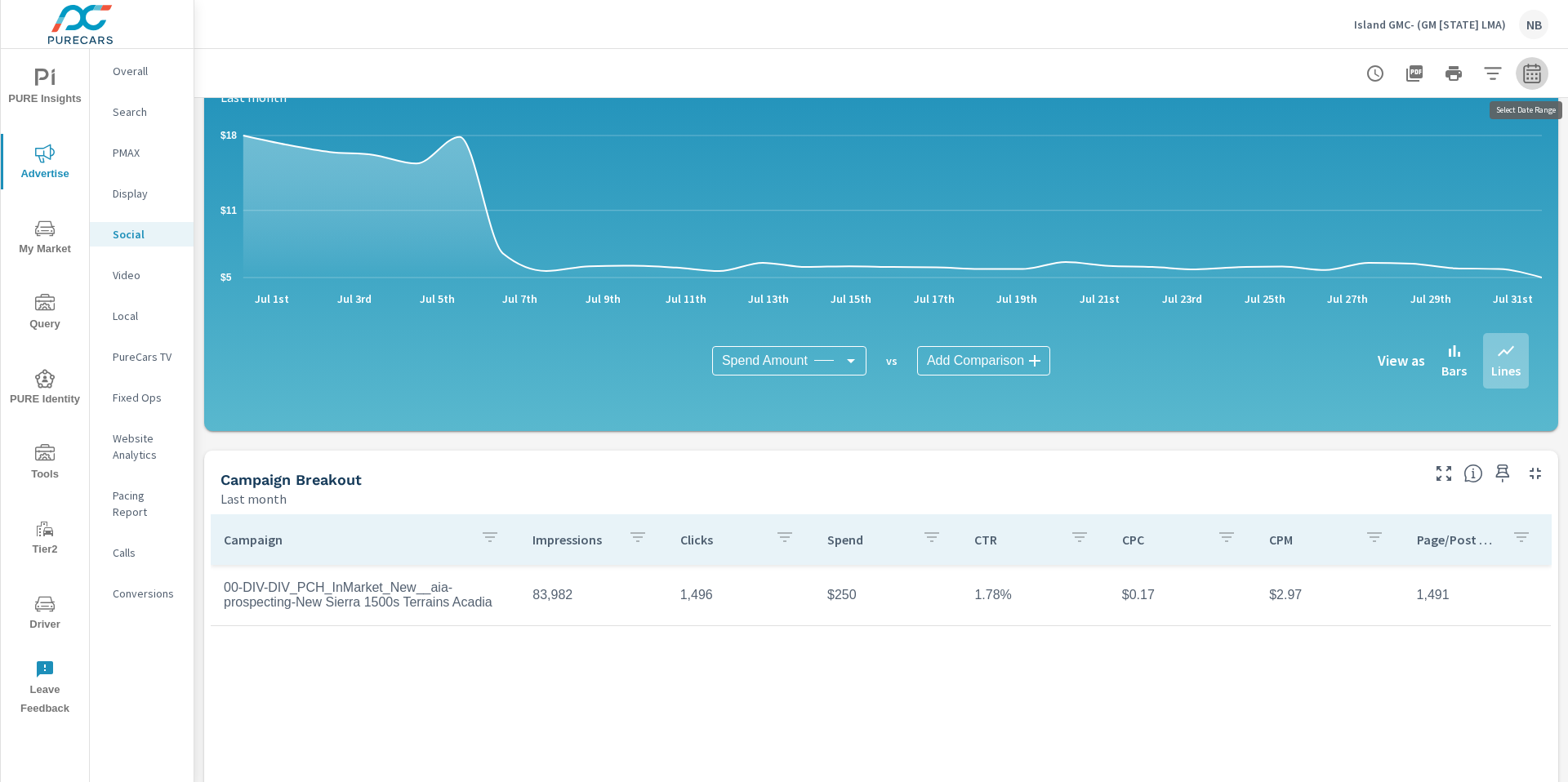 click 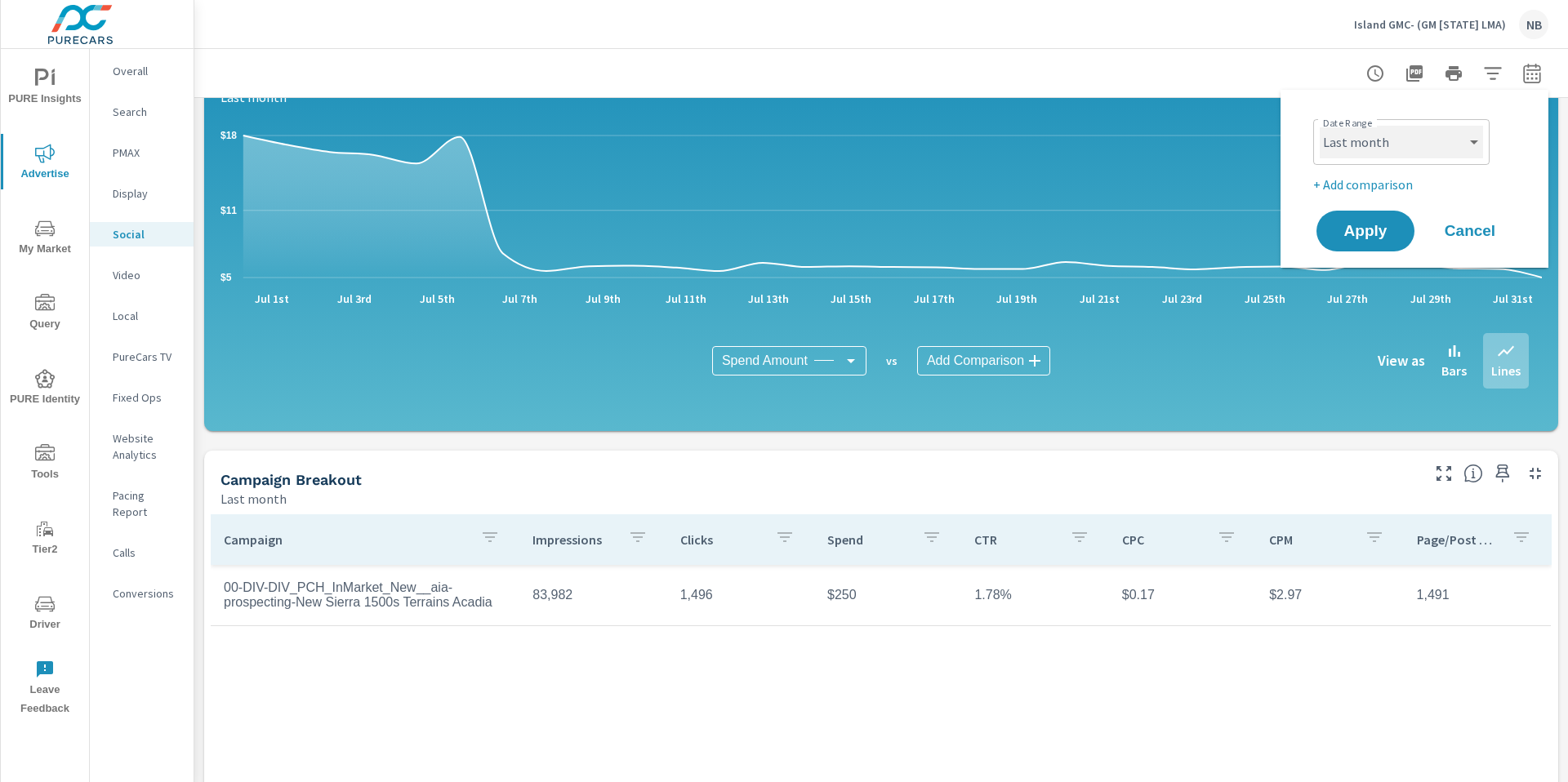 click on "Custom Yesterday Last week Last 7 days Last 14 days Last 30 days Last 45 days Last 60 days Last 90 days Last 180 days Last 365 days Month to date Last month Last 2 months Last 3 months Last 6 months Last 9 months Last 12 months Year to date Last year" at bounding box center (1401, 142) 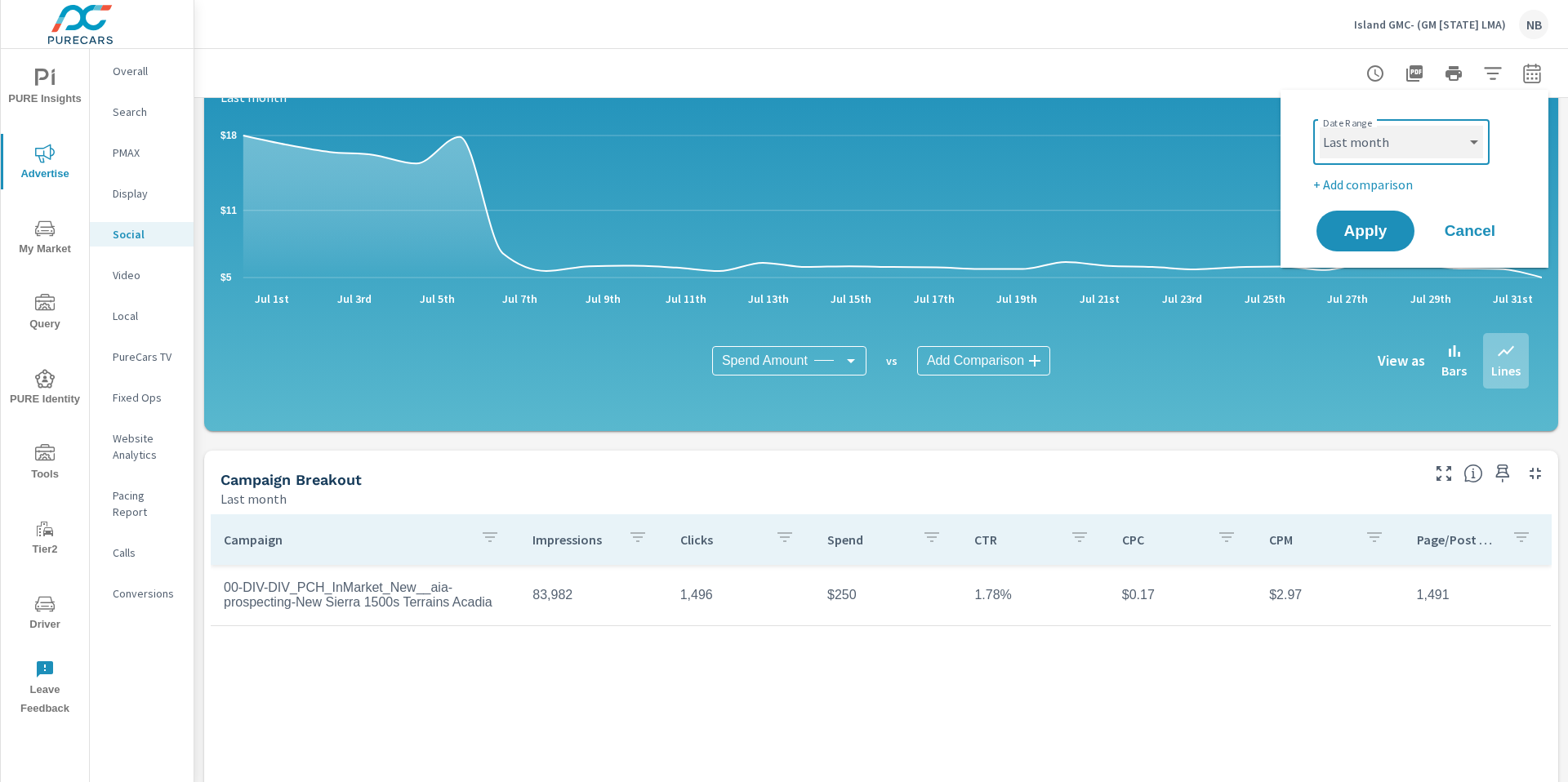 select on "Last 30 days" 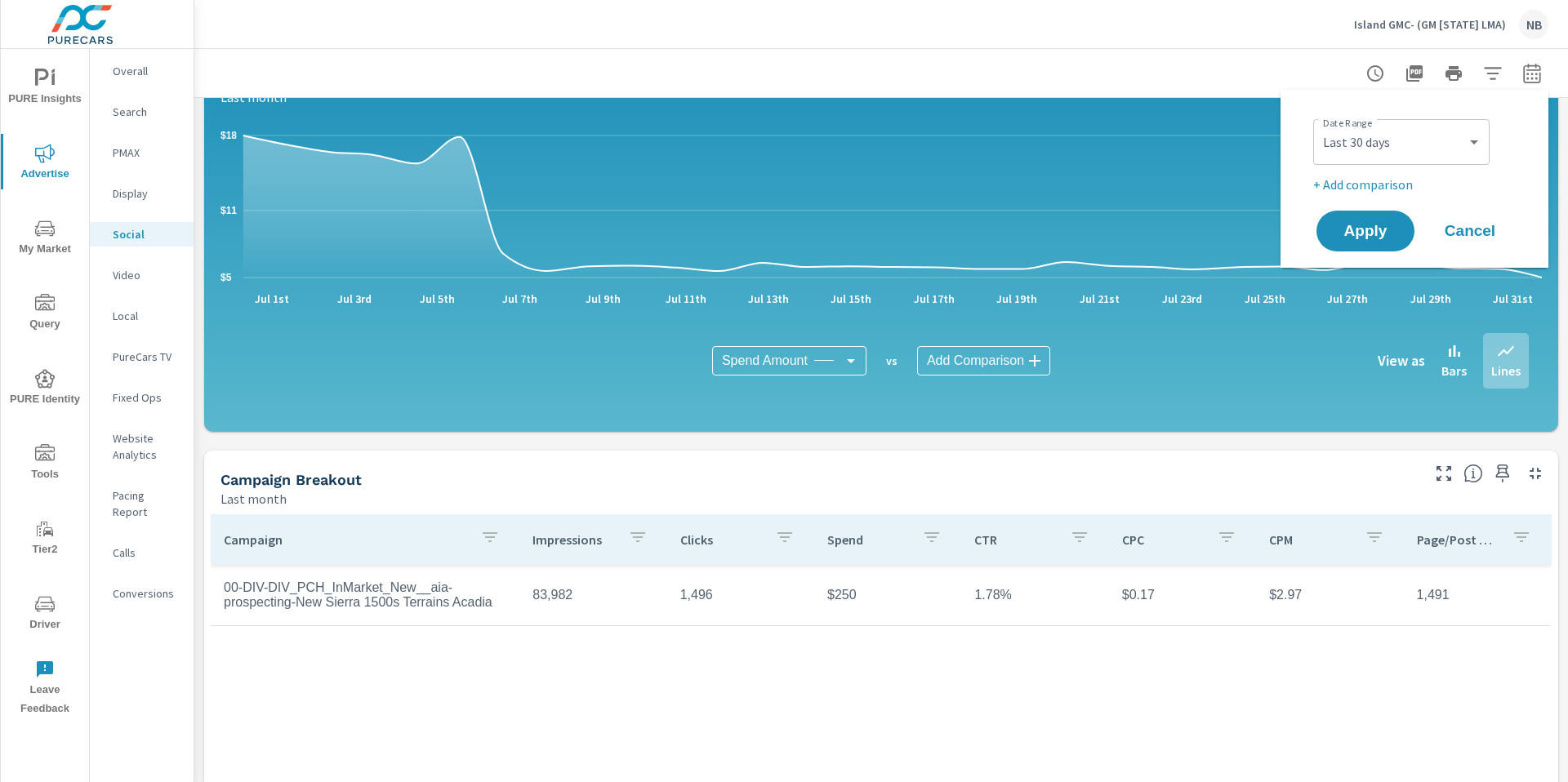 click on "+ Add comparison" at bounding box center [1418, 184] 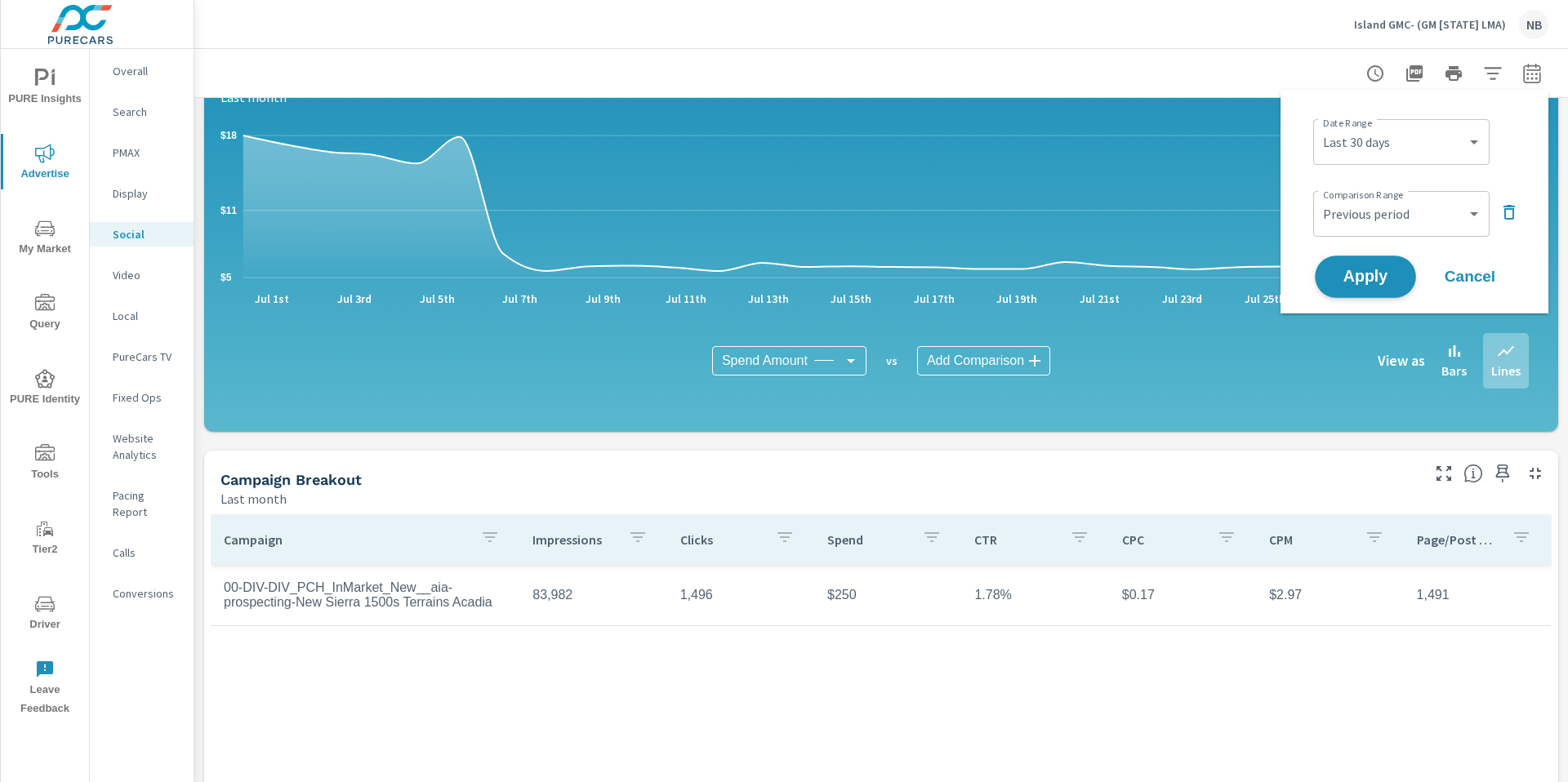 click on "Apply" at bounding box center (1365, 277) 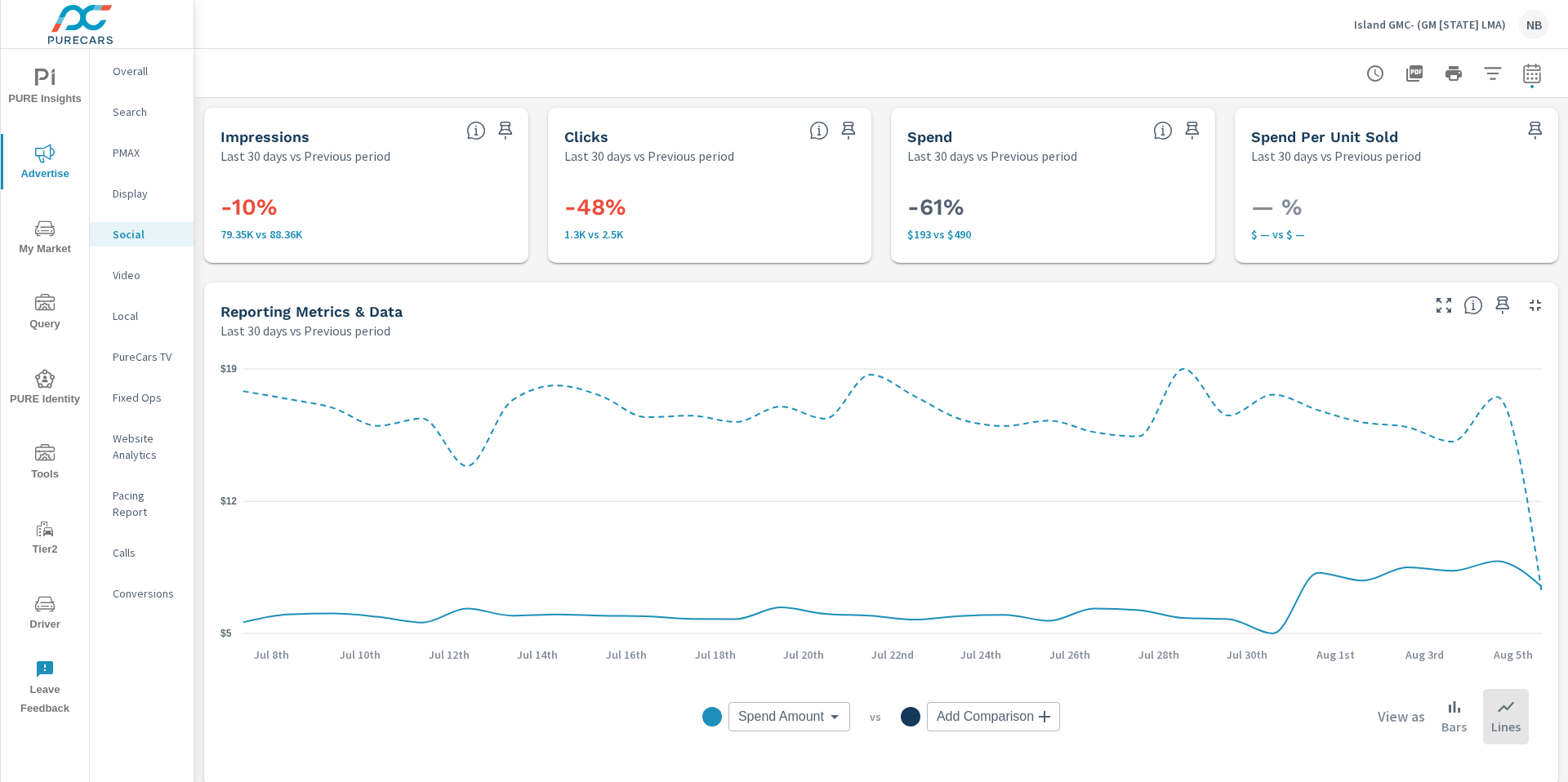 click at bounding box center [881, 73] 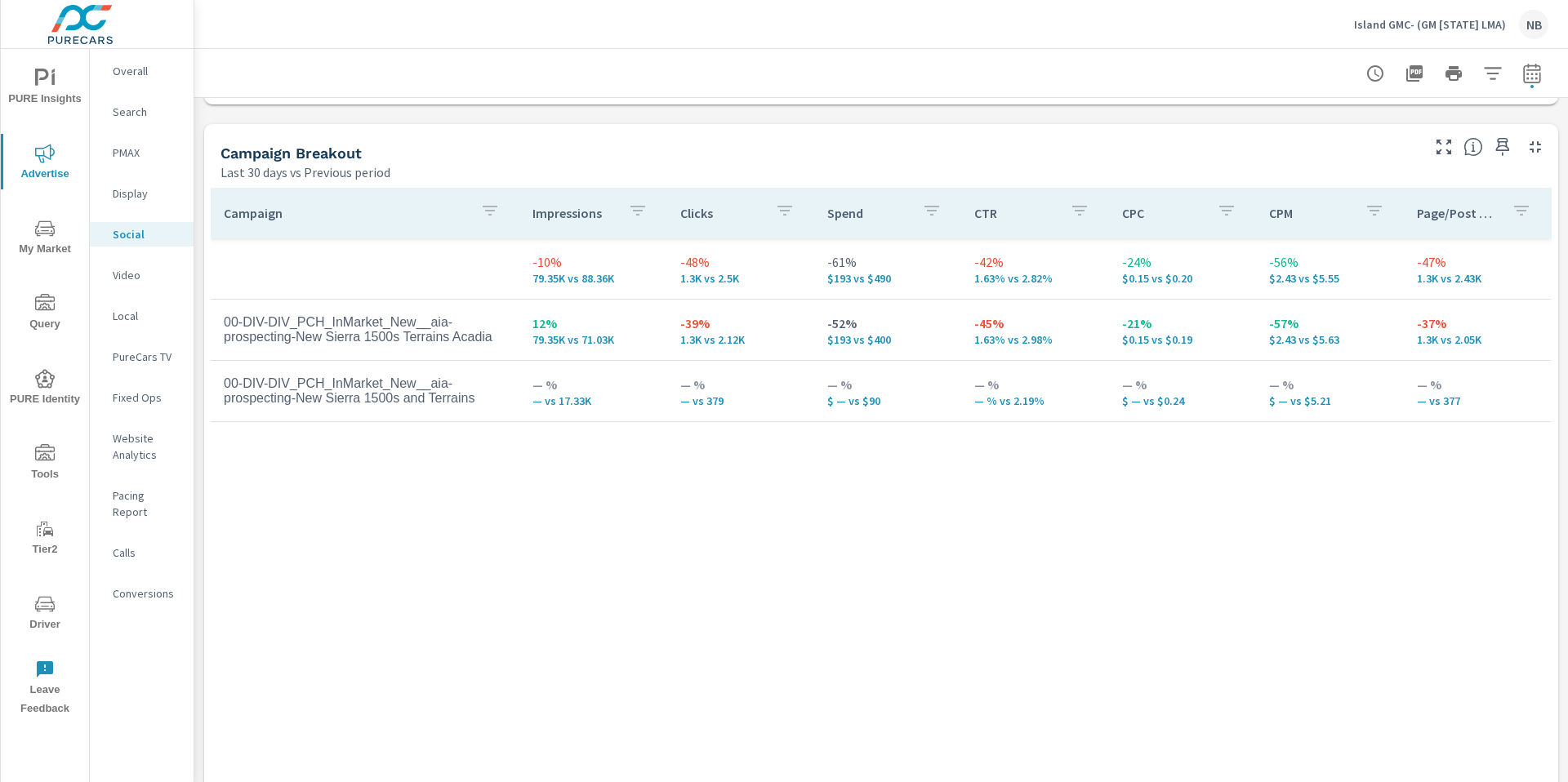 scroll, scrollTop: 713, scrollLeft: 0, axis: vertical 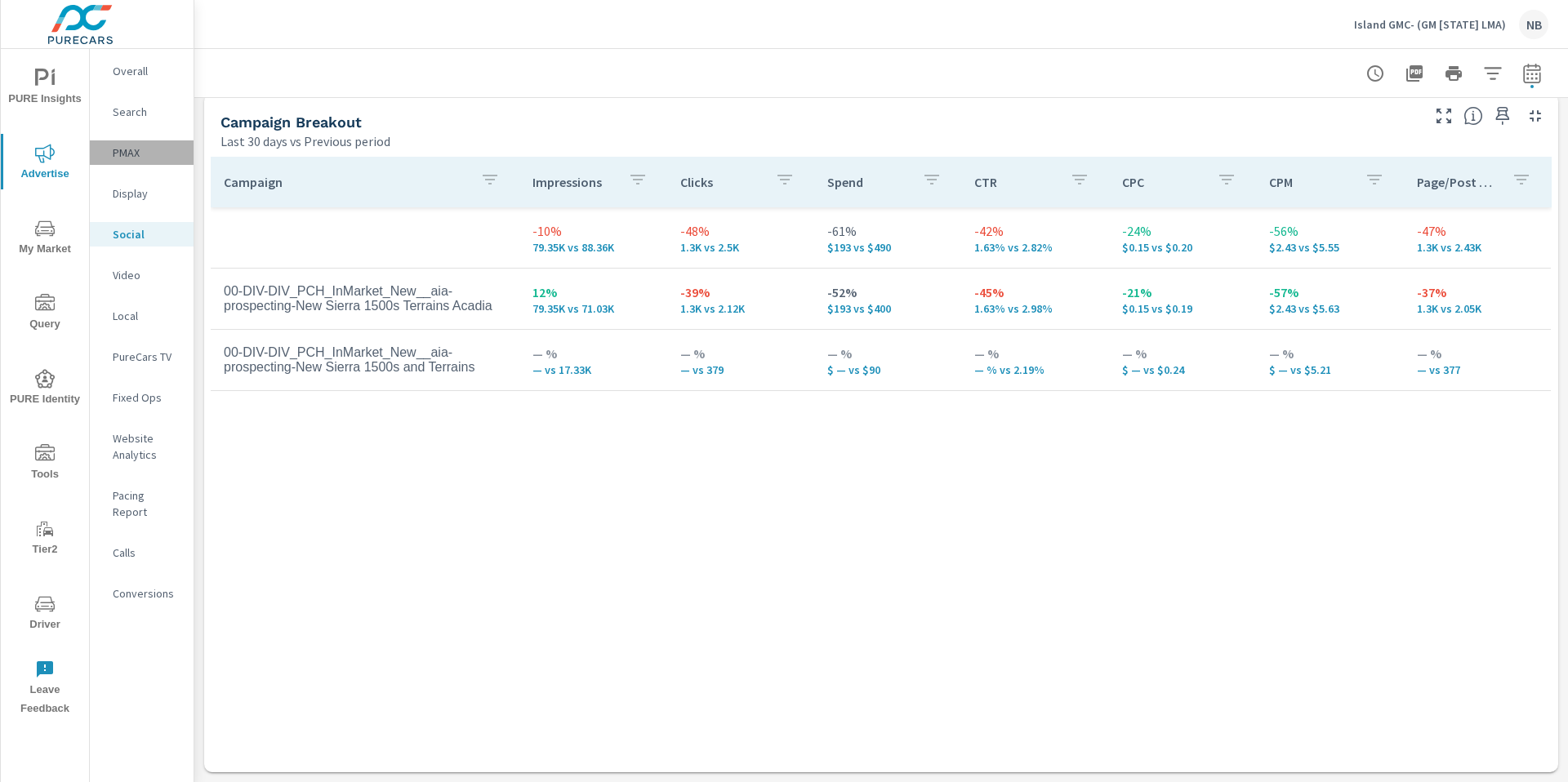 click on "PMAX" at bounding box center (146, 153) 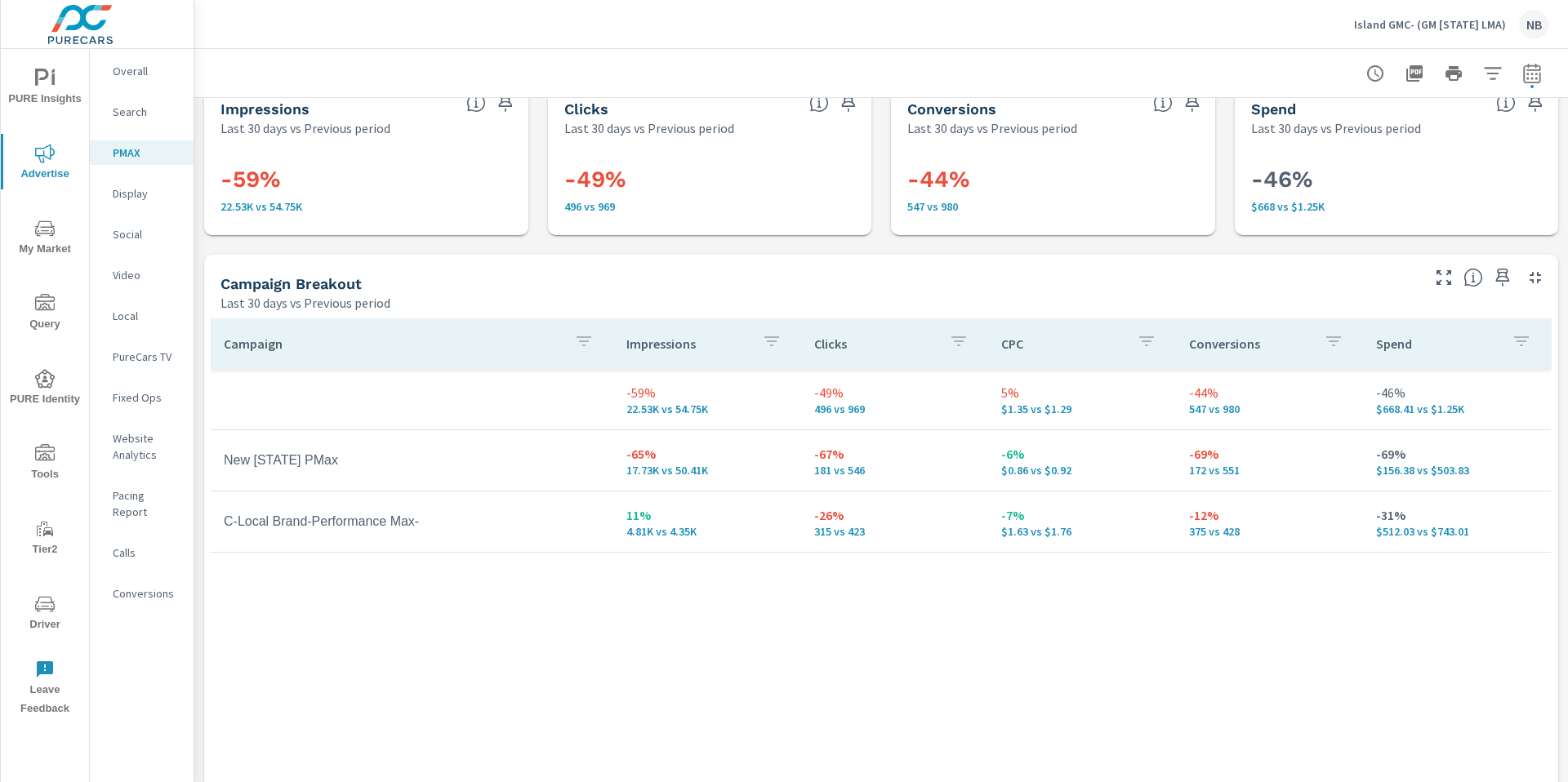 scroll, scrollTop: 0, scrollLeft: 0, axis: both 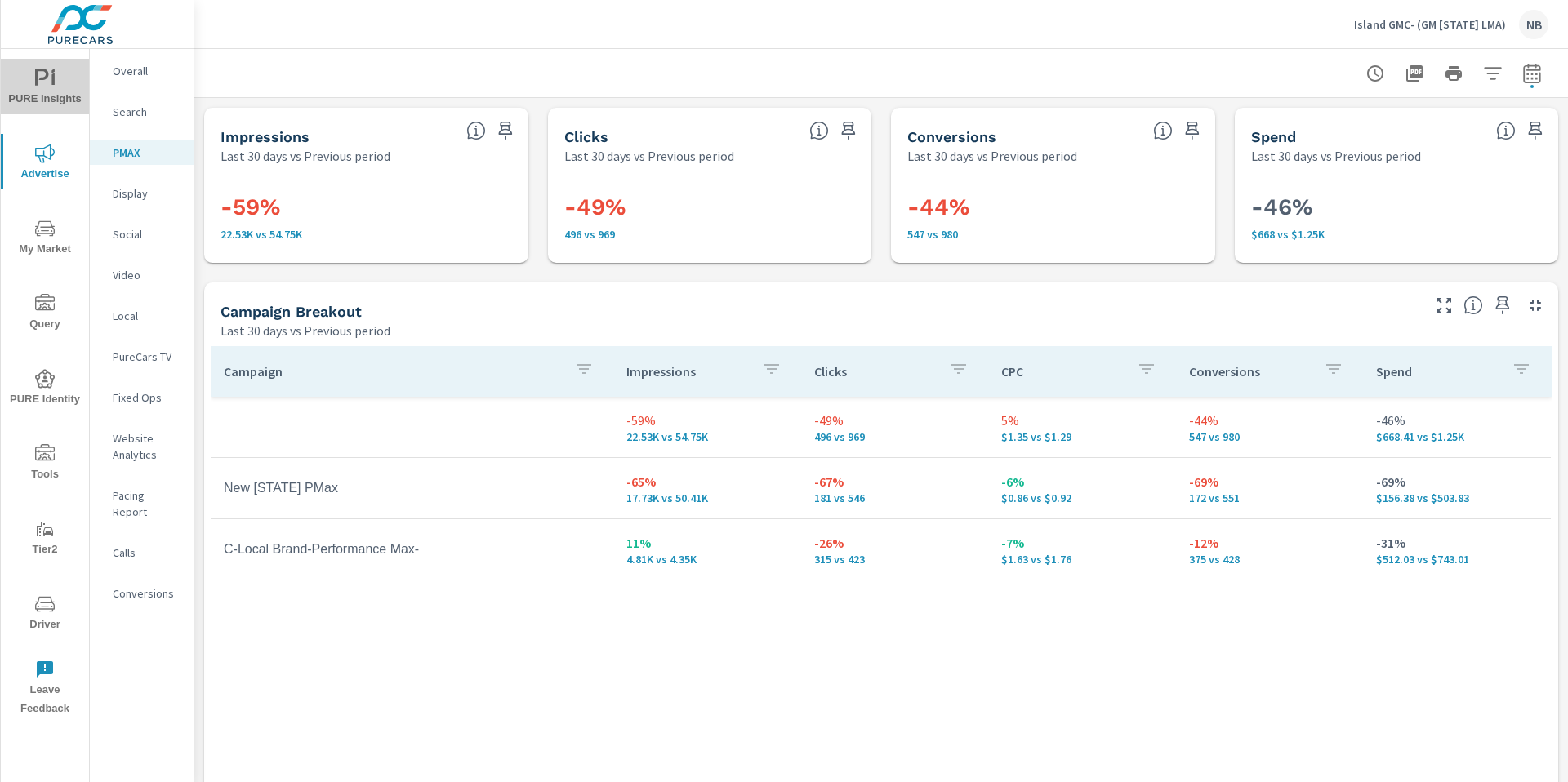 click on "PURE Insights" at bounding box center (45, 88) 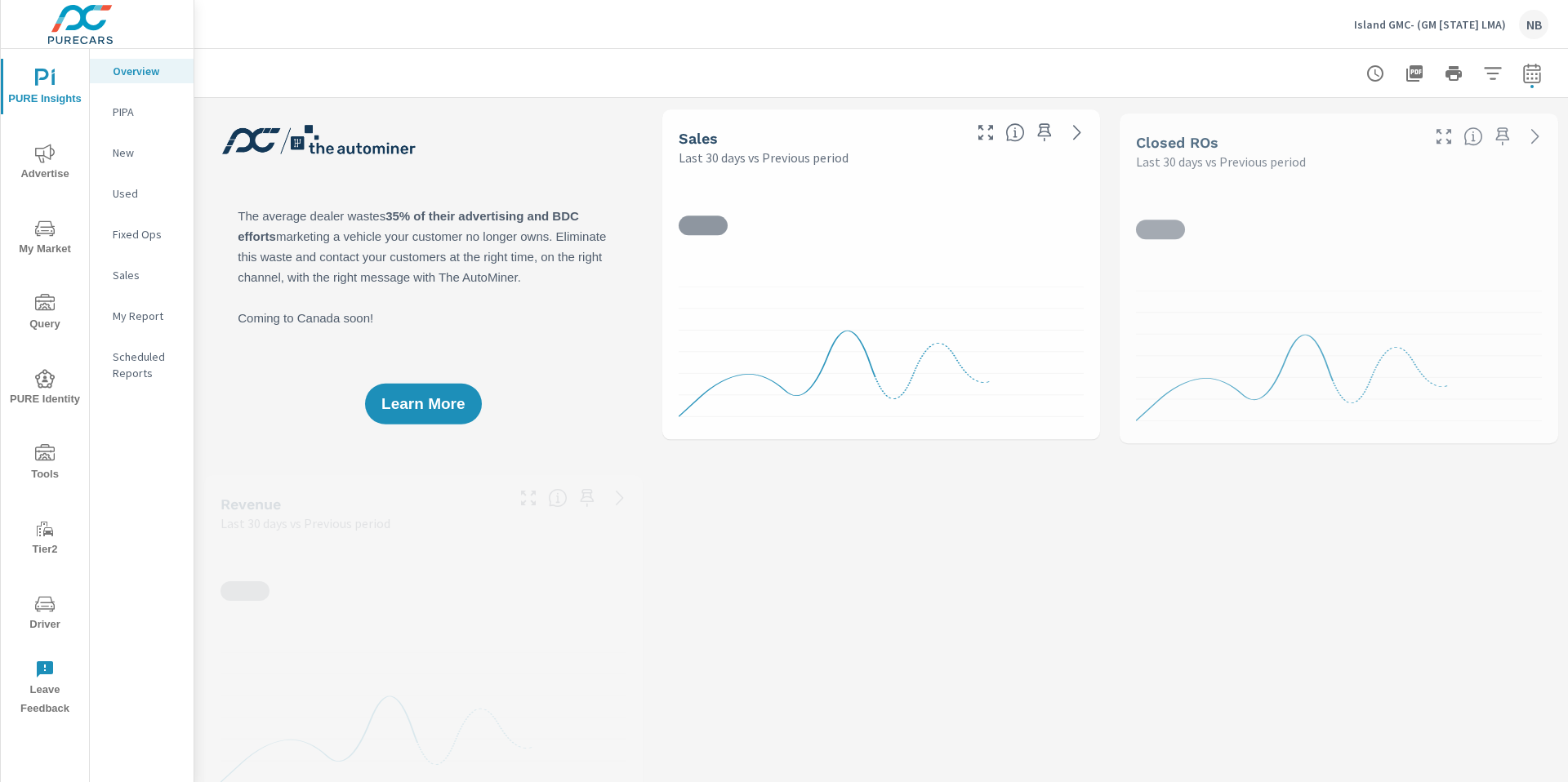 click on "My Report" at bounding box center (146, 316) 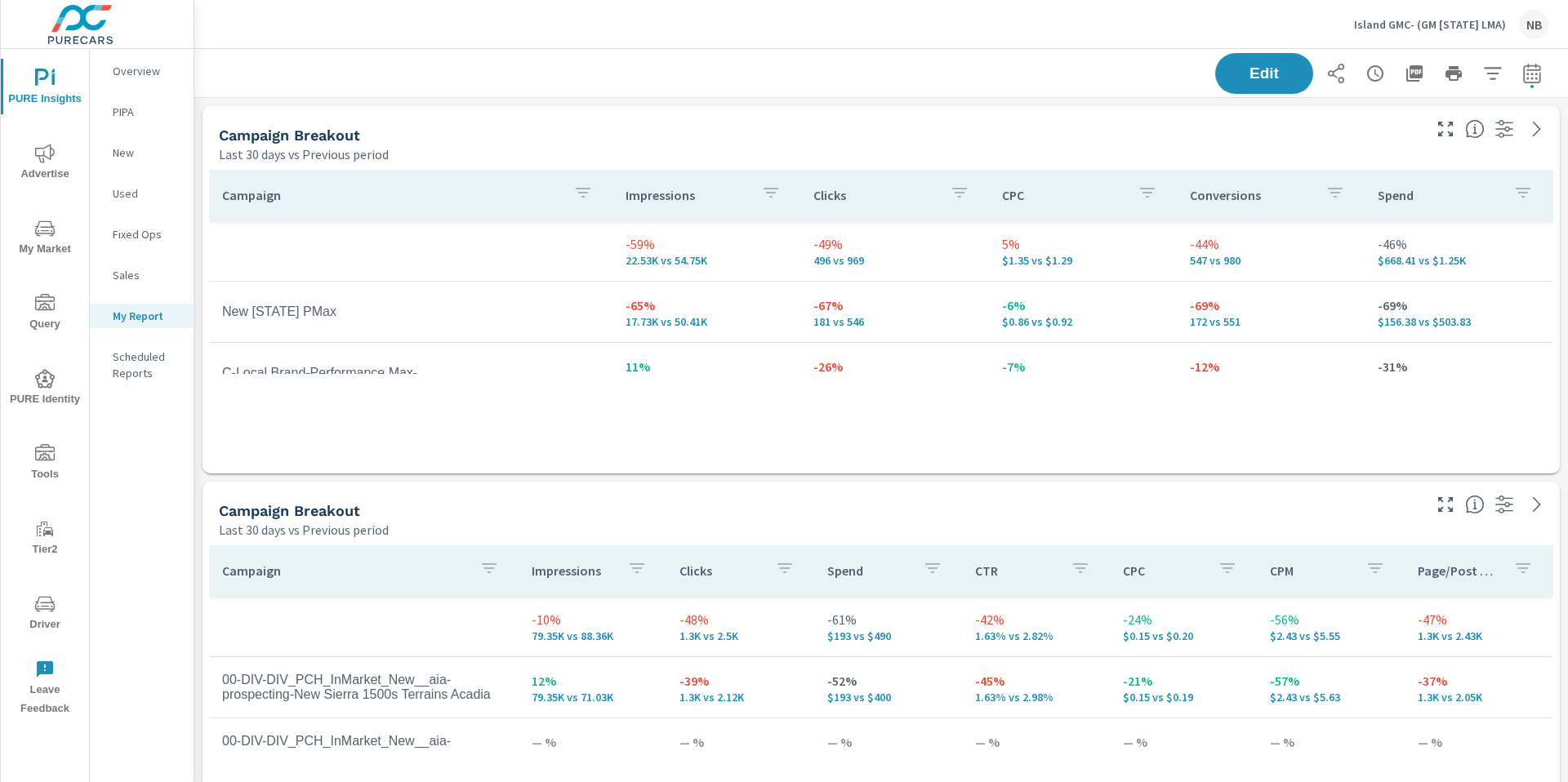 scroll, scrollTop: 8, scrollLeft: 8, axis: both 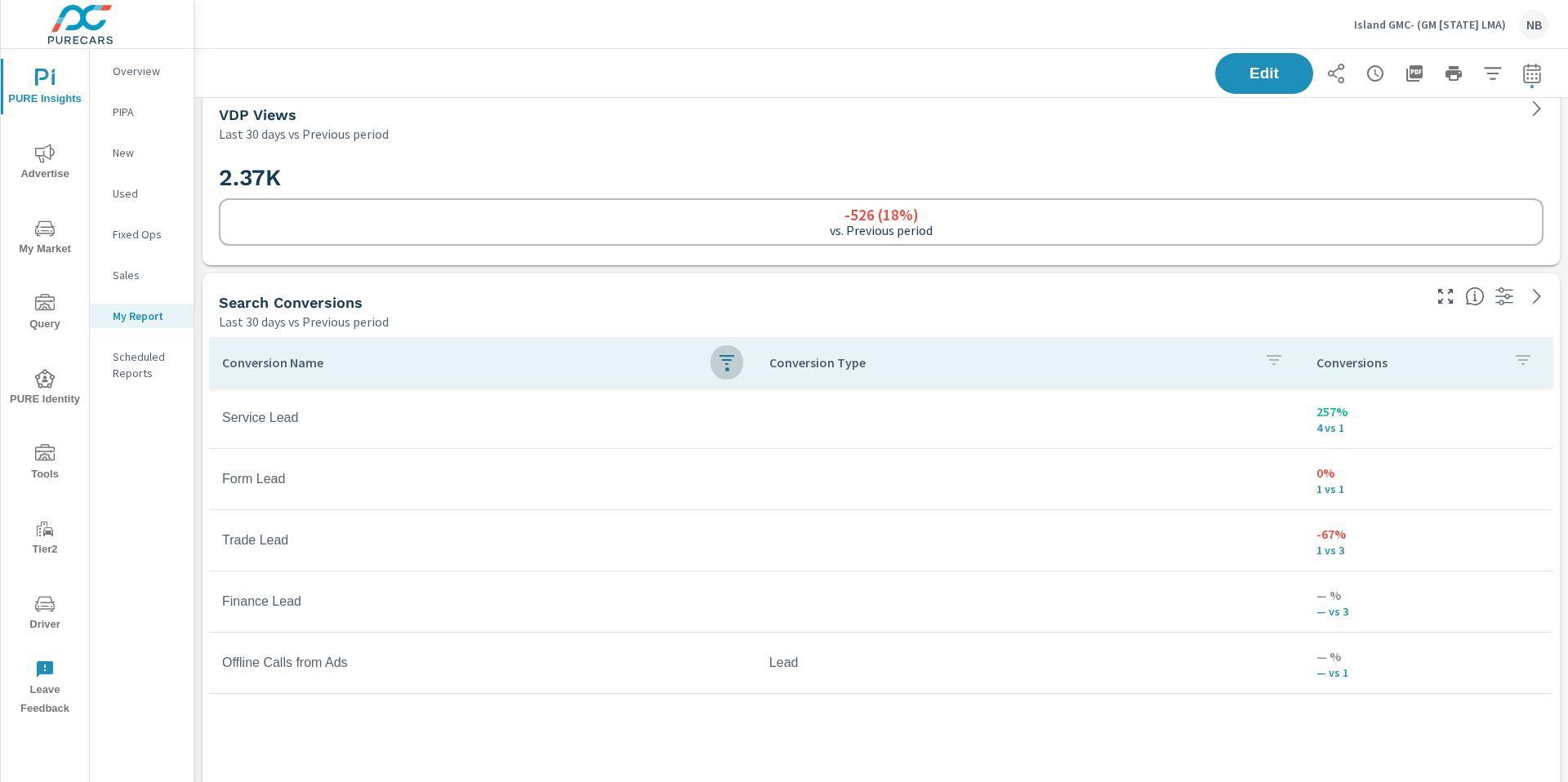 click 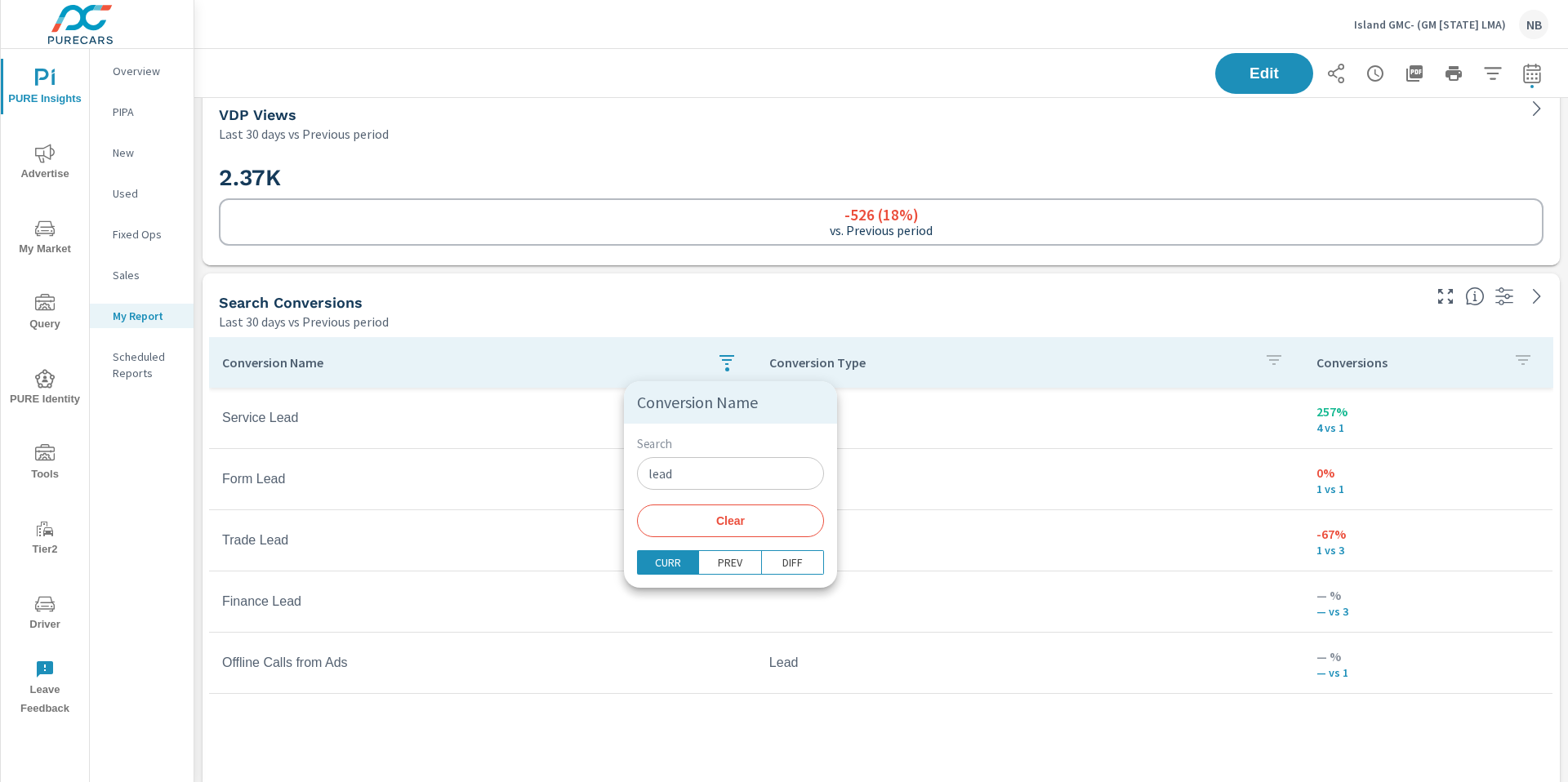 click on "Clear" at bounding box center (730, 521) 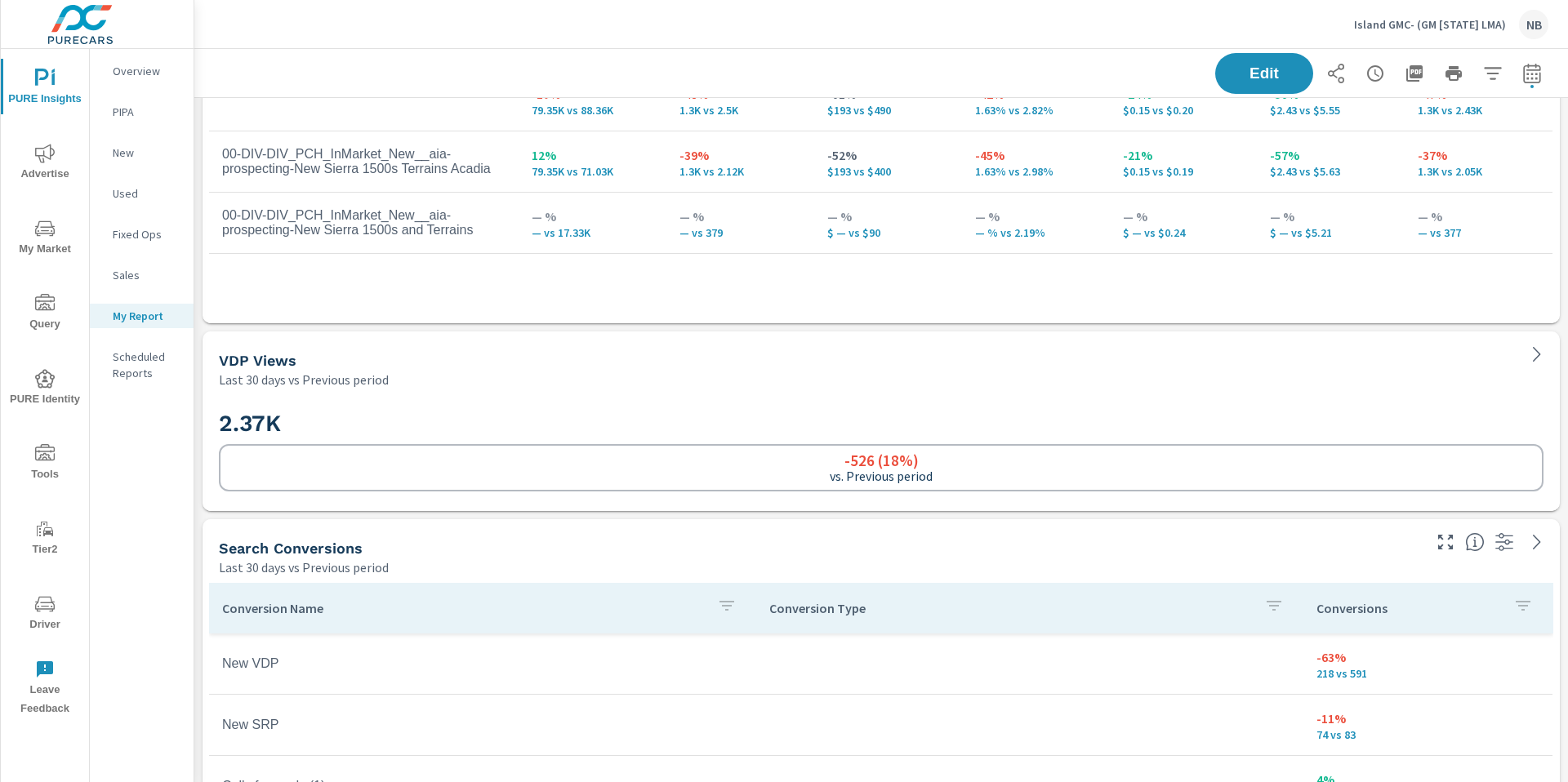 scroll, scrollTop: 0, scrollLeft: 0, axis: both 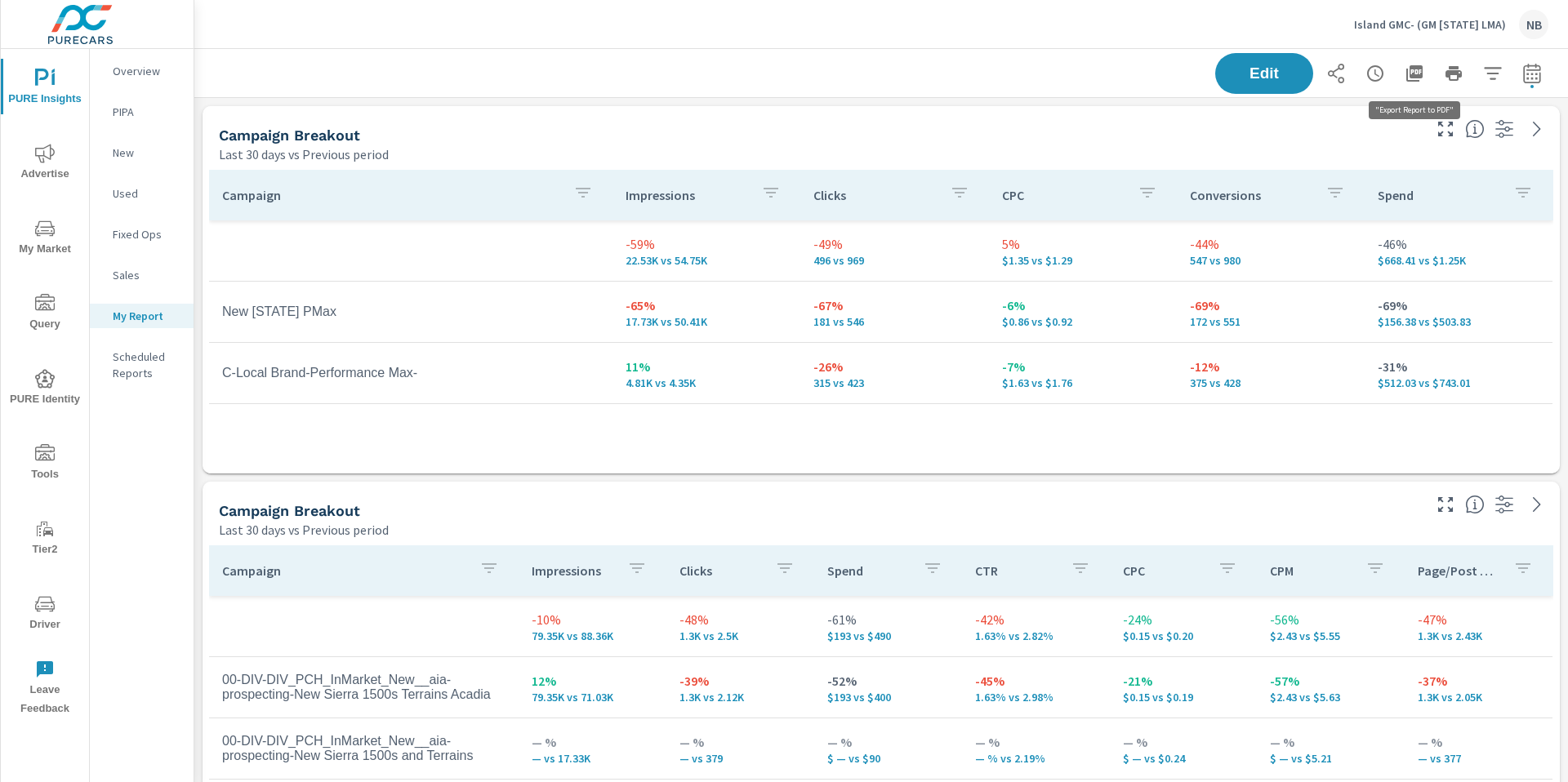 click 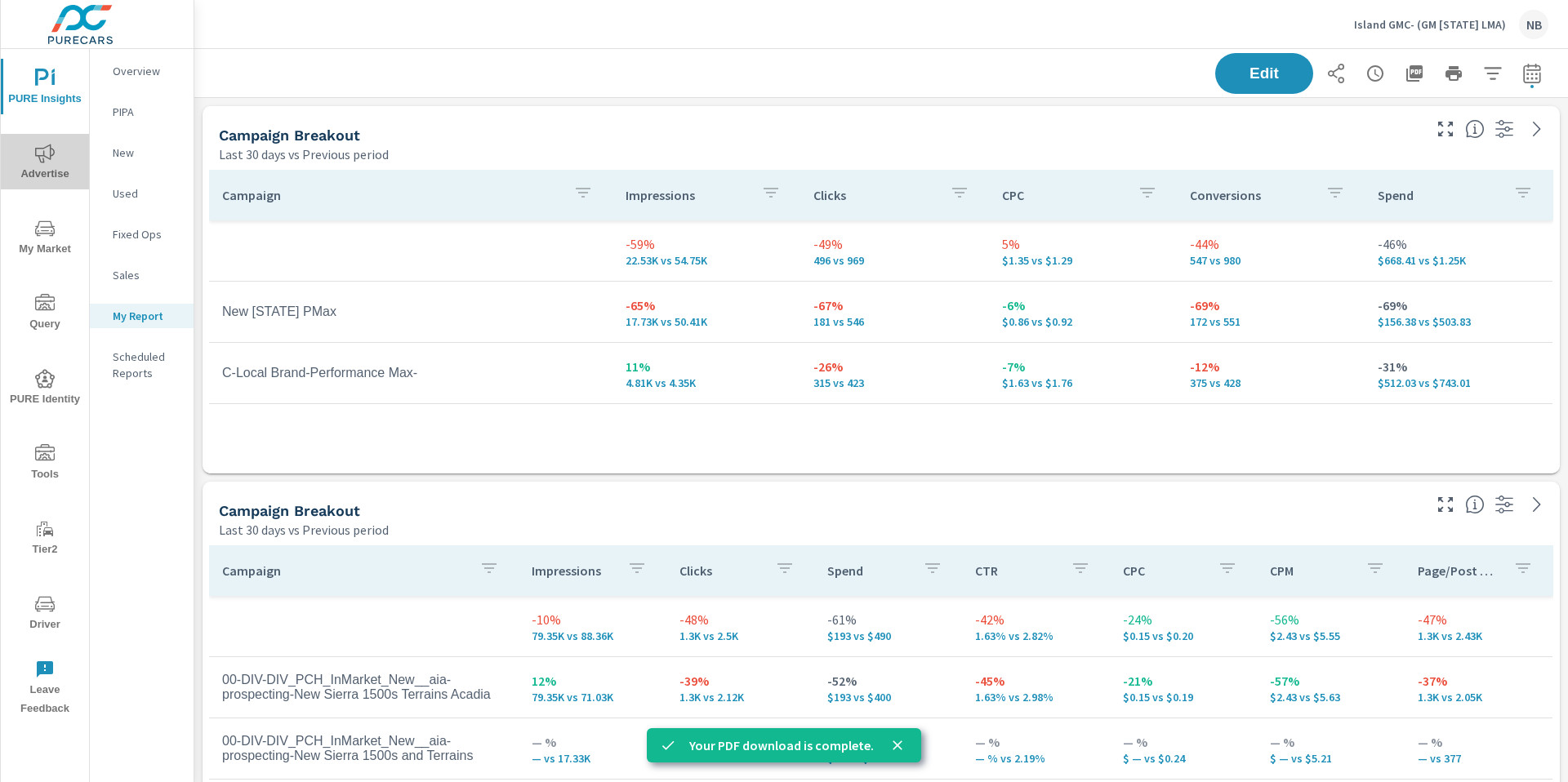 click 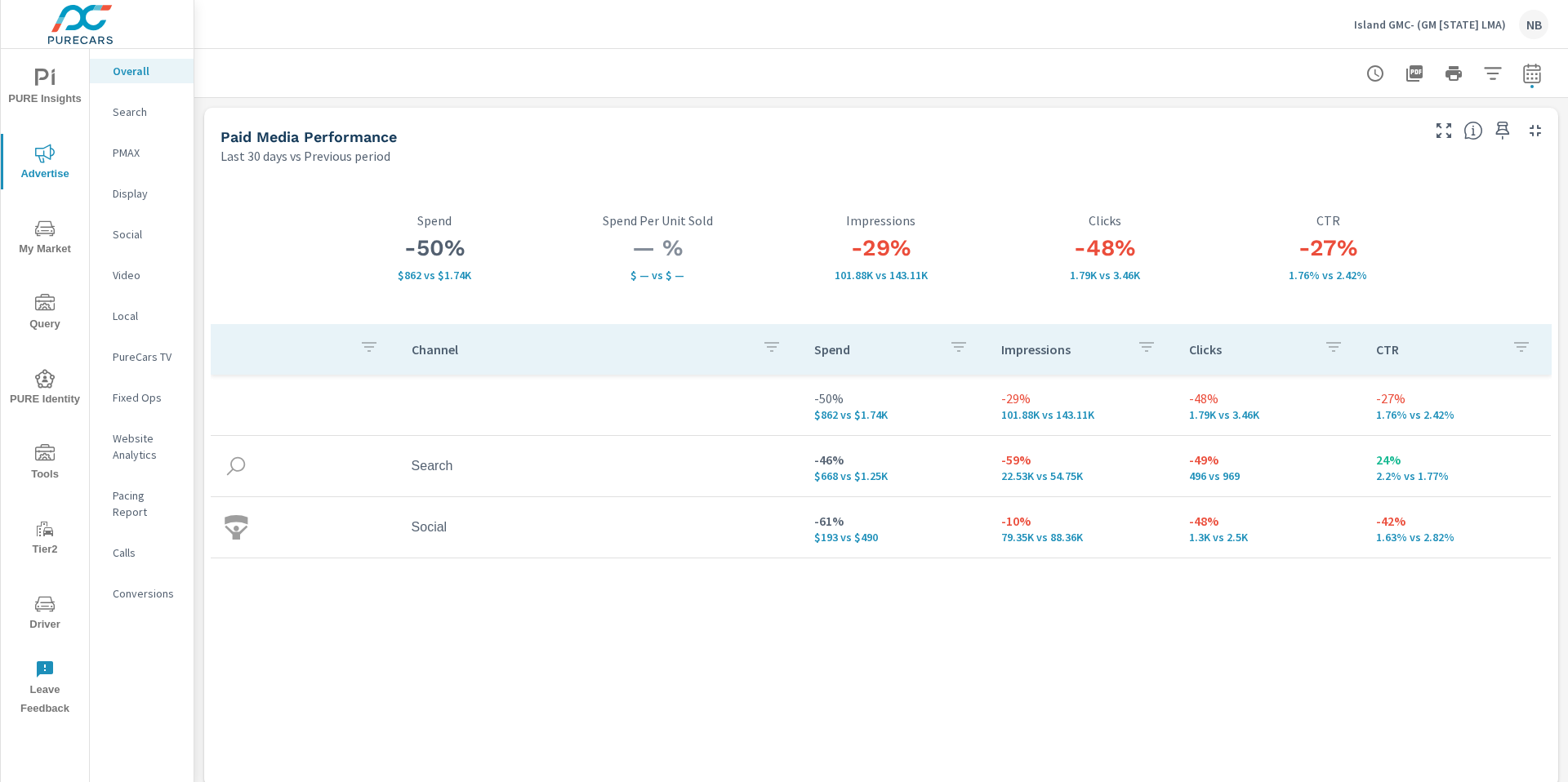 click at bounding box center (881, 73) 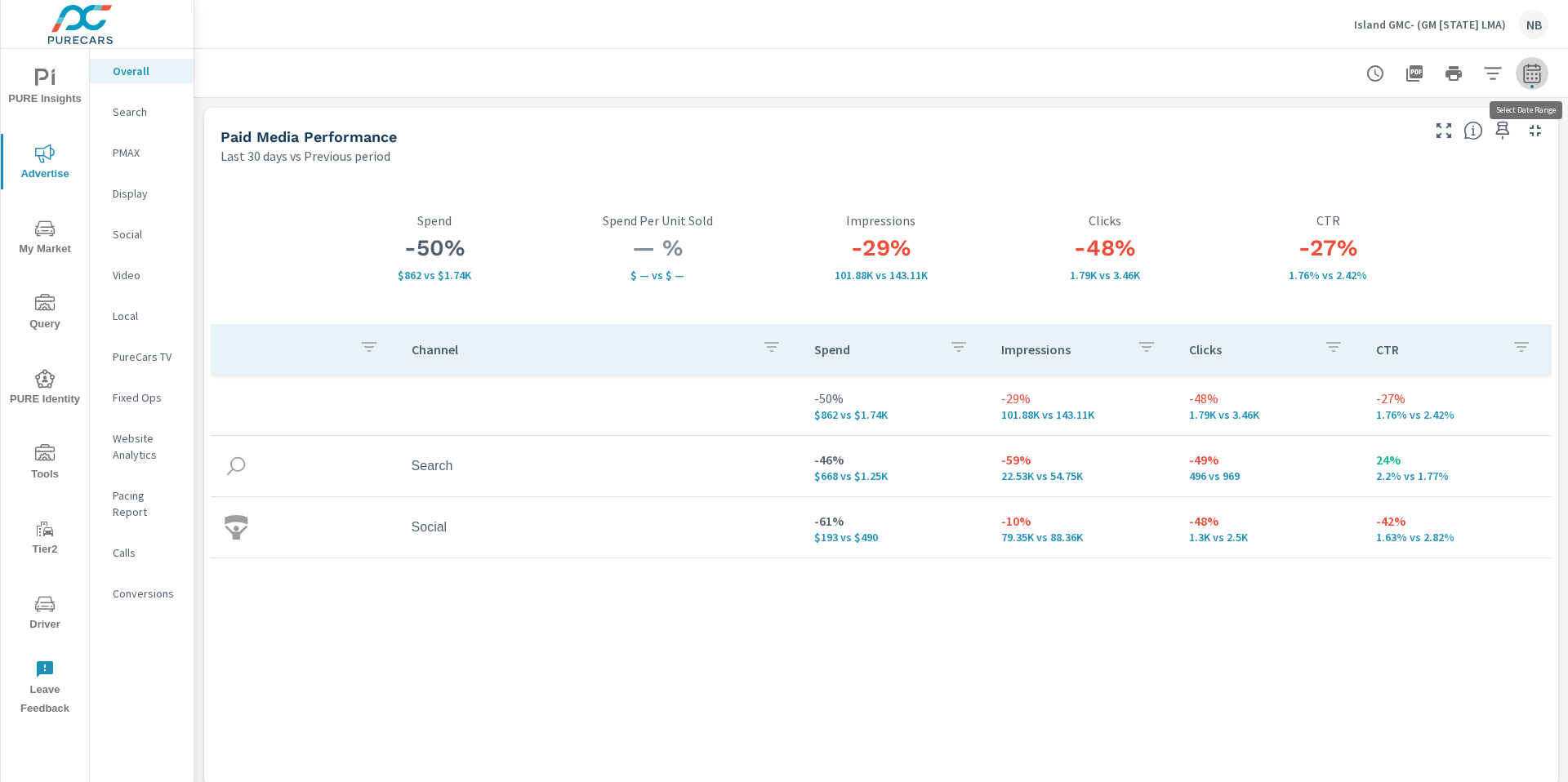click 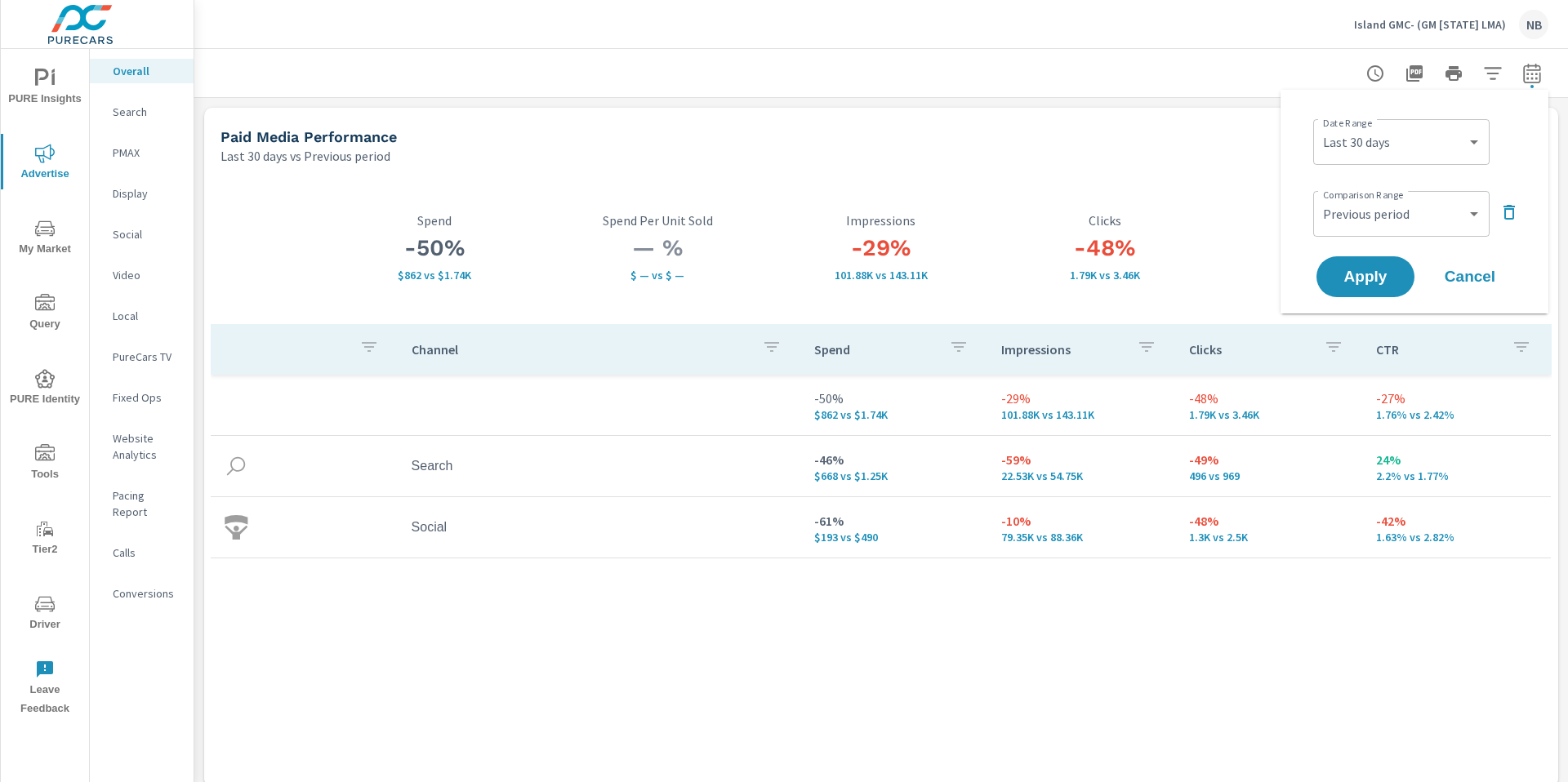 click on "Custom Yesterday Last week Last 7 days Last 14 days Last 30 days Last 45 days Last 60 days Last 90 days Last 180 days Last 365 days Month to date Last month Last 2 months Last 3 months Last 6 months Last 9 months Last 12 months Year to date Last year ​" at bounding box center [1401, 142] 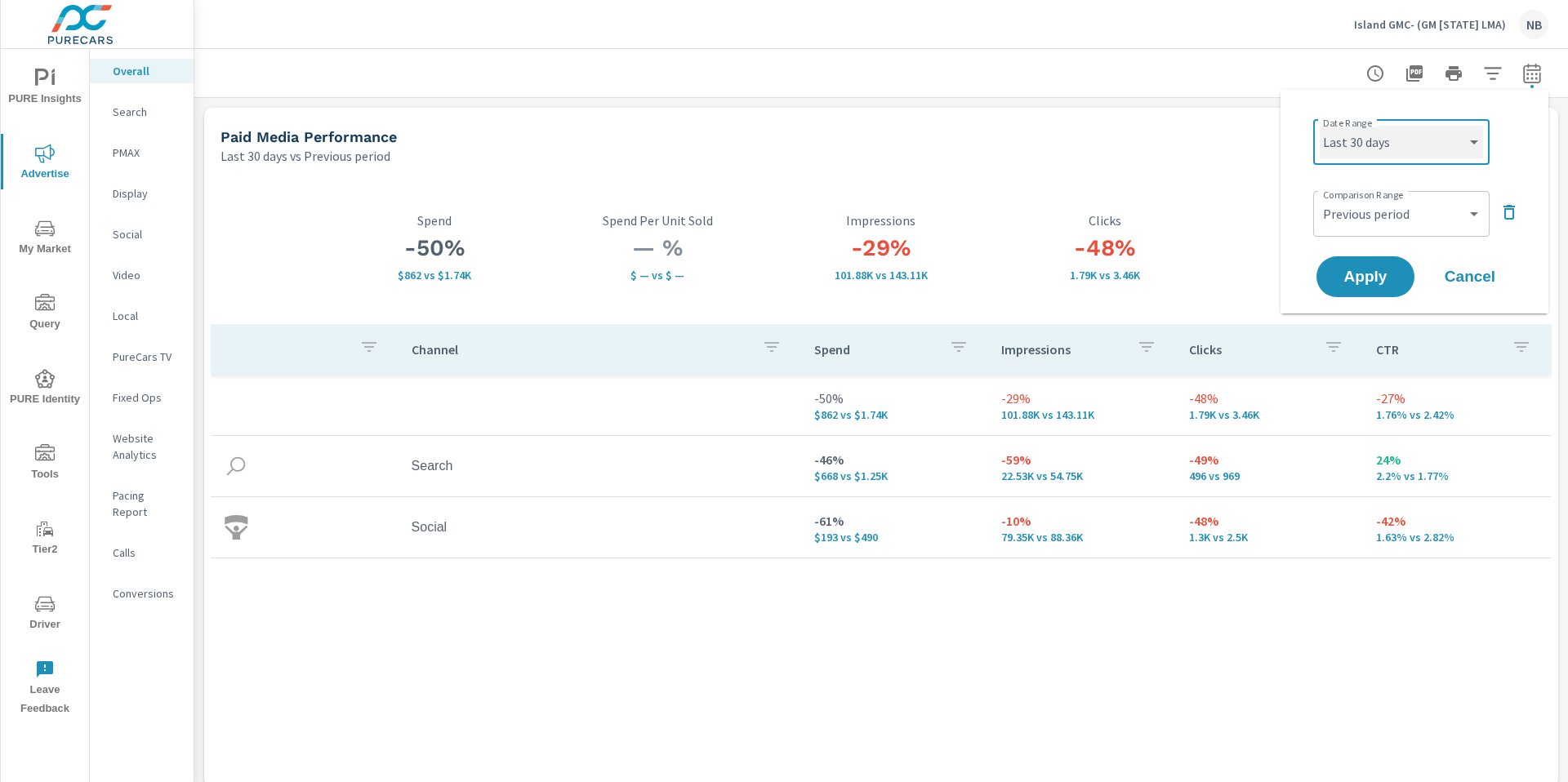 click on "Custom Yesterday Last week Last 7 days Last 14 days Last 30 days Last 45 days Last 60 days Last 90 days Last 180 days Last 365 days Month to date Last month Last 2 months Last 3 months Last 6 months Last 9 months Last 12 months Year to date Last year" at bounding box center [1401, 142] 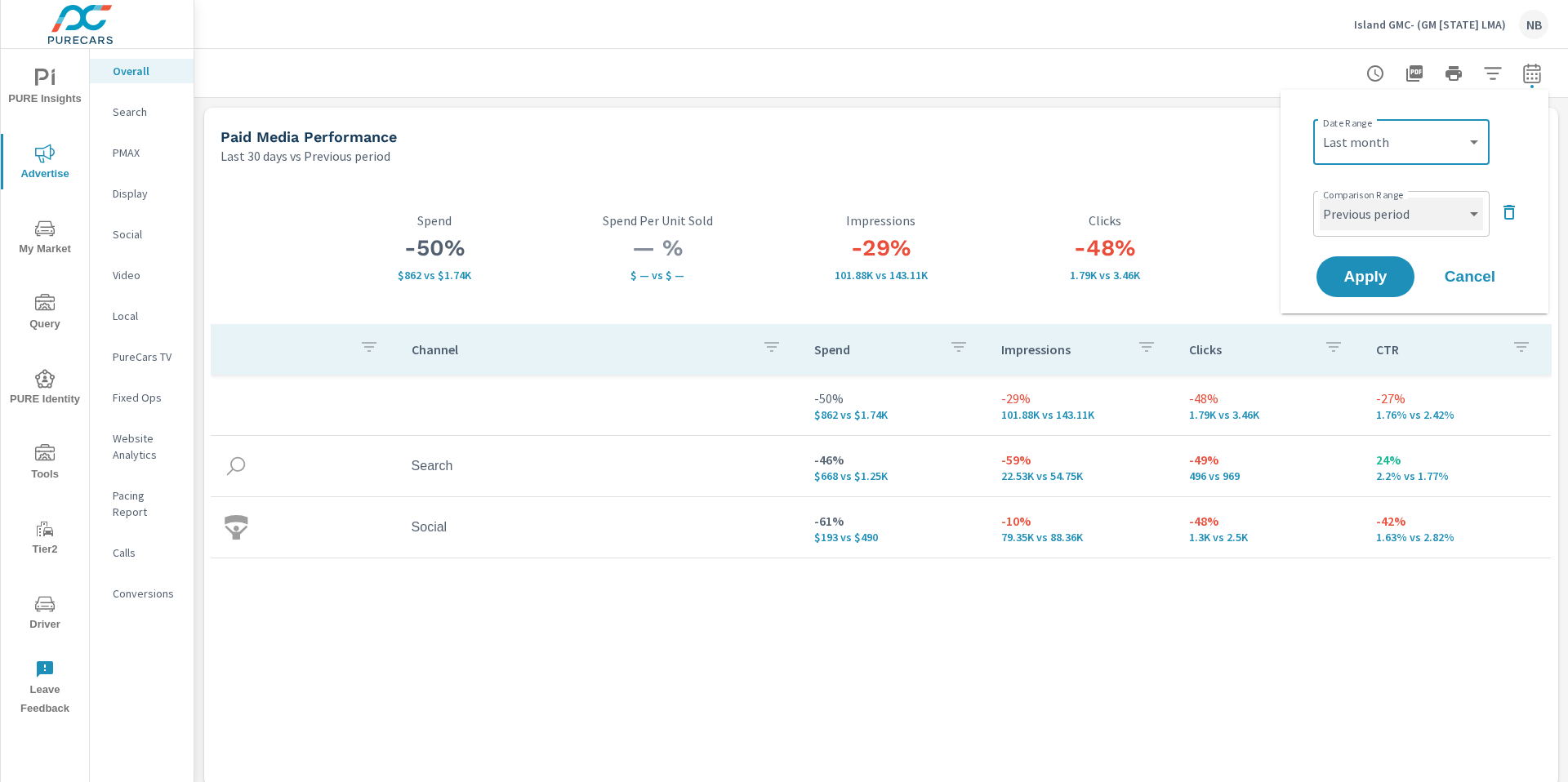 click on "Custom Previous period Previous month Previous year" at bounding box center [1401, 214] 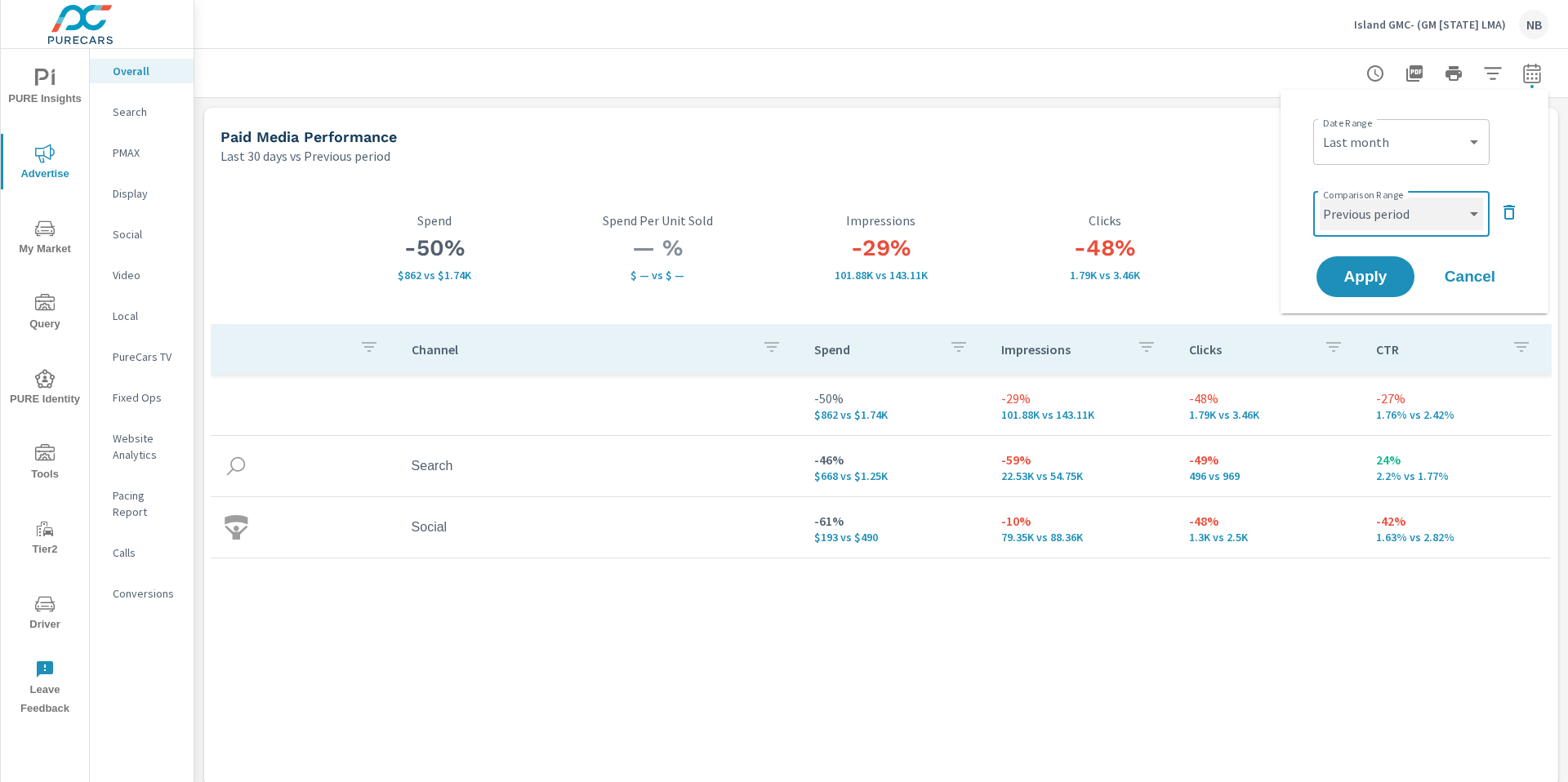 select on "Previous month" 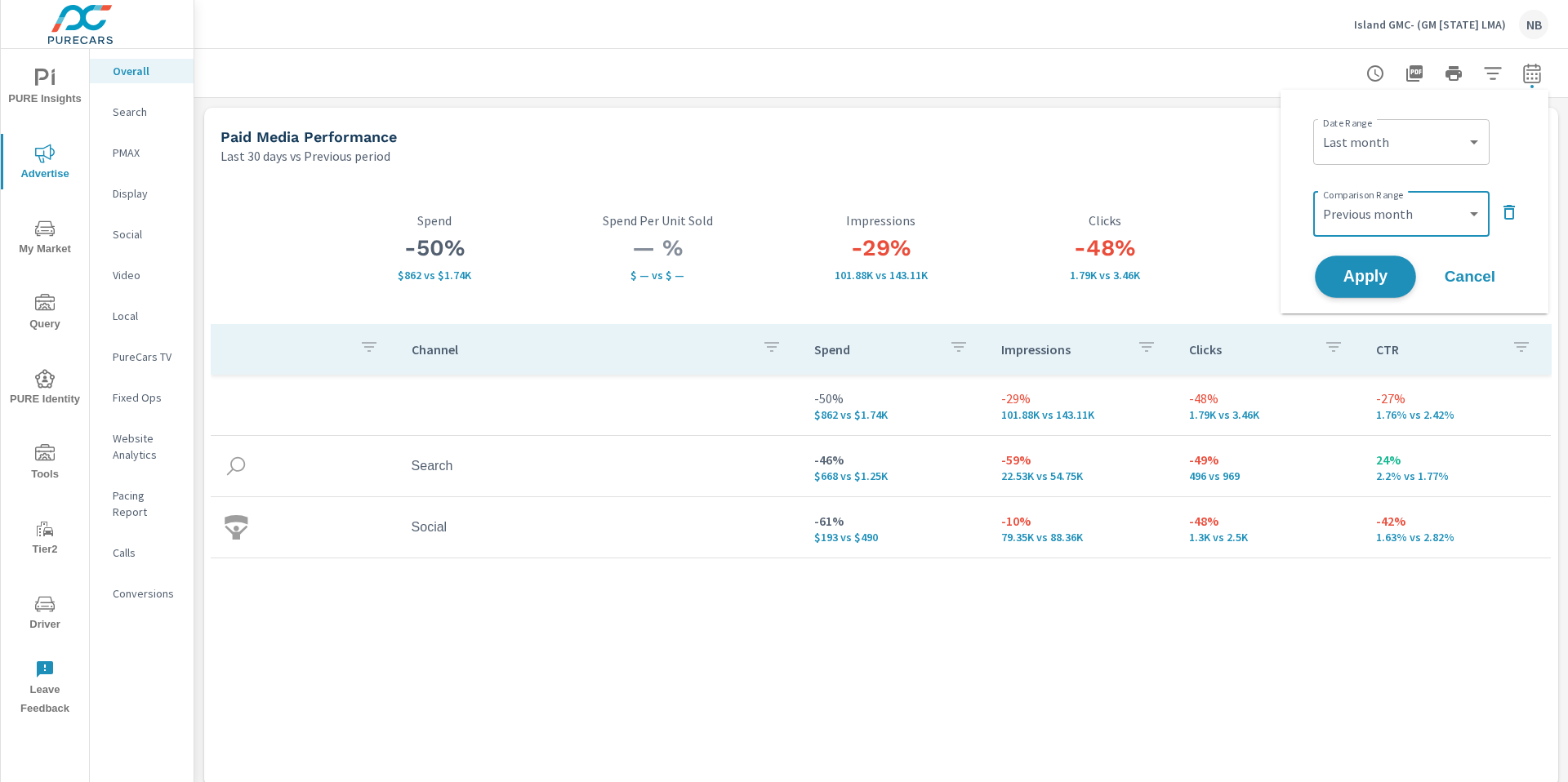 click on "Apply" at bounding box center [1365, 277] 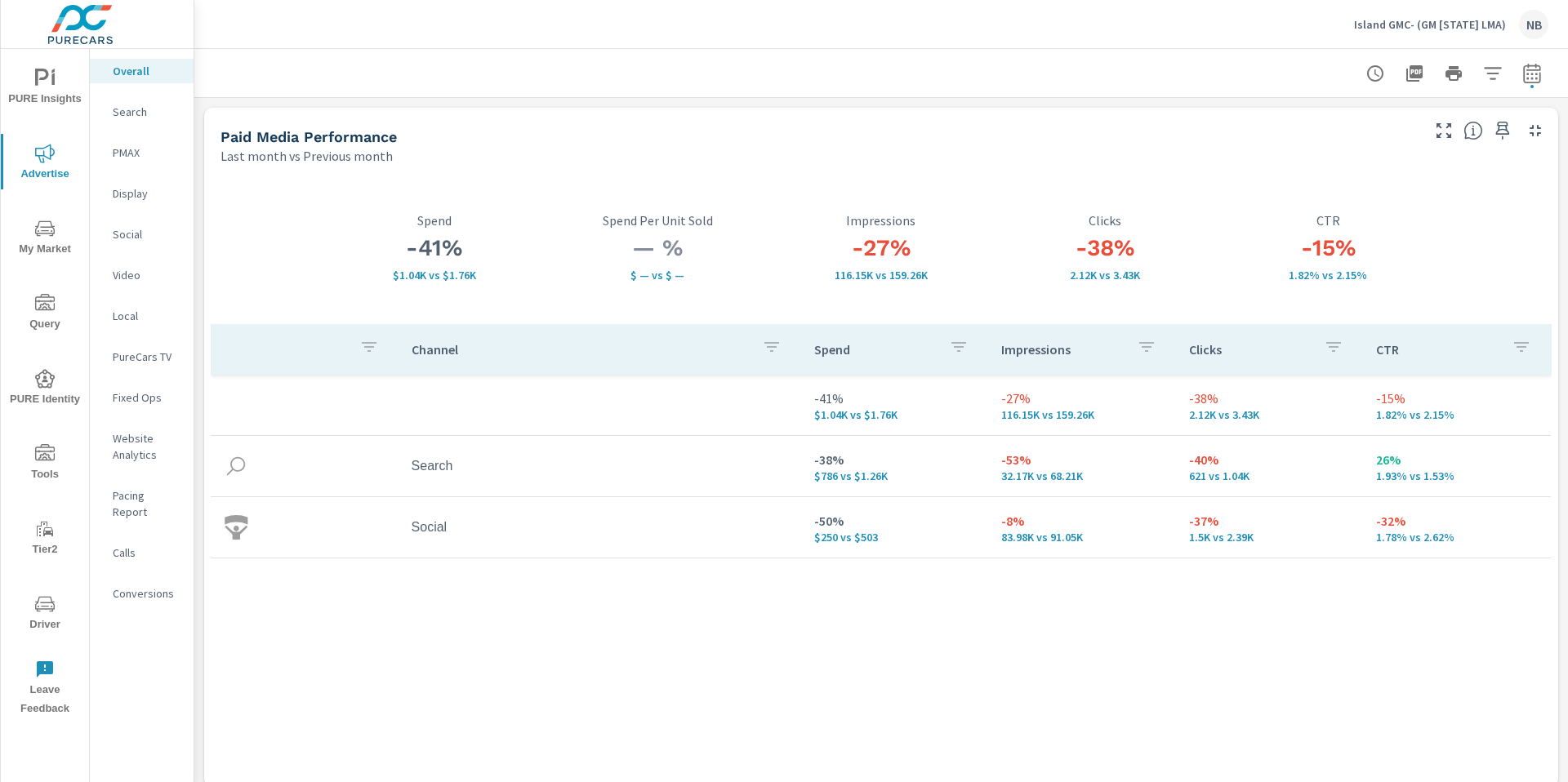 click on "PURE Insights" at bounding box center [45, 88] 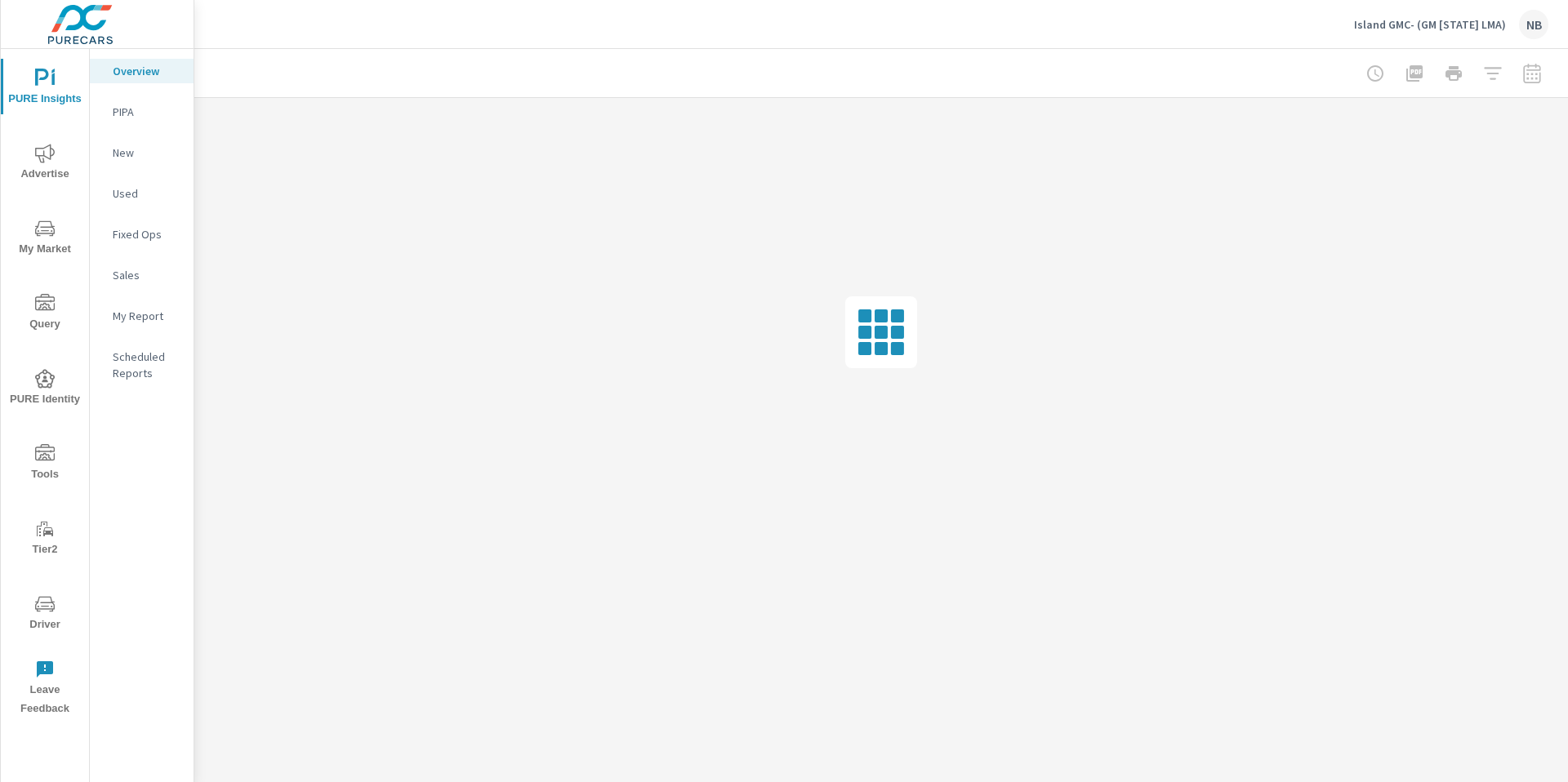 click on "My Report" at bounding box center (141, 316) 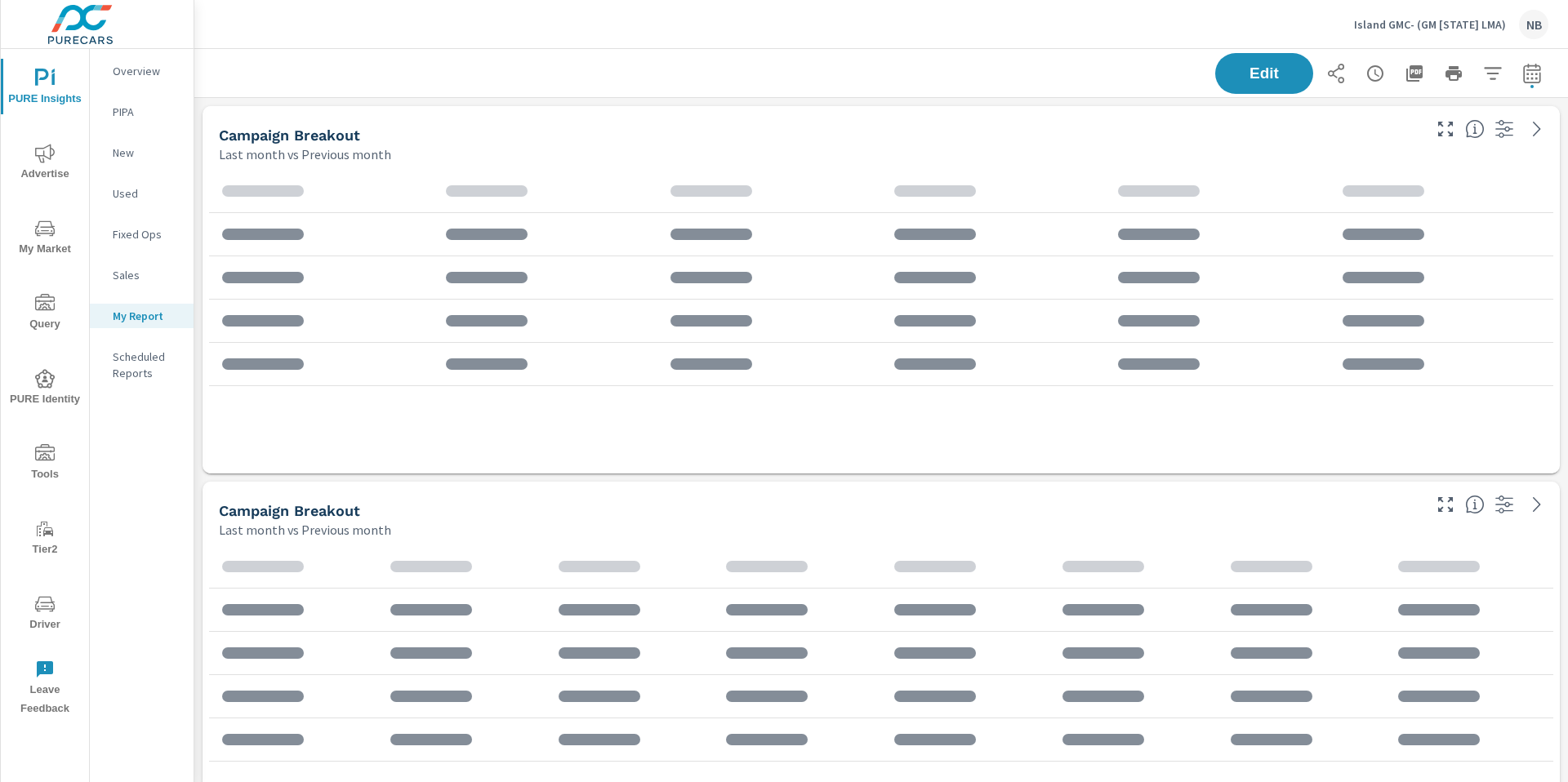 scroll, scrollTop: 8, scrollLeft: 8, axis: both 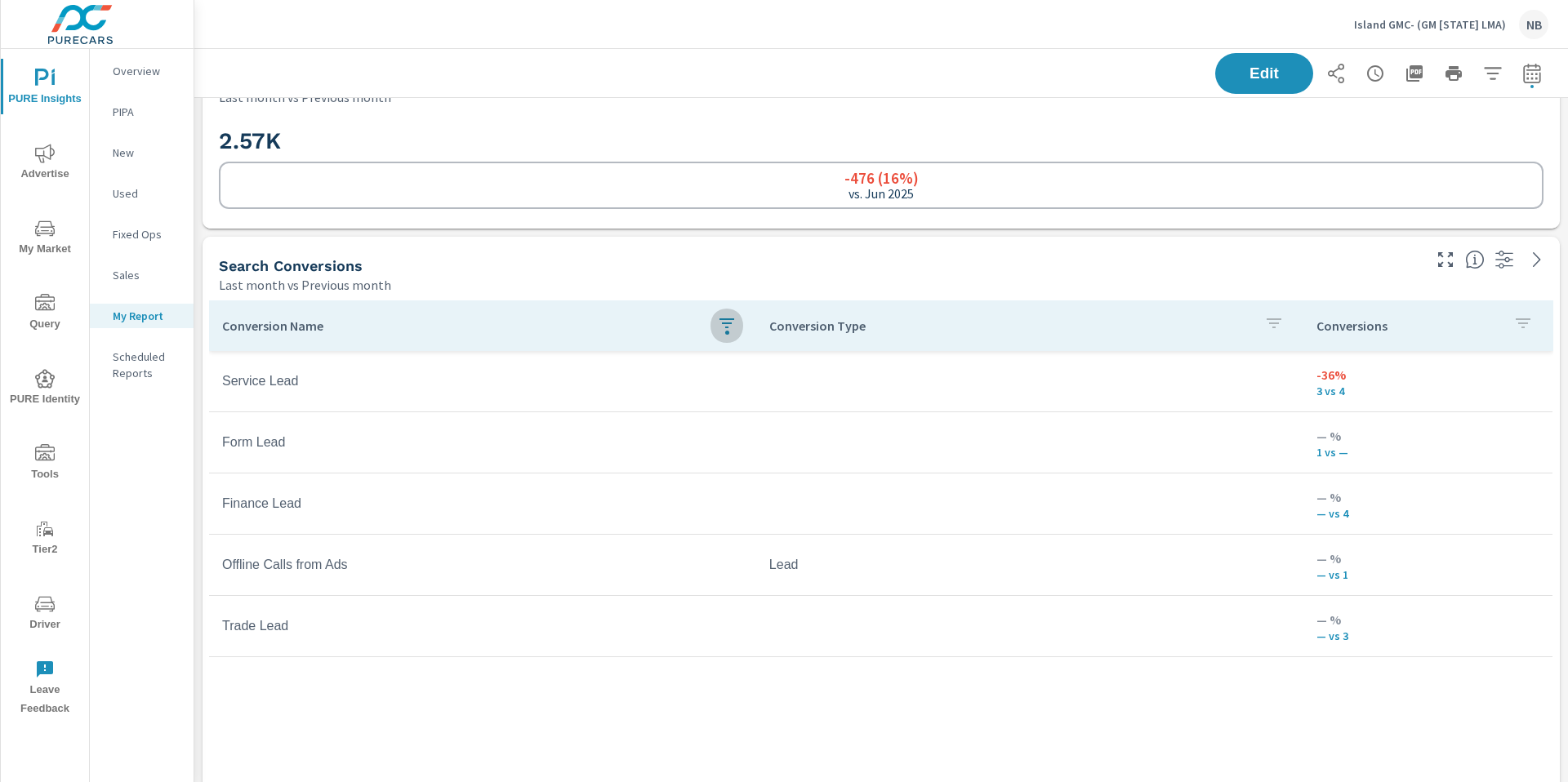 click 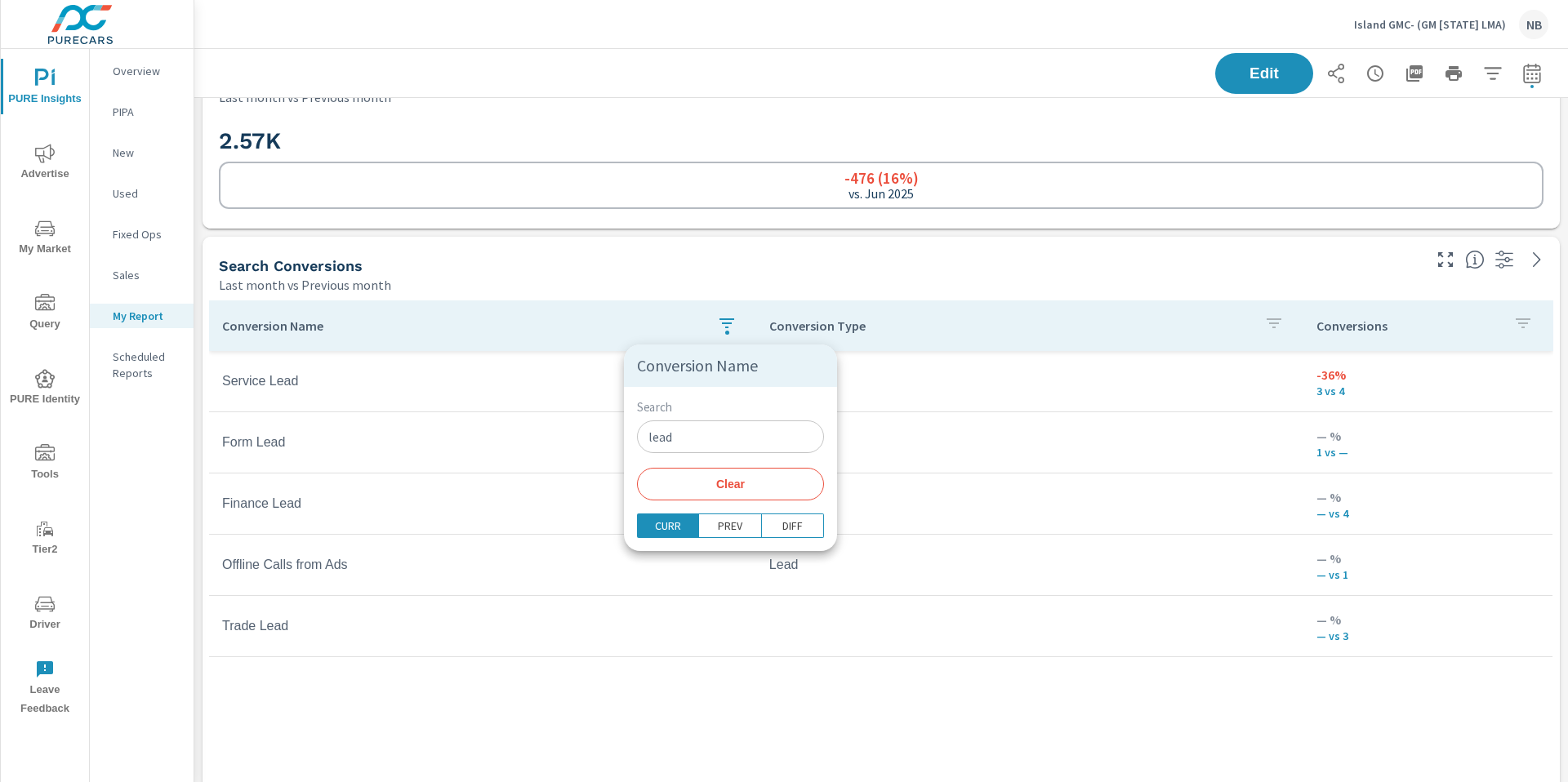 click on "Clear" at bounding box center (730, 484) 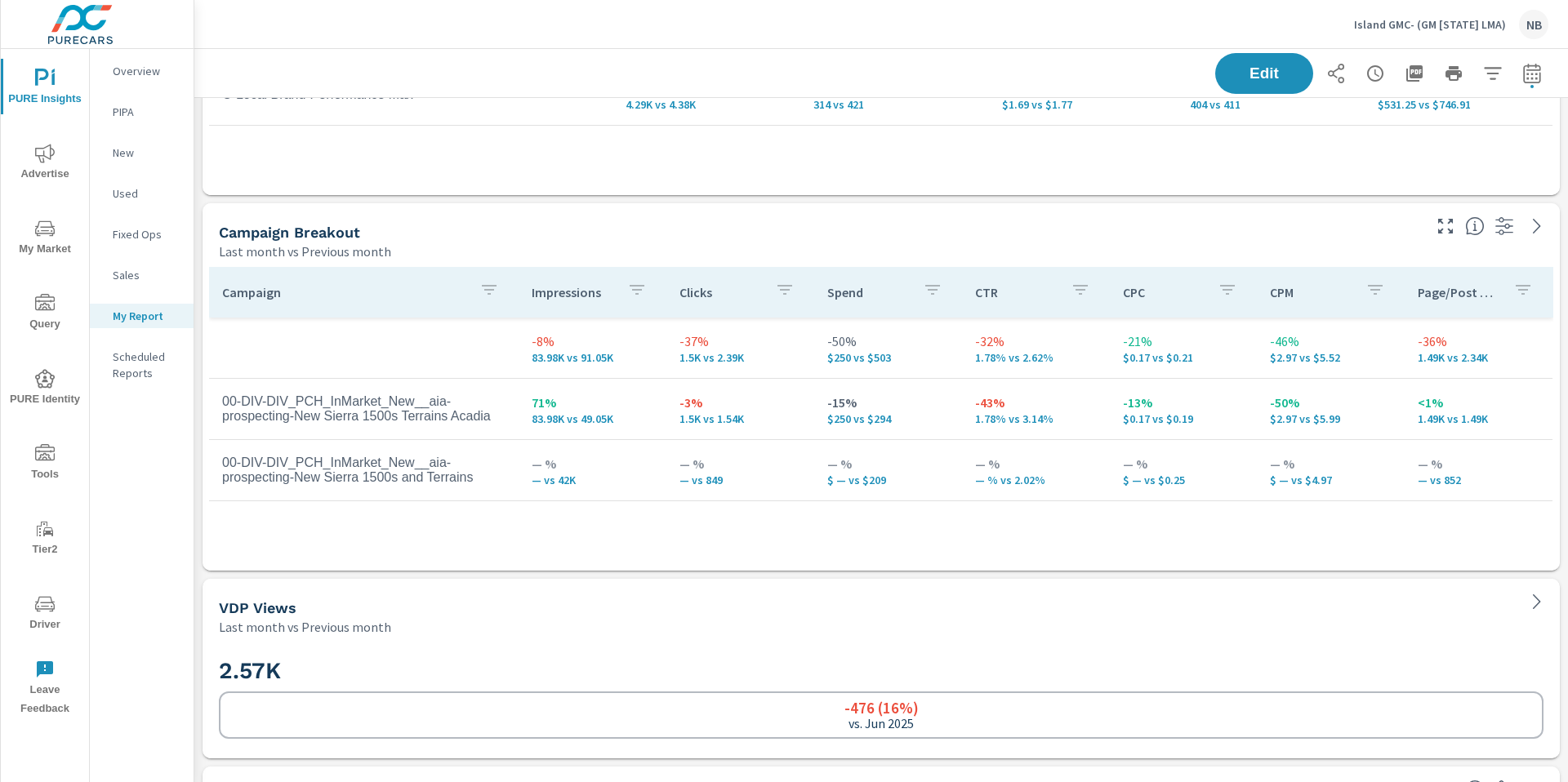scroll, scrollTop: 0, scrollLeft: 0, axis: both 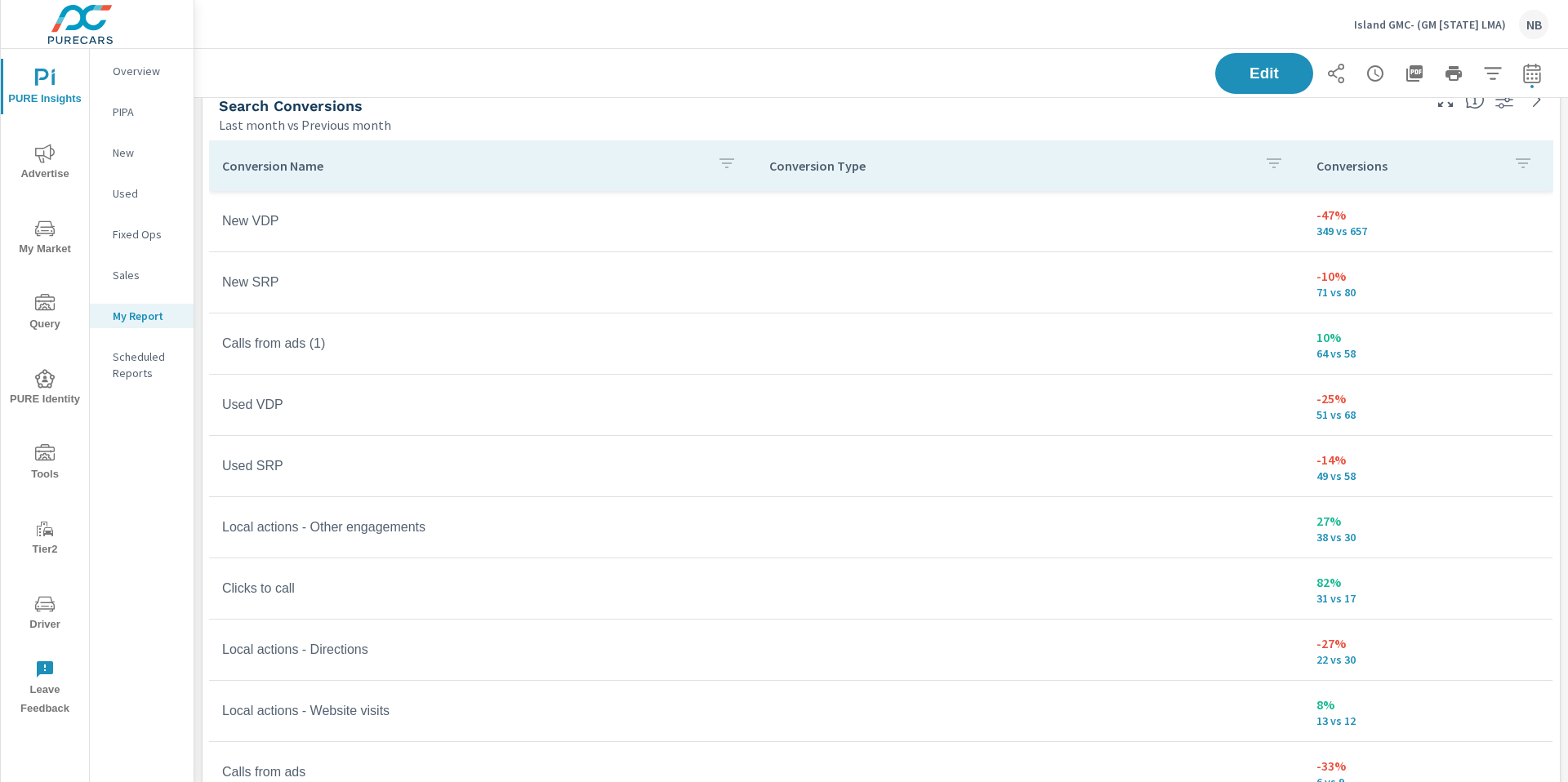 click on "Tools" at bounding box center [45, 464] 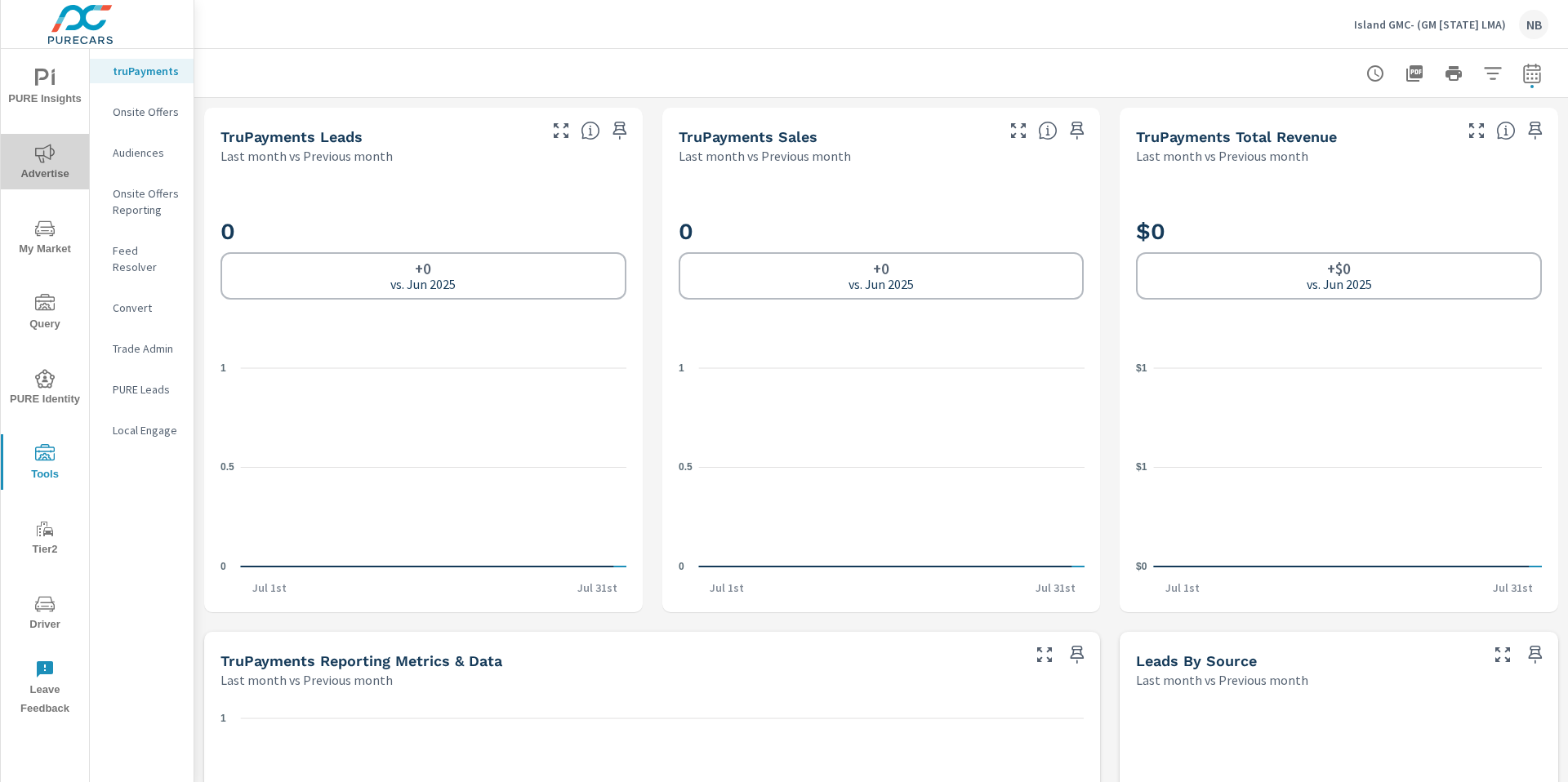 click on "Advertise" at bounding box center [45, 163] 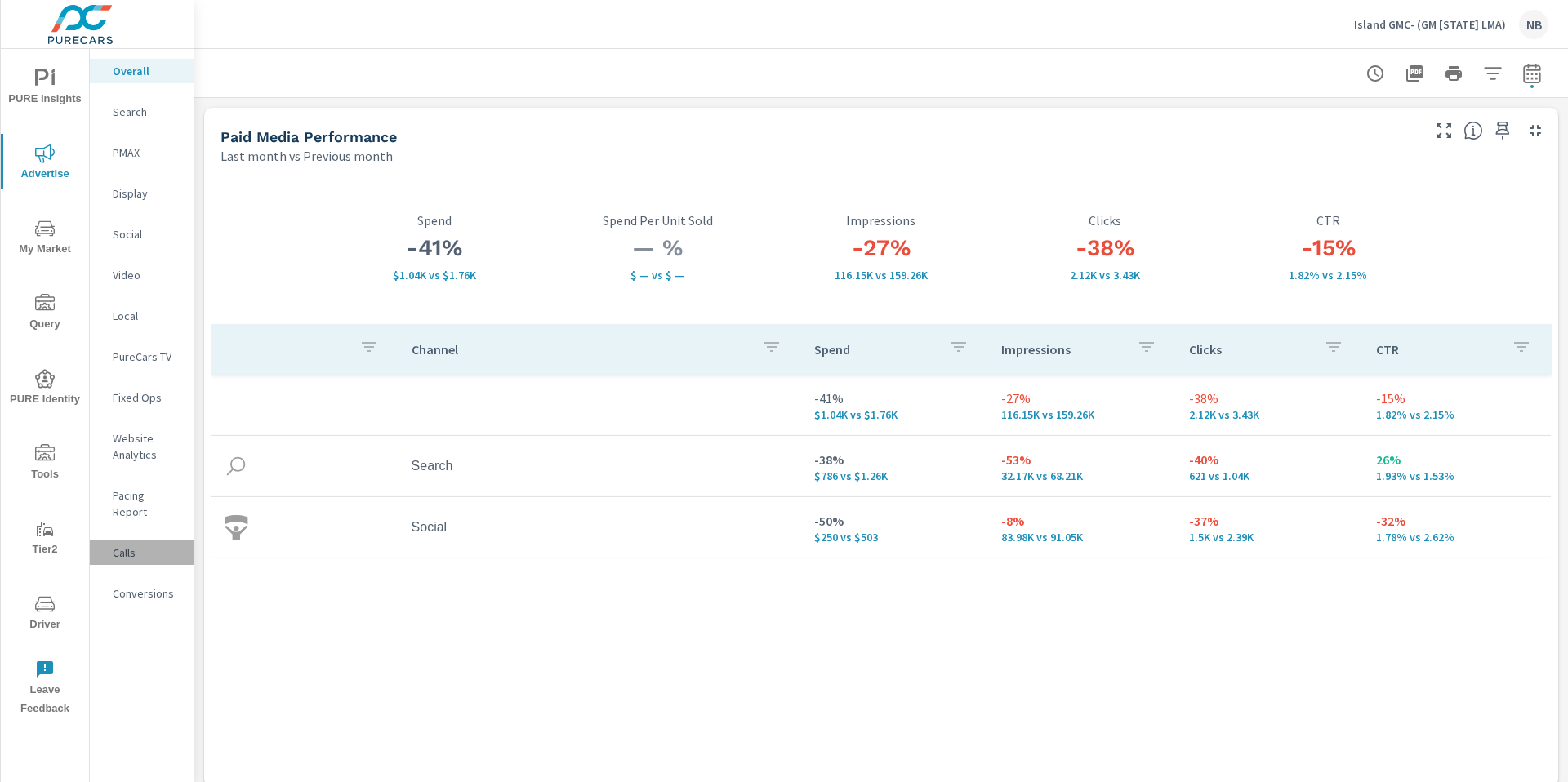 click on "Calls" at bounding box center [146, 553] 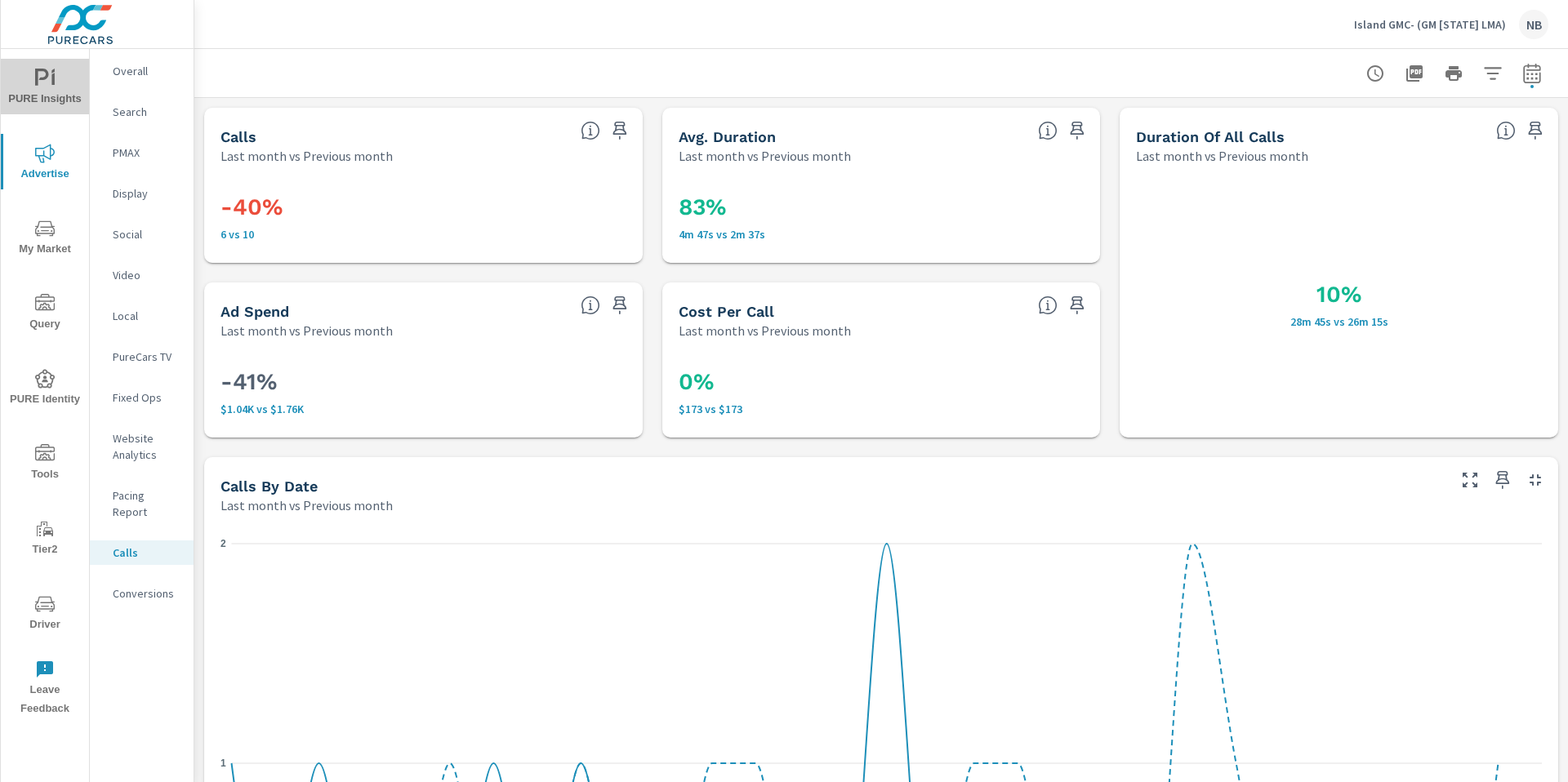 click on "PURE Insights" at bounding box center (45, 88) 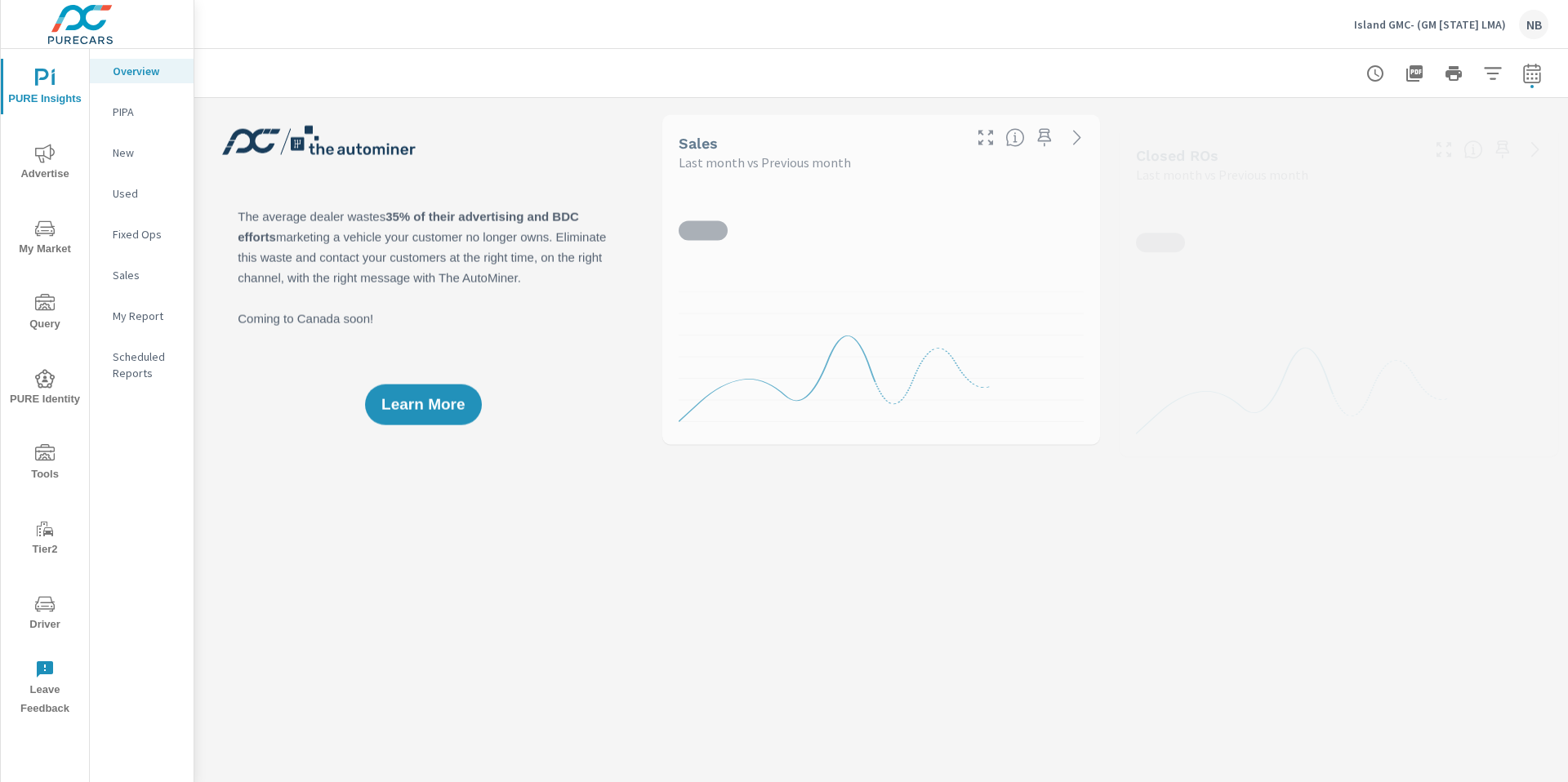 click on "My Report" at bounding box center (146, 316) 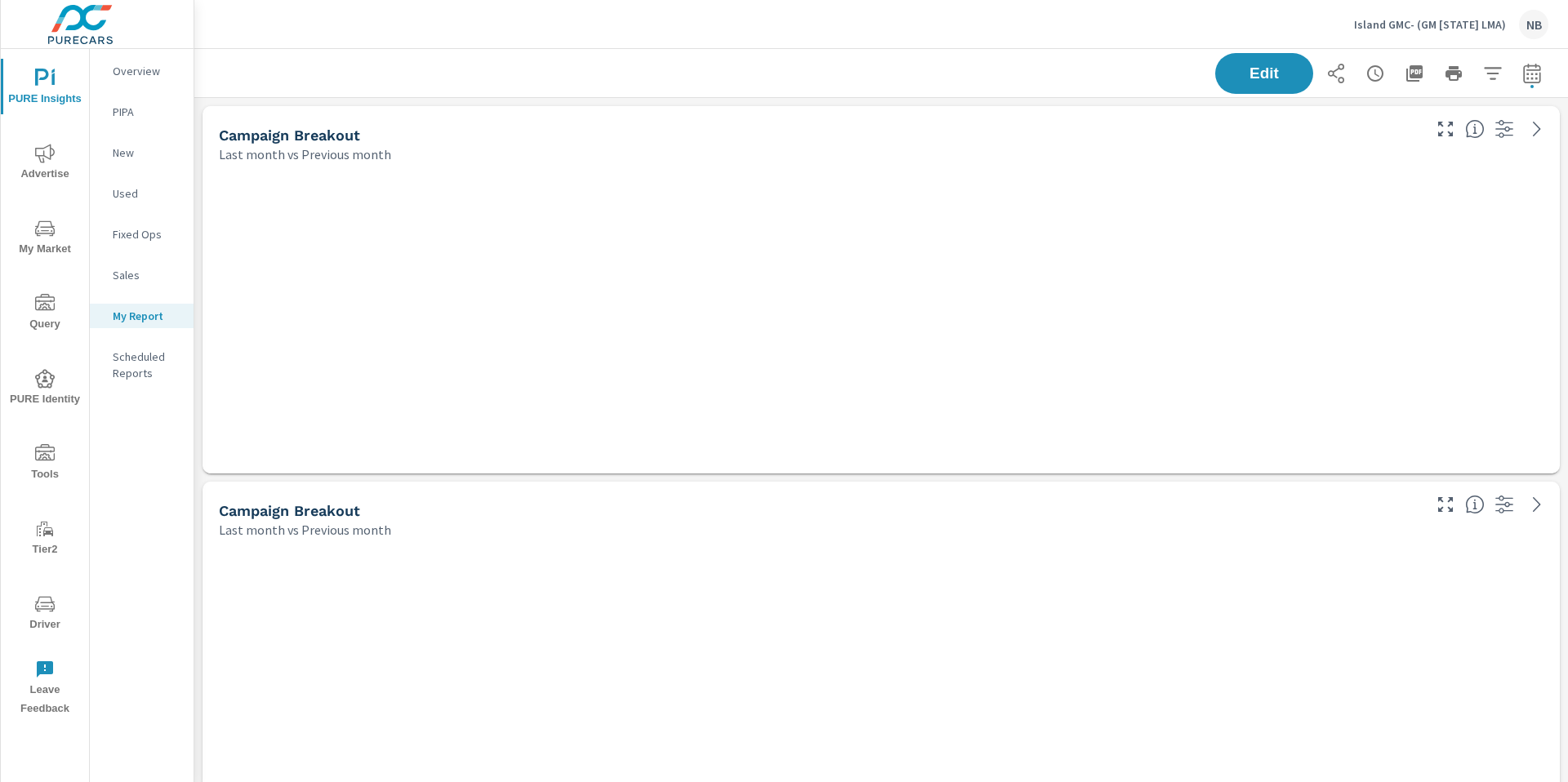 scroll, scrollTop: 8, scrollLeft: 8, axis: both 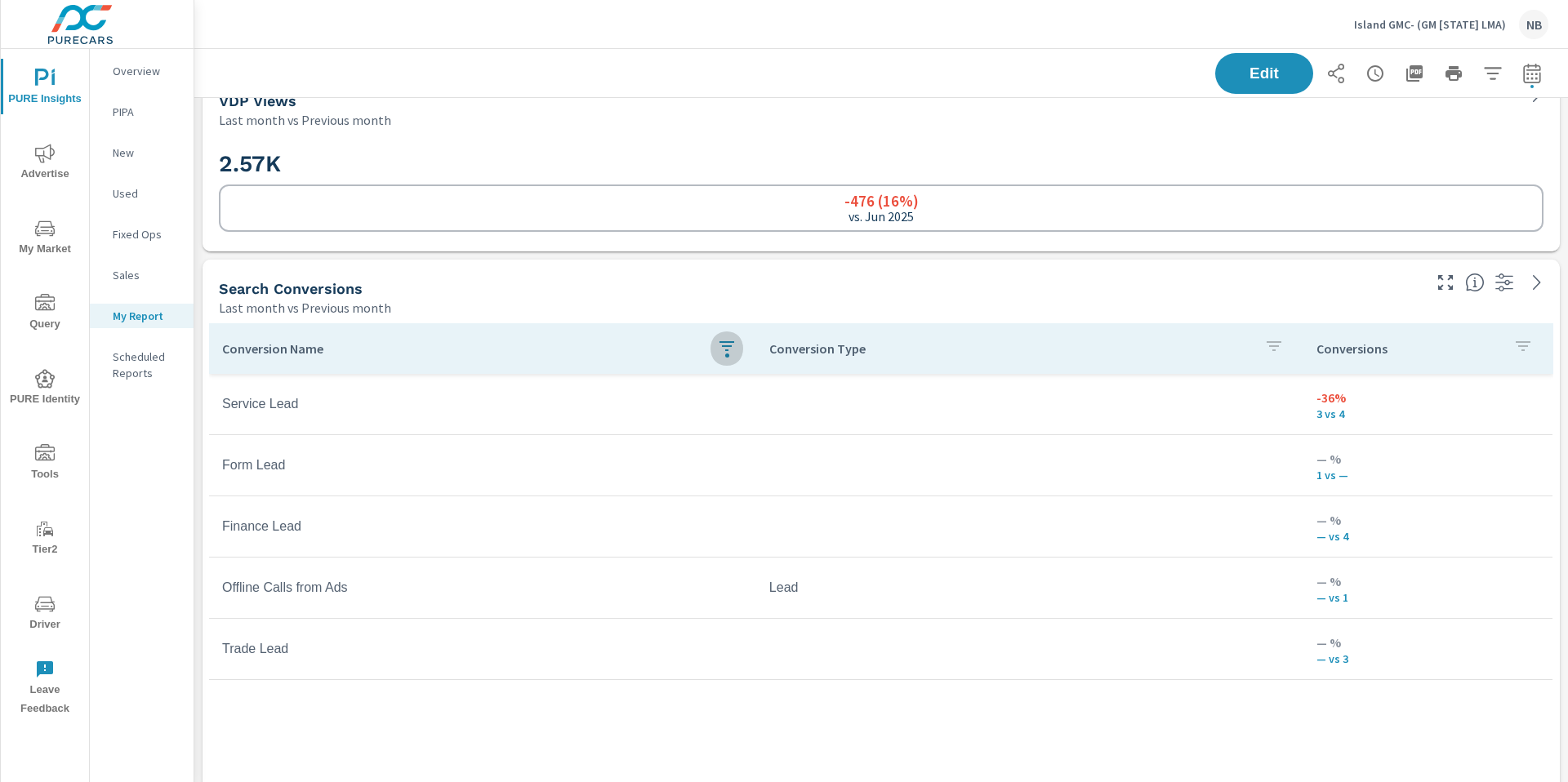 click 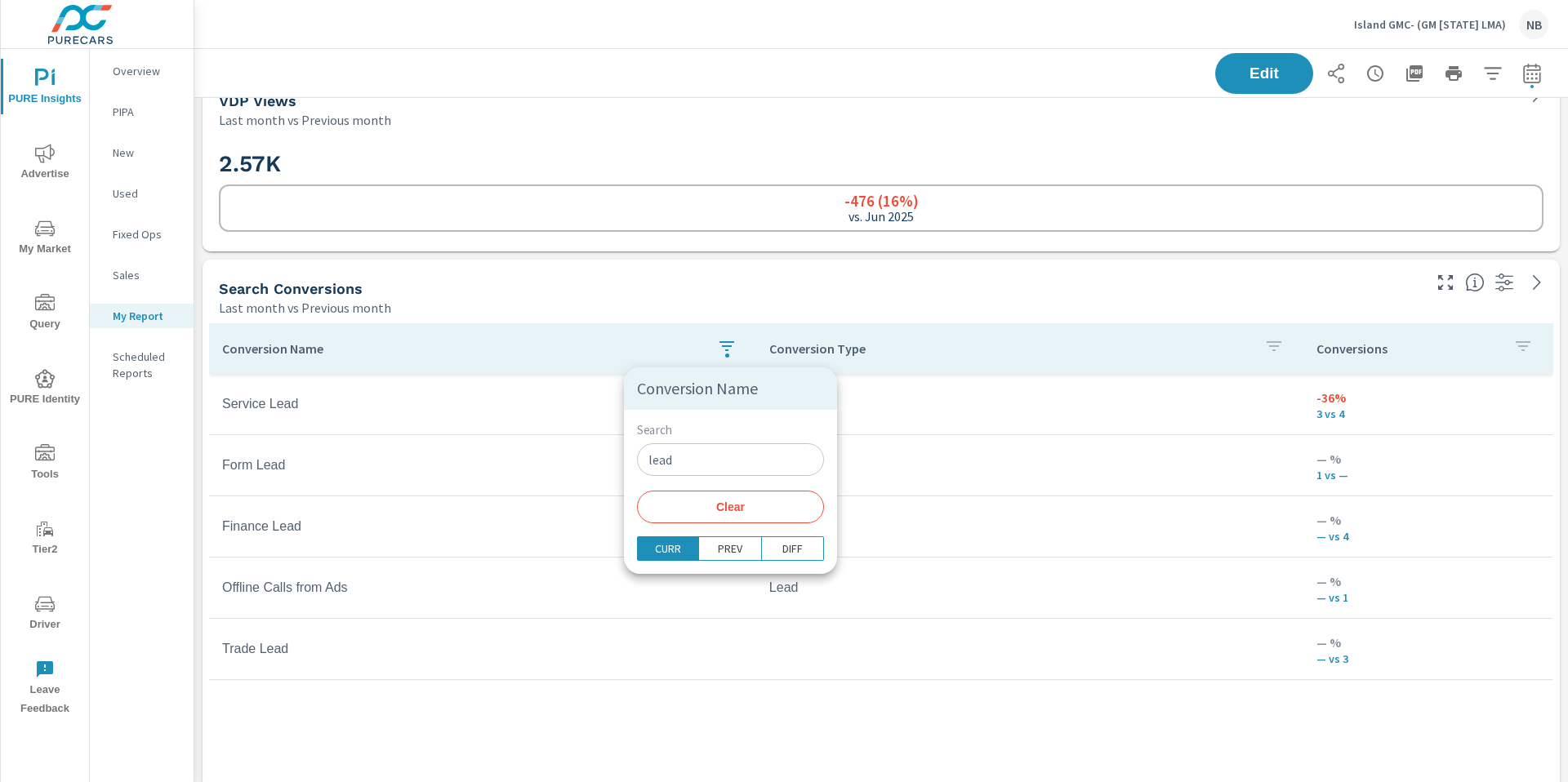 click on "Clear" at bounding box center (730, 507) 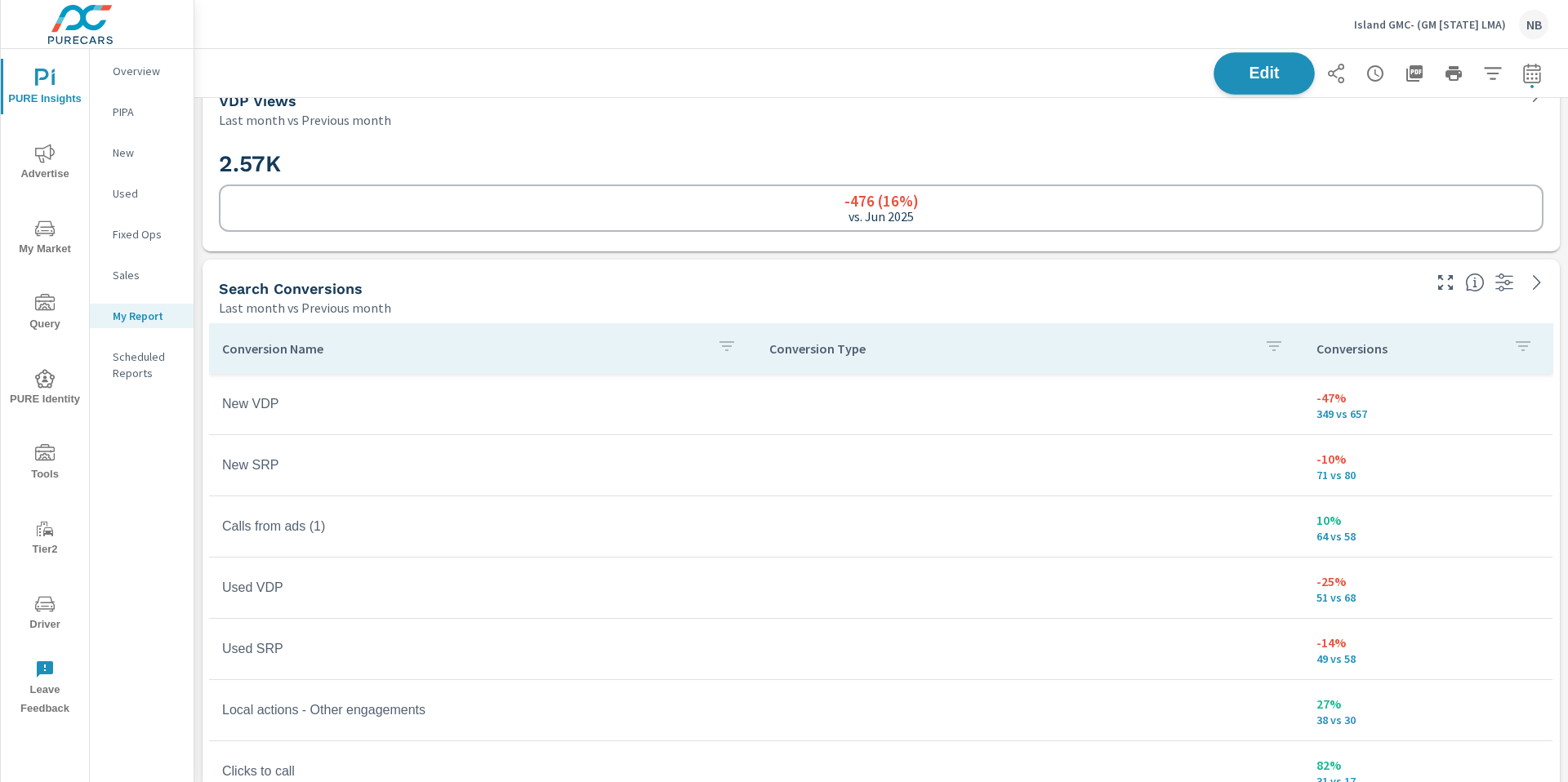 click on "Edit" at bounding box center [1264, 73] 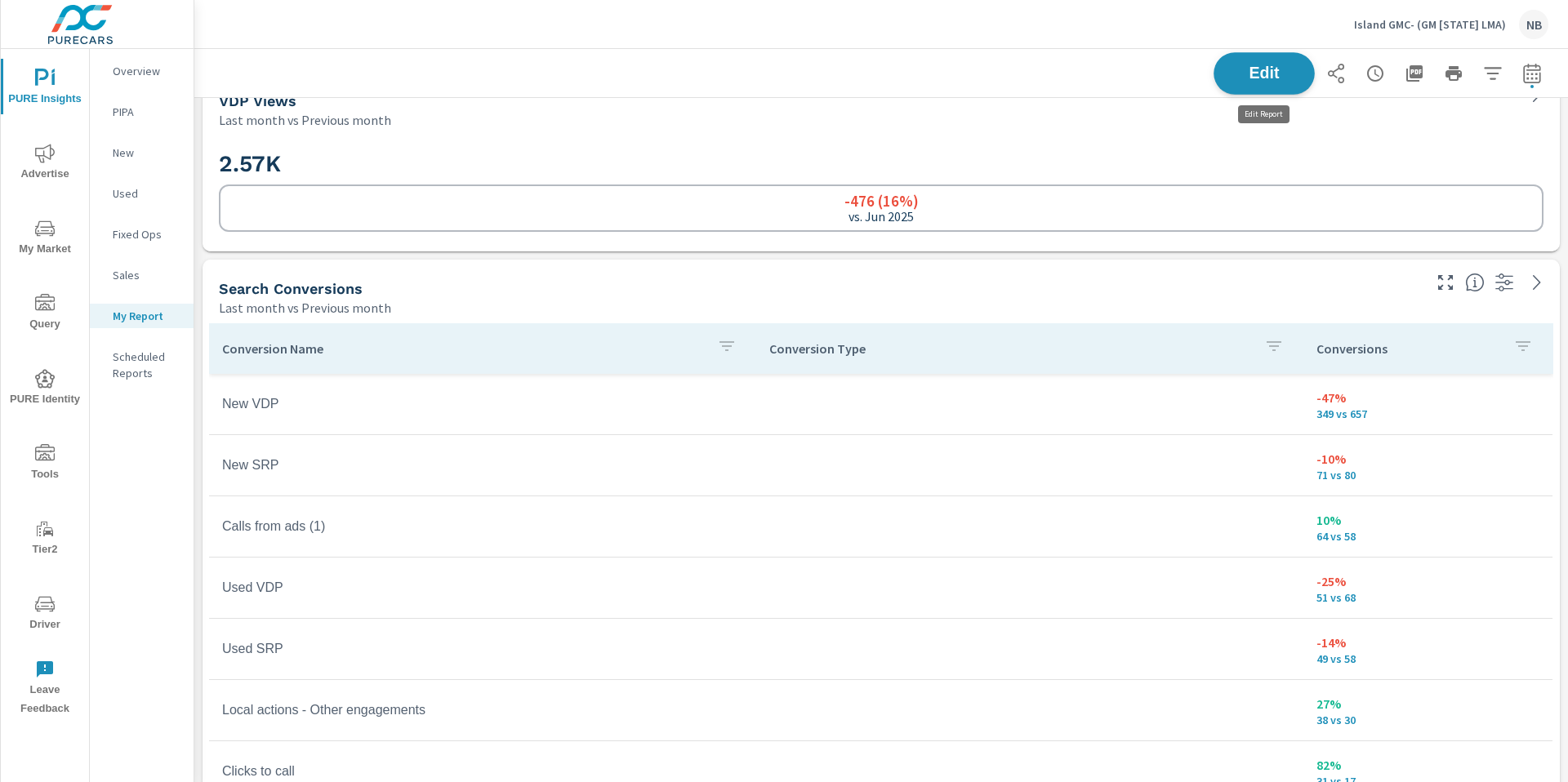 scroll, scrollTop: 2262, scrollLeft: 1089, axis: both 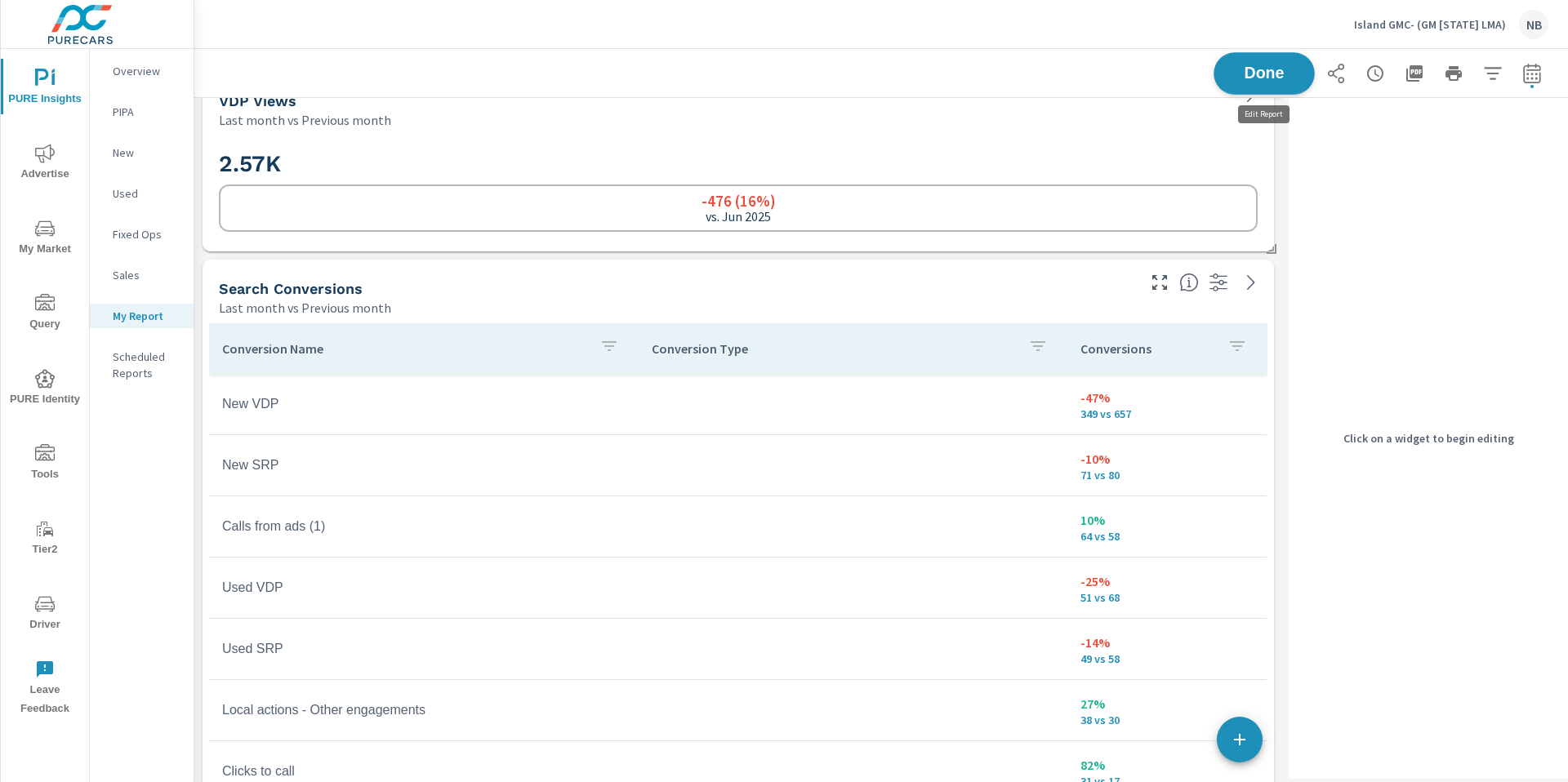 click on "Done" at bounding box center (1264, 73) 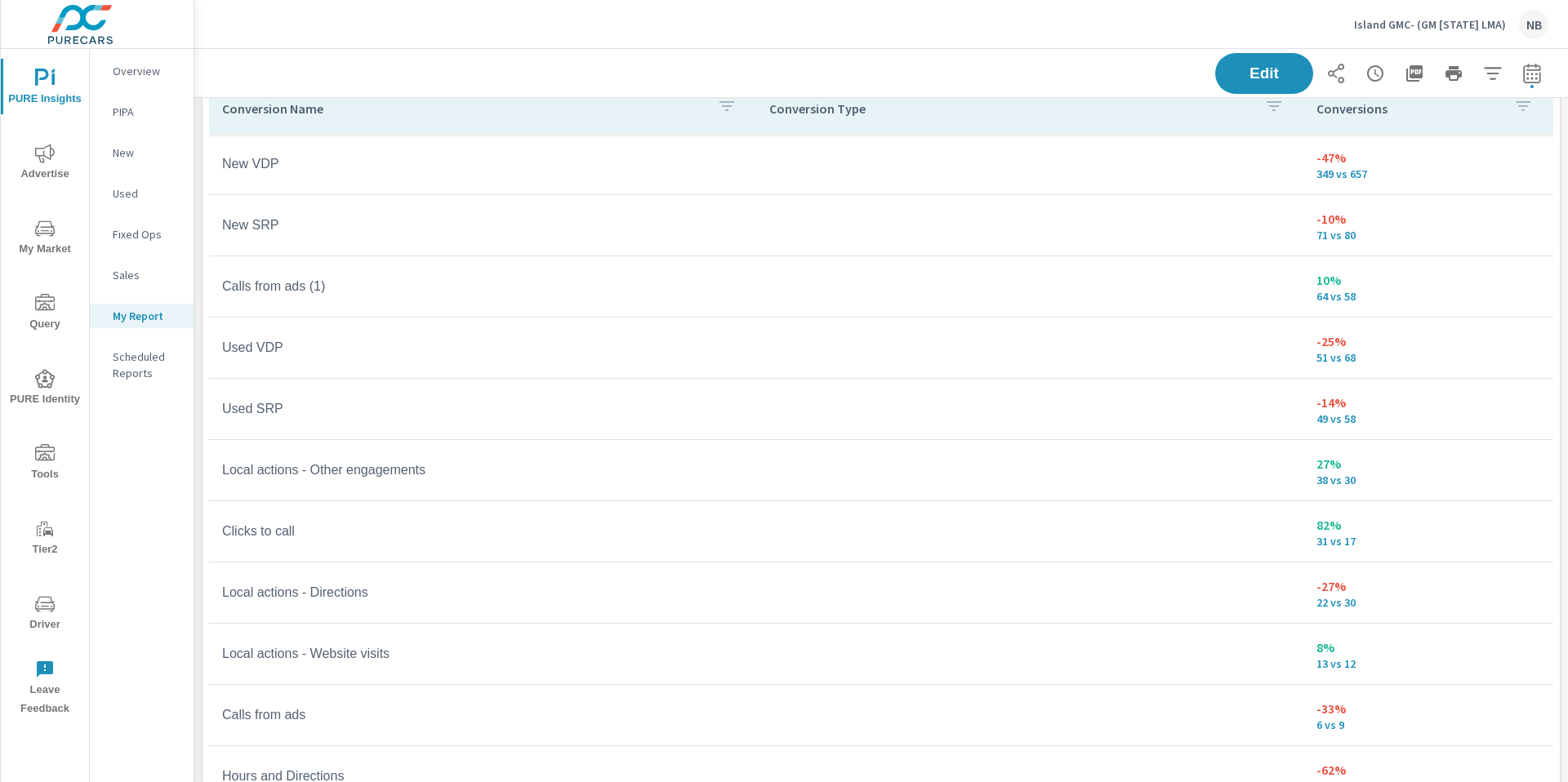 scroll, scrollTop: 1028, scrollLeft: 0, axis: vertical 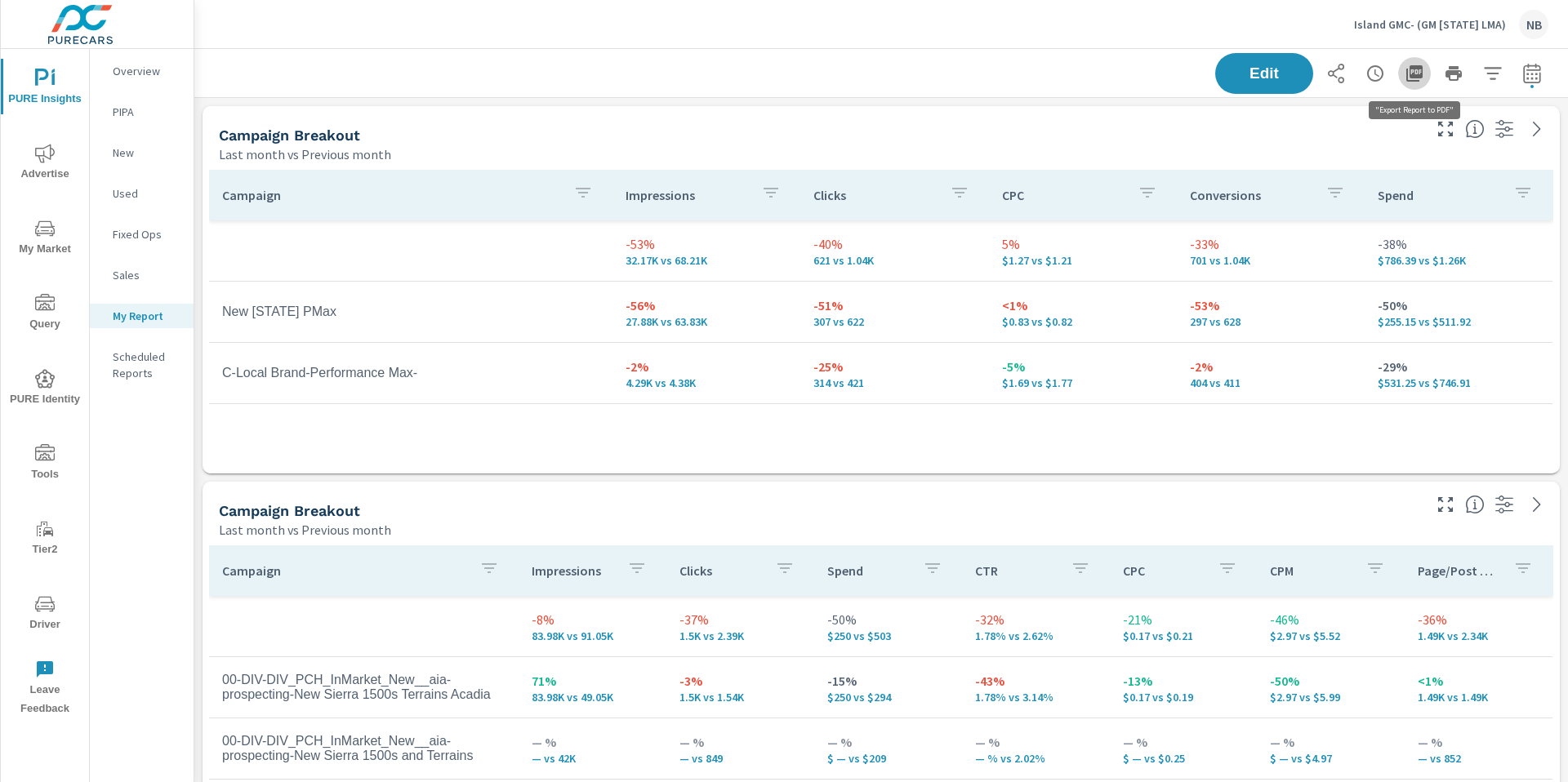 click 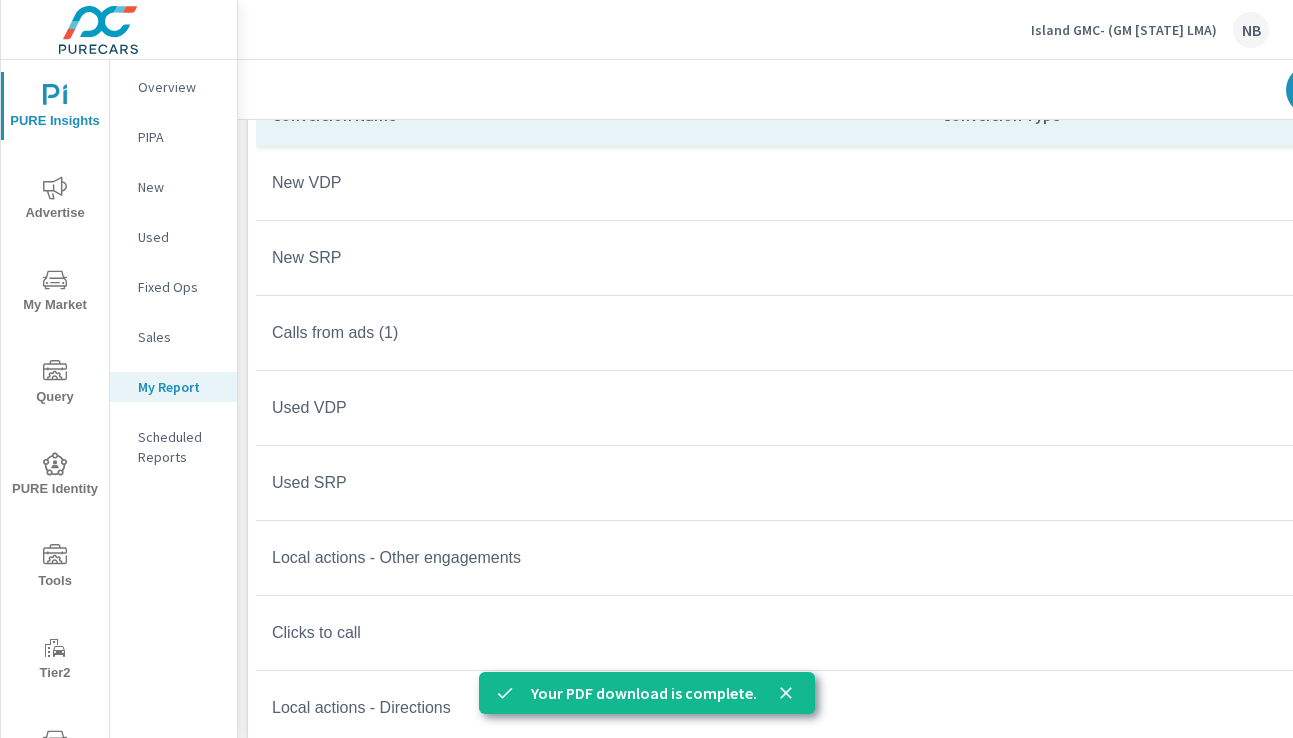 scroll, scrollTop: 1274, scrollLeft: 0, axis: vertical 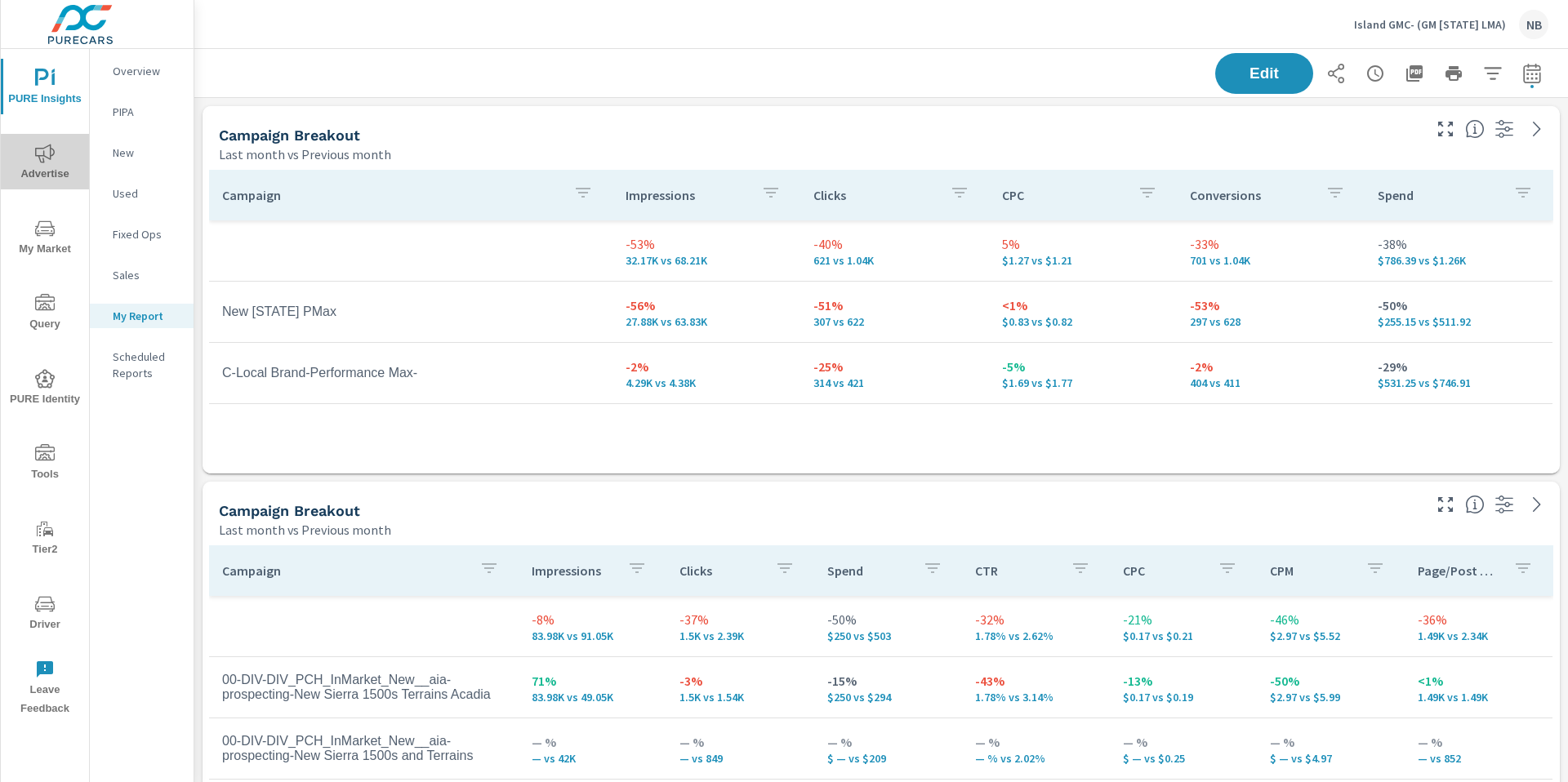 click 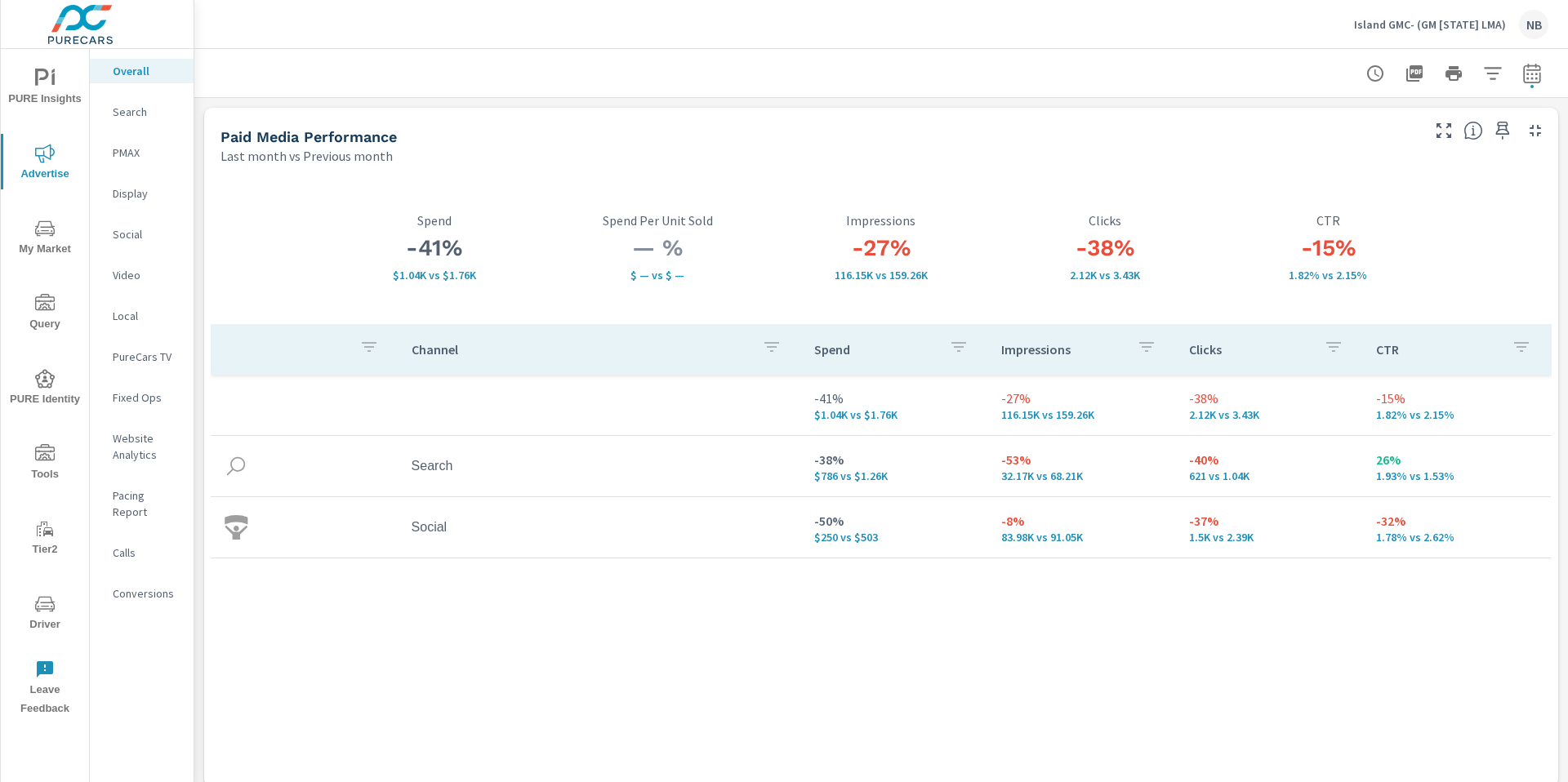 click on "PURE Insights" at bounding box center [45, 88] 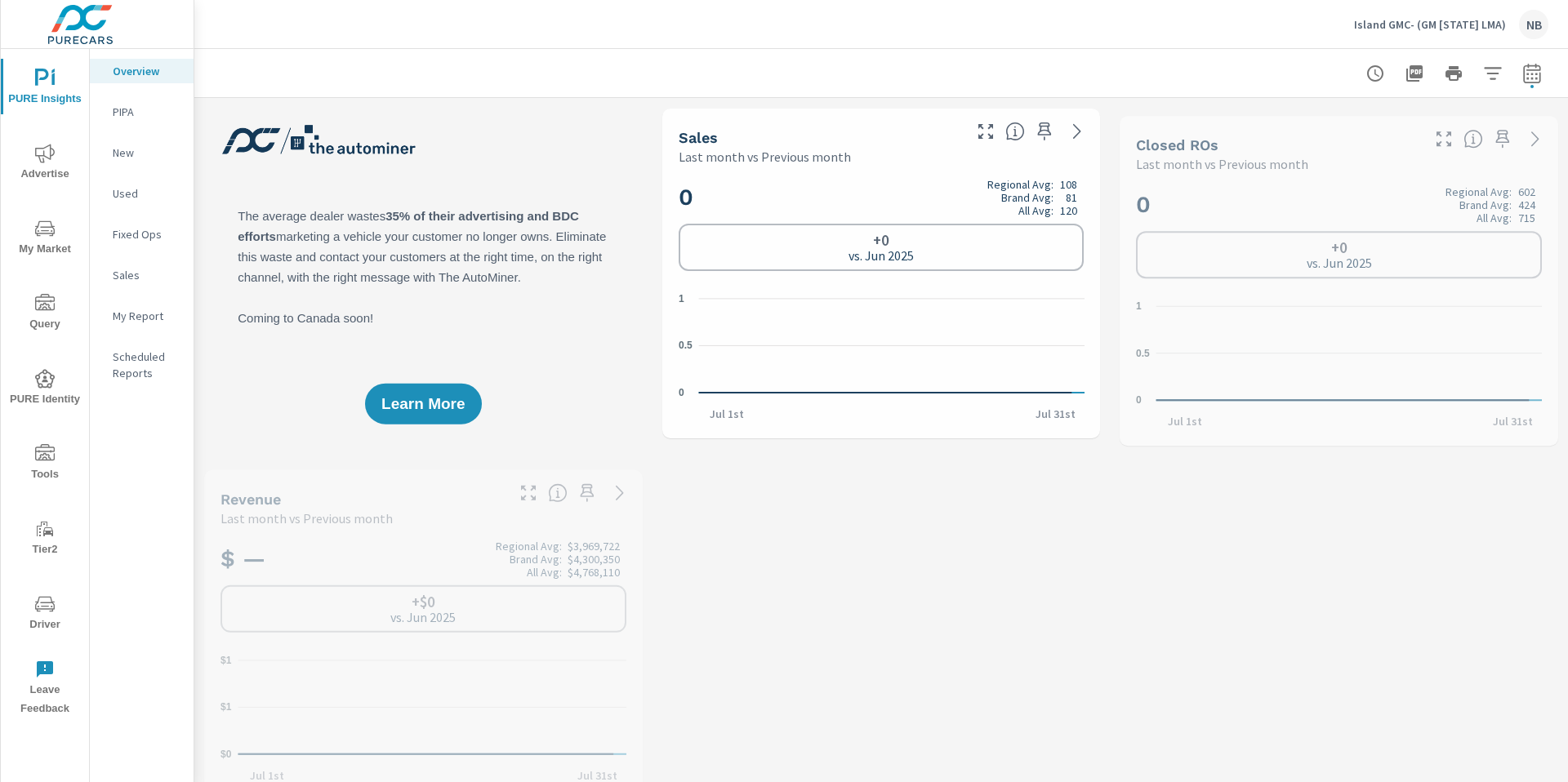 scroll, scrollTop: 1, scrollLeft: 0, axis: vertical 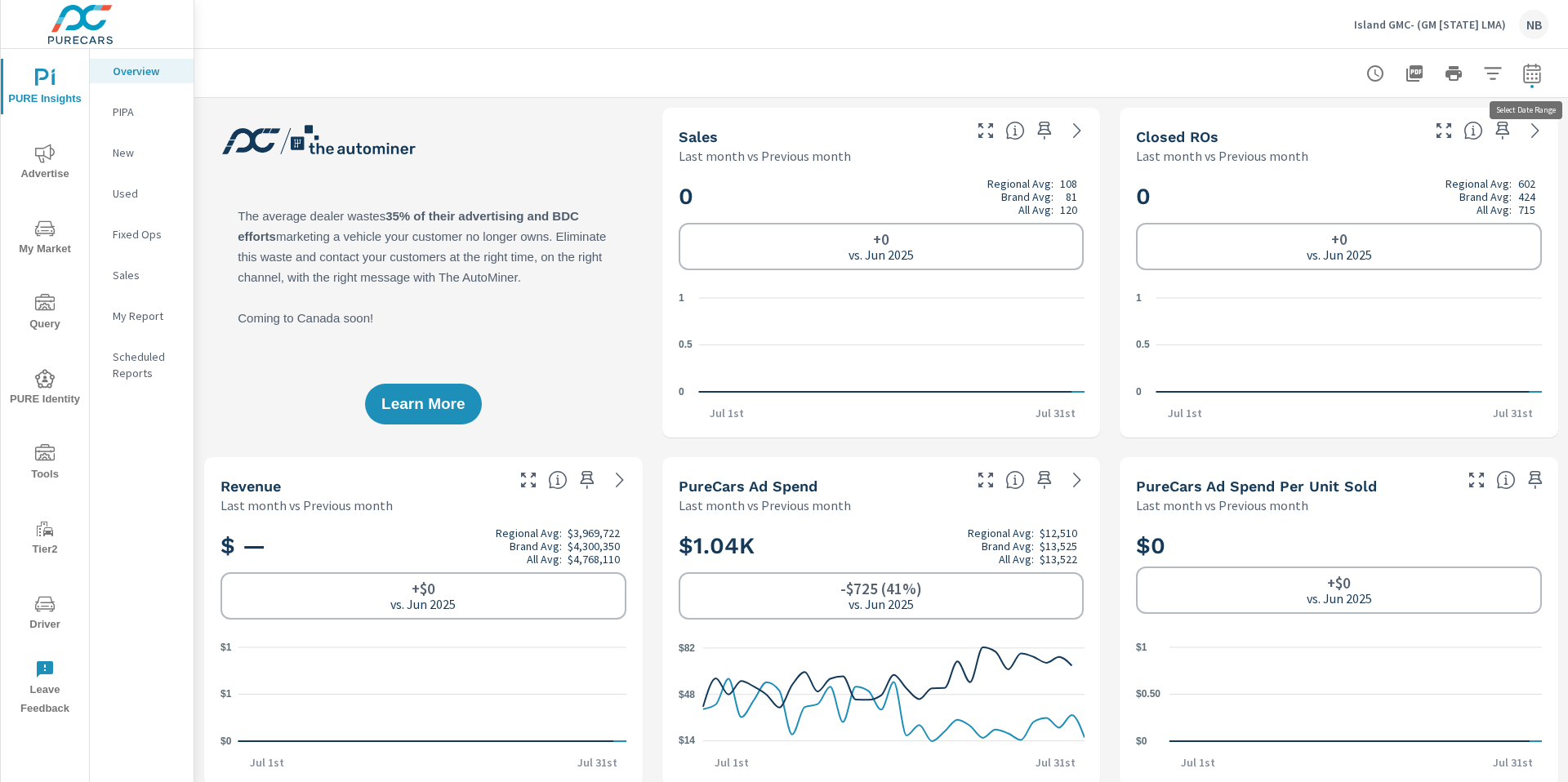 click 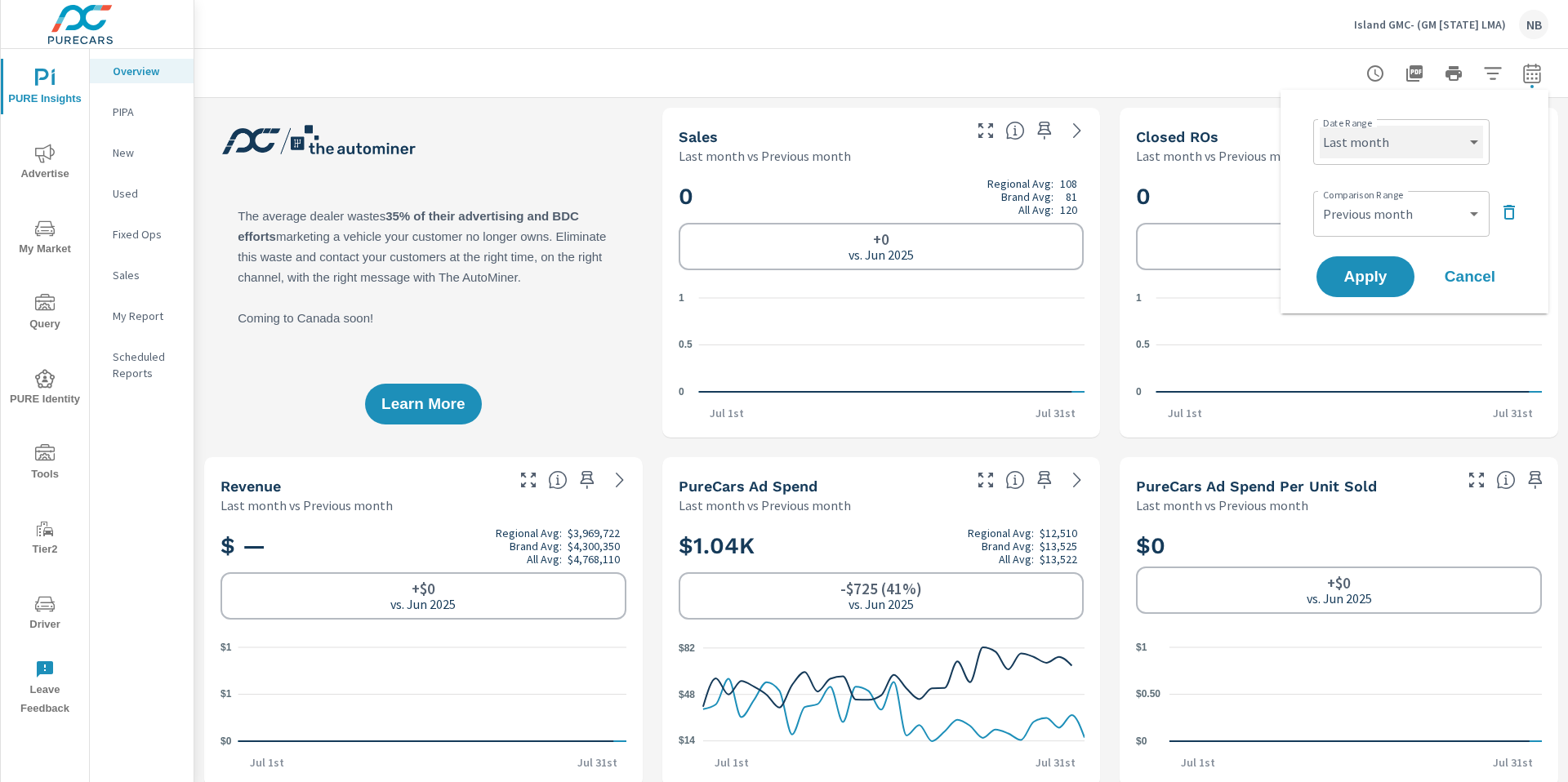 click on "Custom Yesterday Last week Last 7 days Last 14 days Last 30 days Last 45 days Last 60 days Last 90 days Last 180 days Last 365 days Month to date Last month Last 2 months Last 3 months Last 6 months Last 9 months Last 12 months Year to date Last year" at bounding box center [1401, 142] 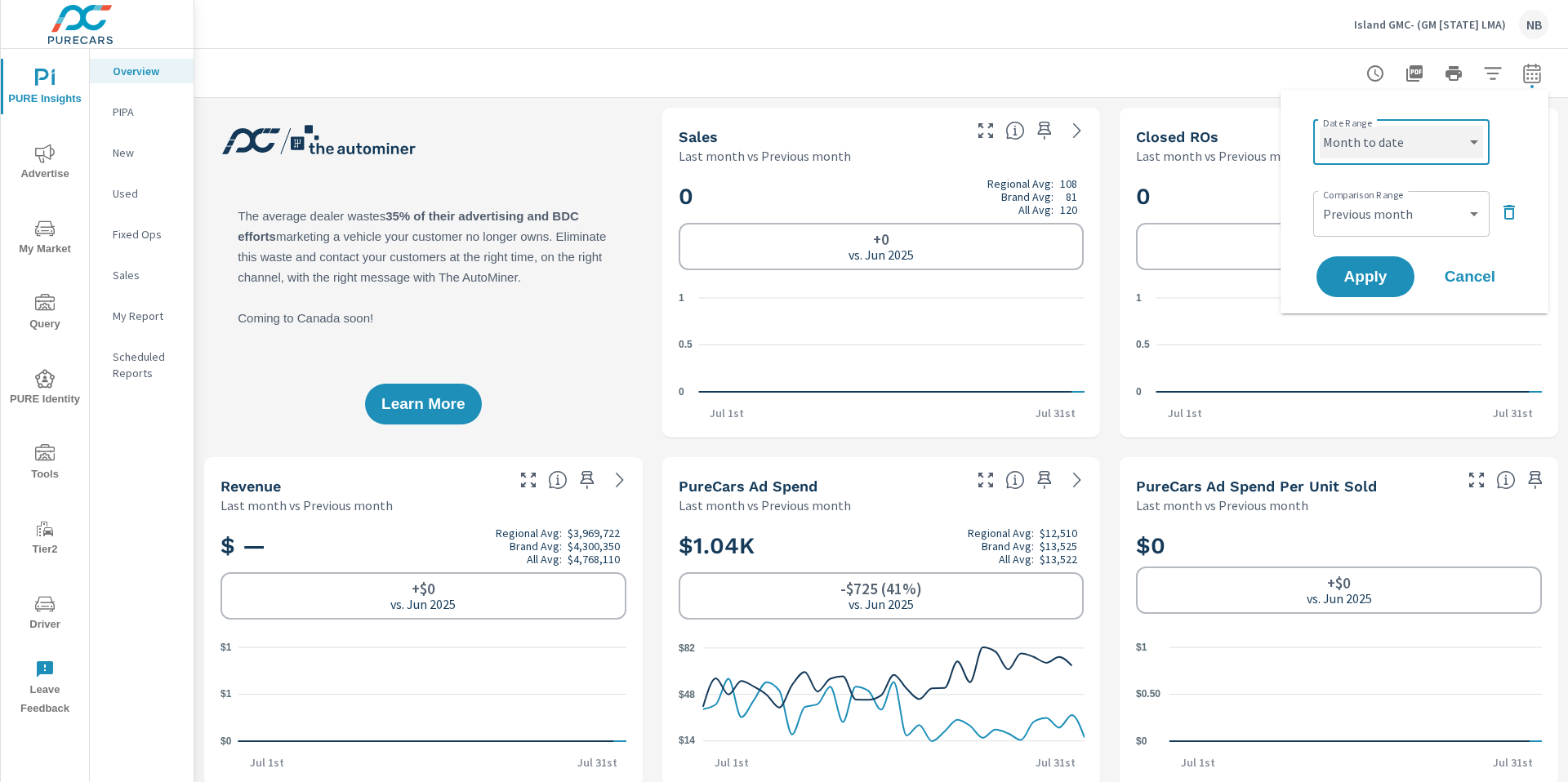 click on "Custom Yesterday Last week Last 7 days Last 14 days Last 30 days Last 45 days Last 60 days Last 90 days Last 180 days Last 365 days Month to date Last month Last 2 months Last 3 months Last 6 months Last 9 months Last 12 months Year to date Last year" at bounding box center (1401, 142) 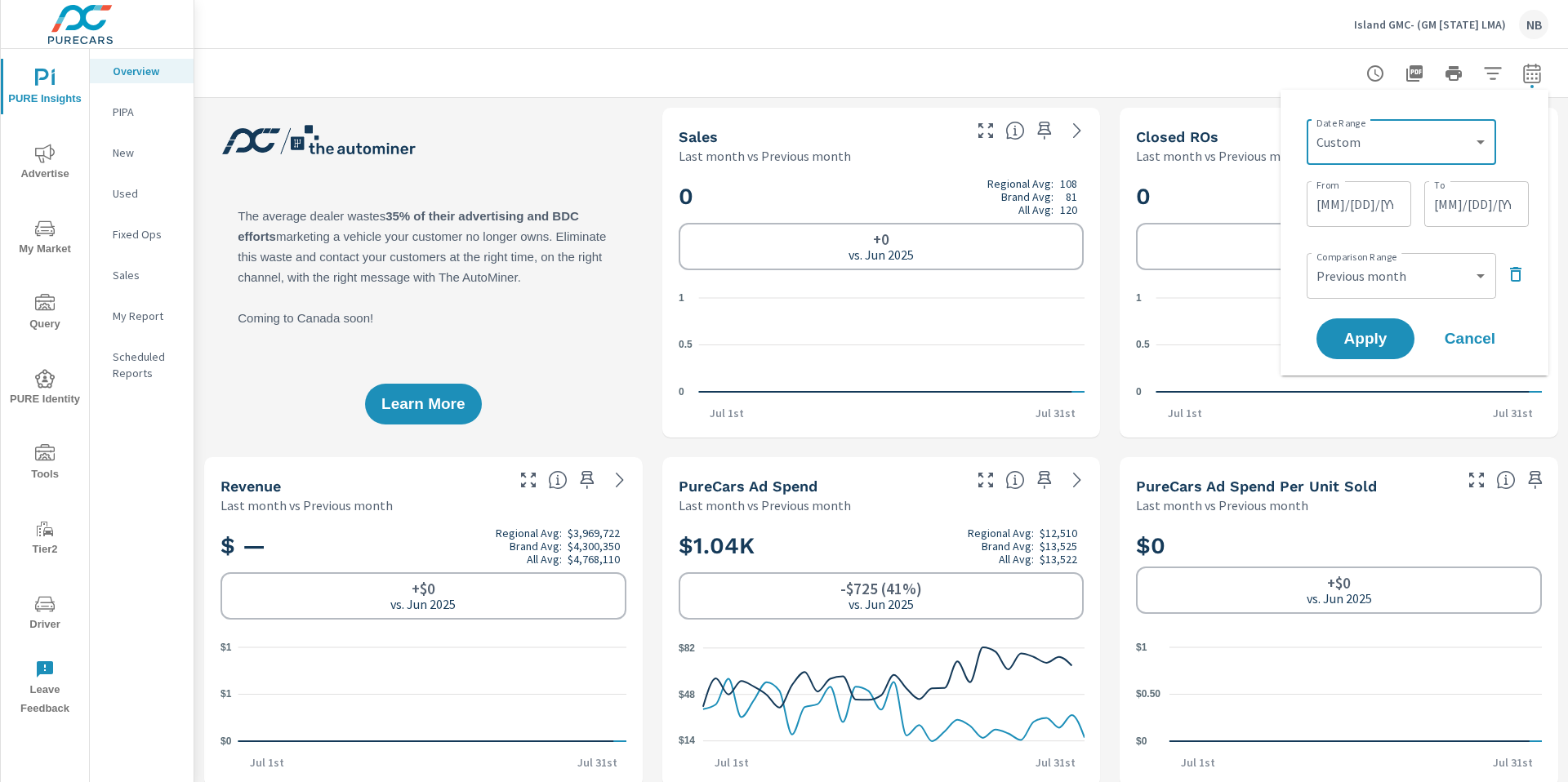 click on "08/07/2025" at bounding box center [1477, 204] 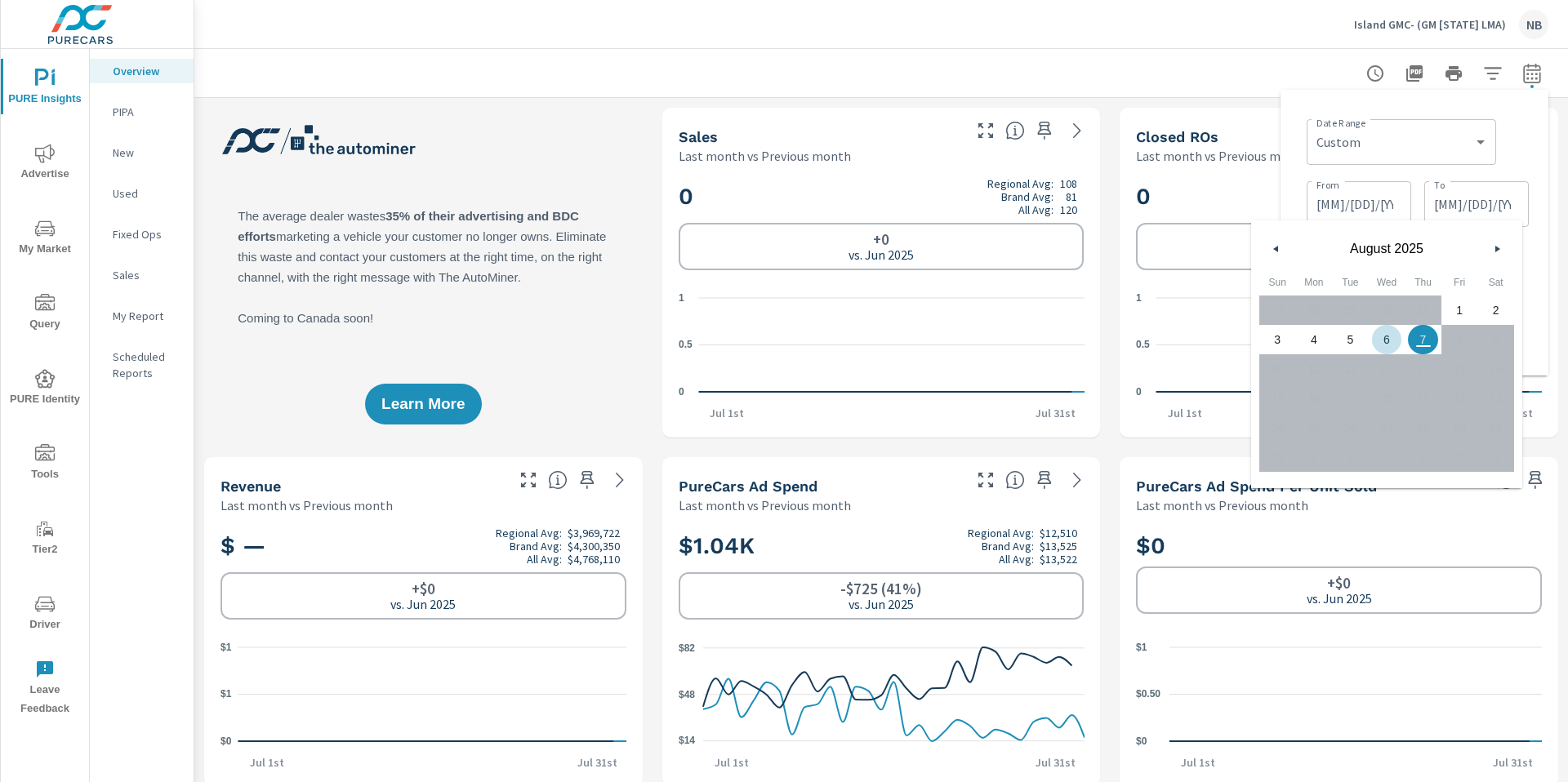 click on "6" at bounding box center [1387, 340] 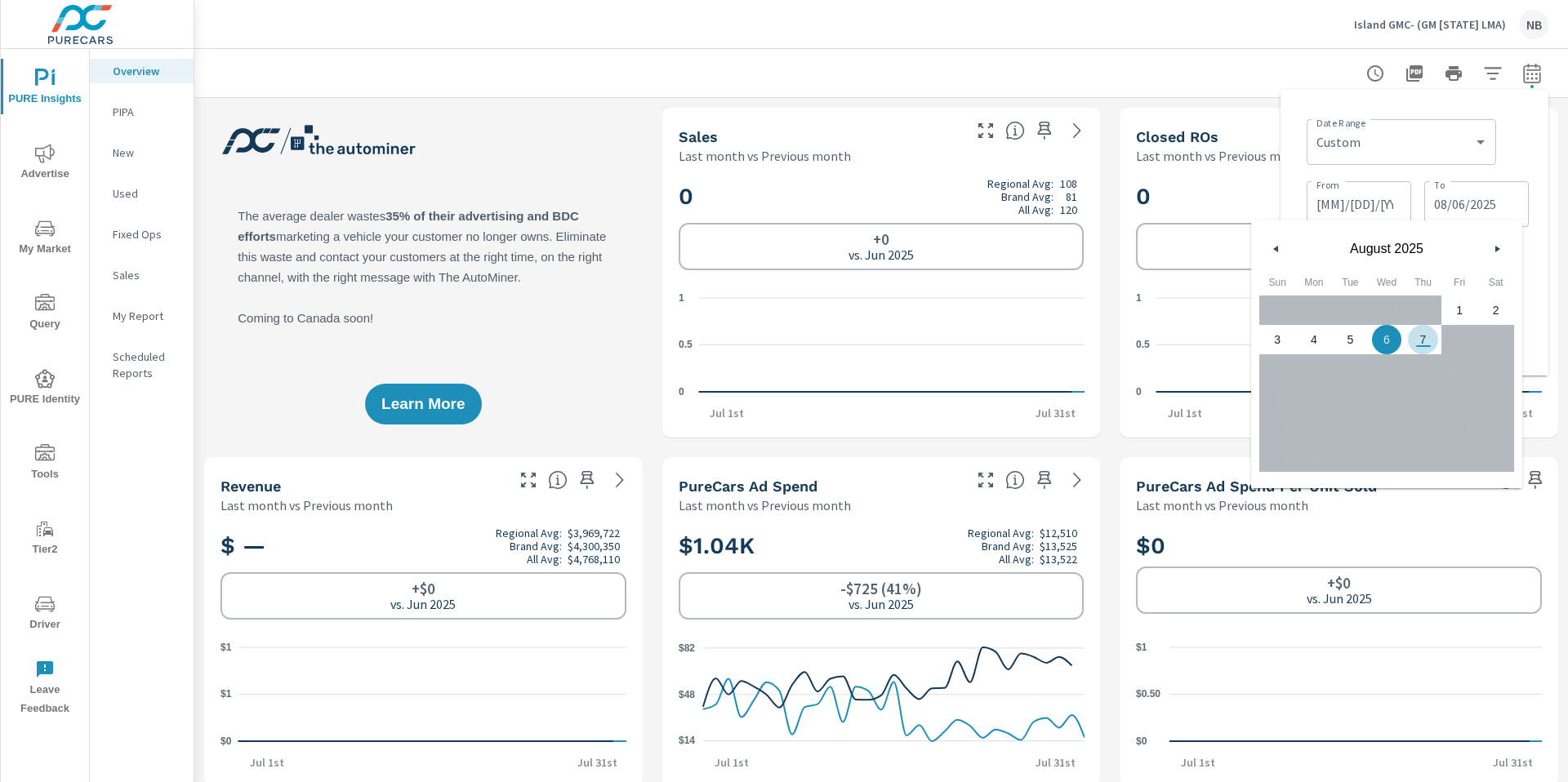 click on "Date Range Custom Yesterday Last week Last 7 days Last 14 days Last 30 days Last 45 days Last 60 days Last 90 days Last 180 days Last 365 days Month to date Last month Last 2 months Last 3 months Last 6 months Last 9 months Last 12 months Year to date Last year ​" at bounding box center [1418, 140] 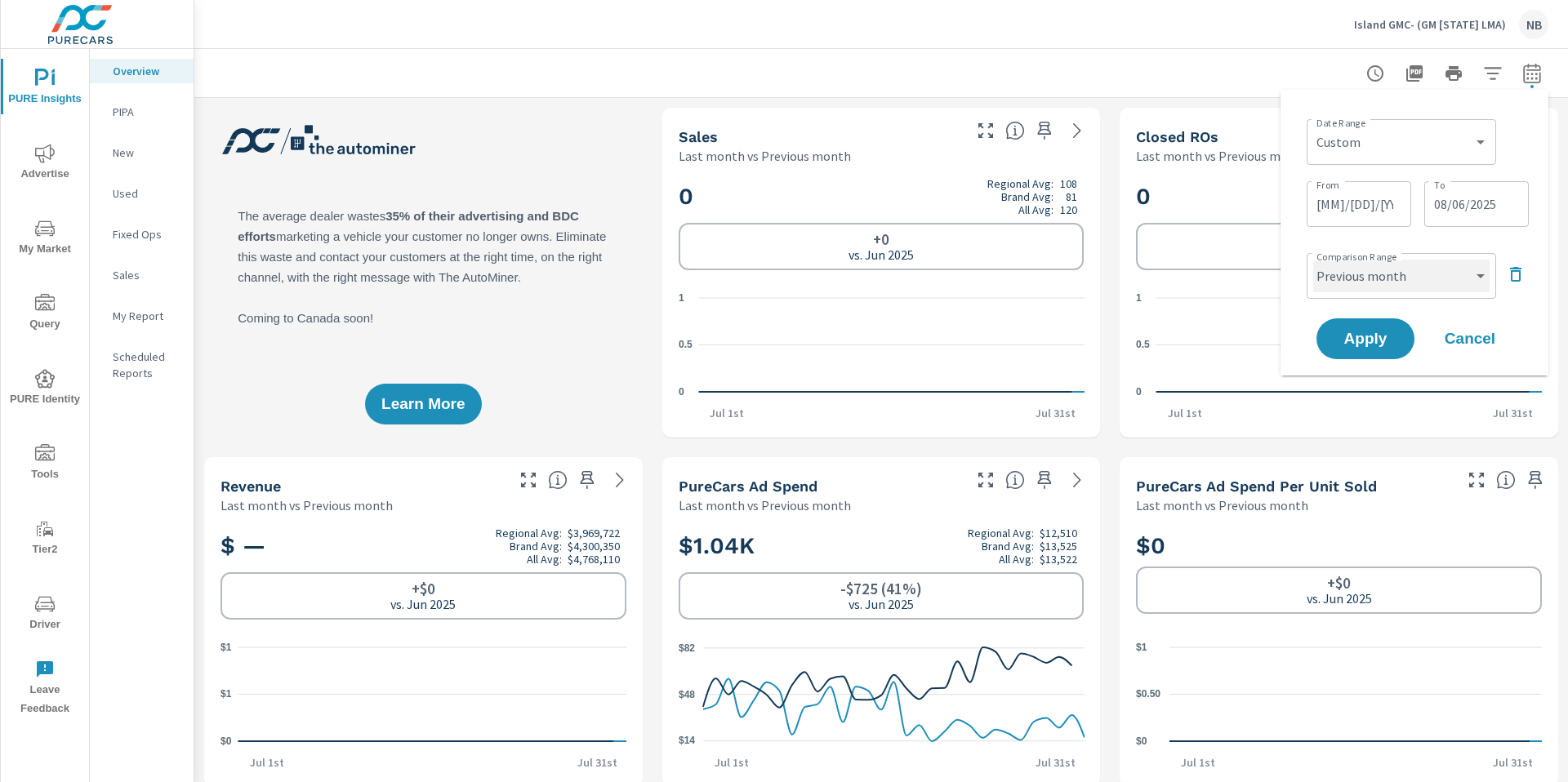 click on "Custom Previous period Previous month Previous year" at bounding box center [1401, 276] 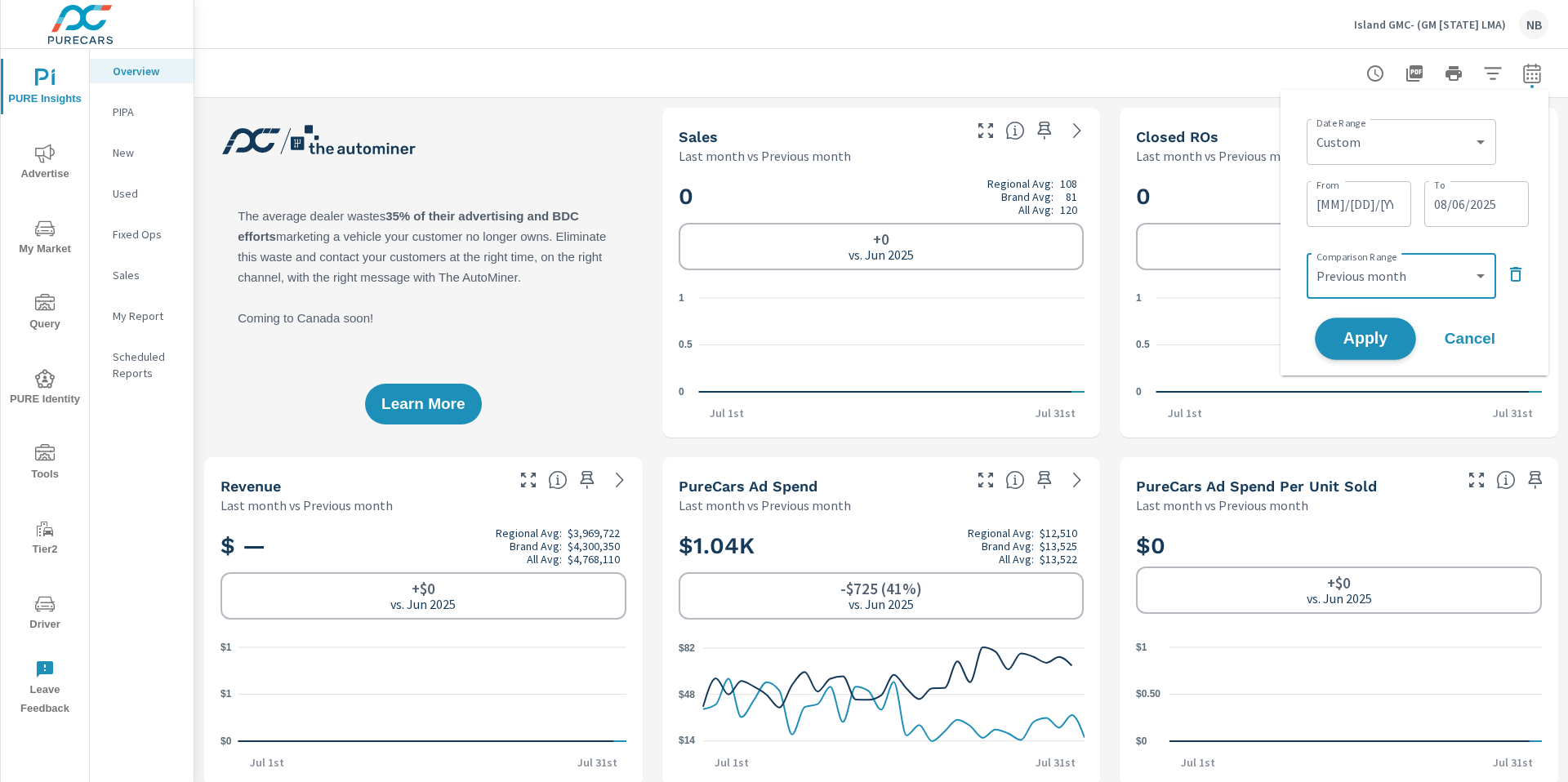 click on "Apply" at bounding box center (1365, 339) 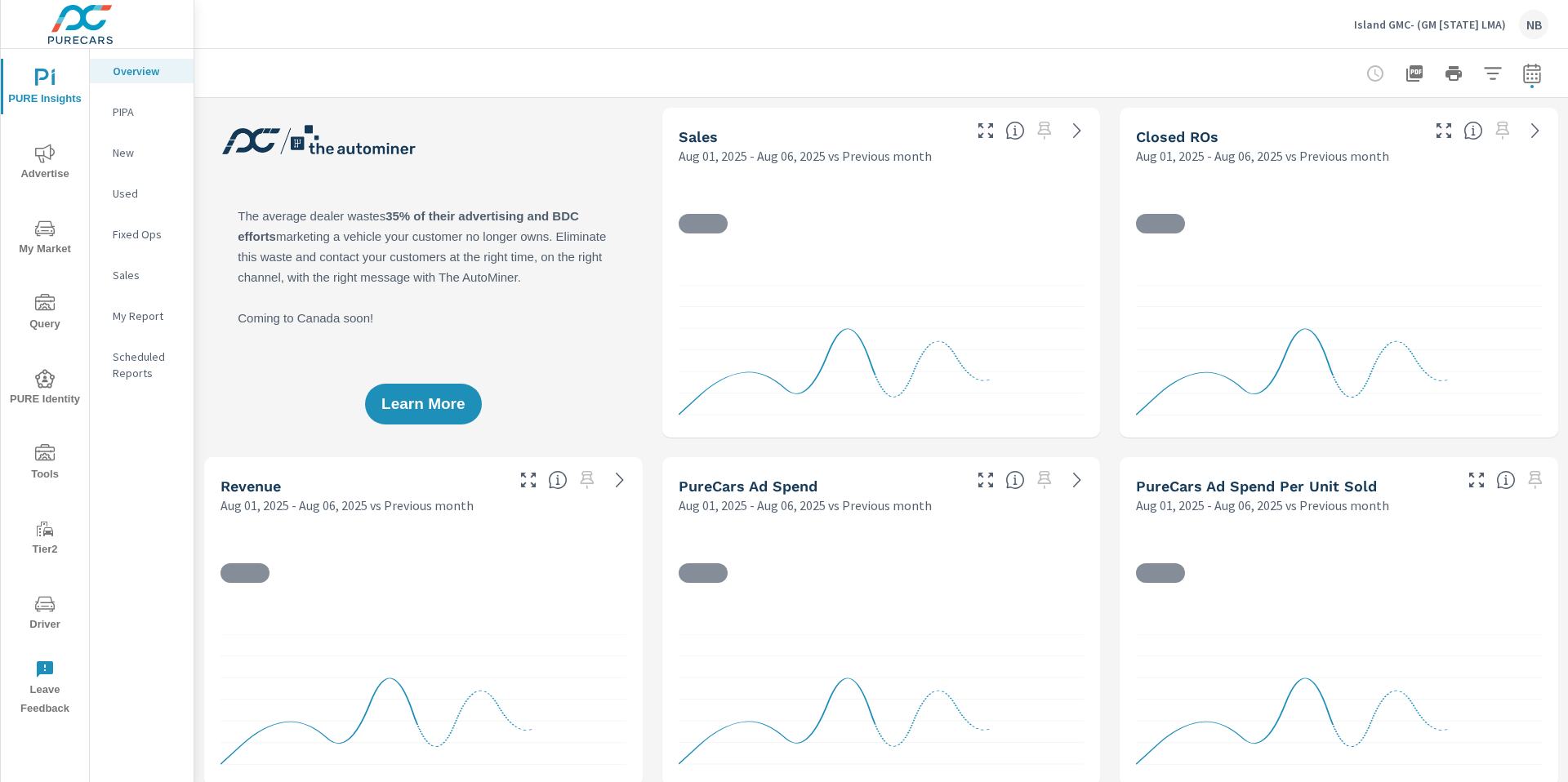 scroll, scrollTop: 1, scrollLeft: 0, axis: vertical 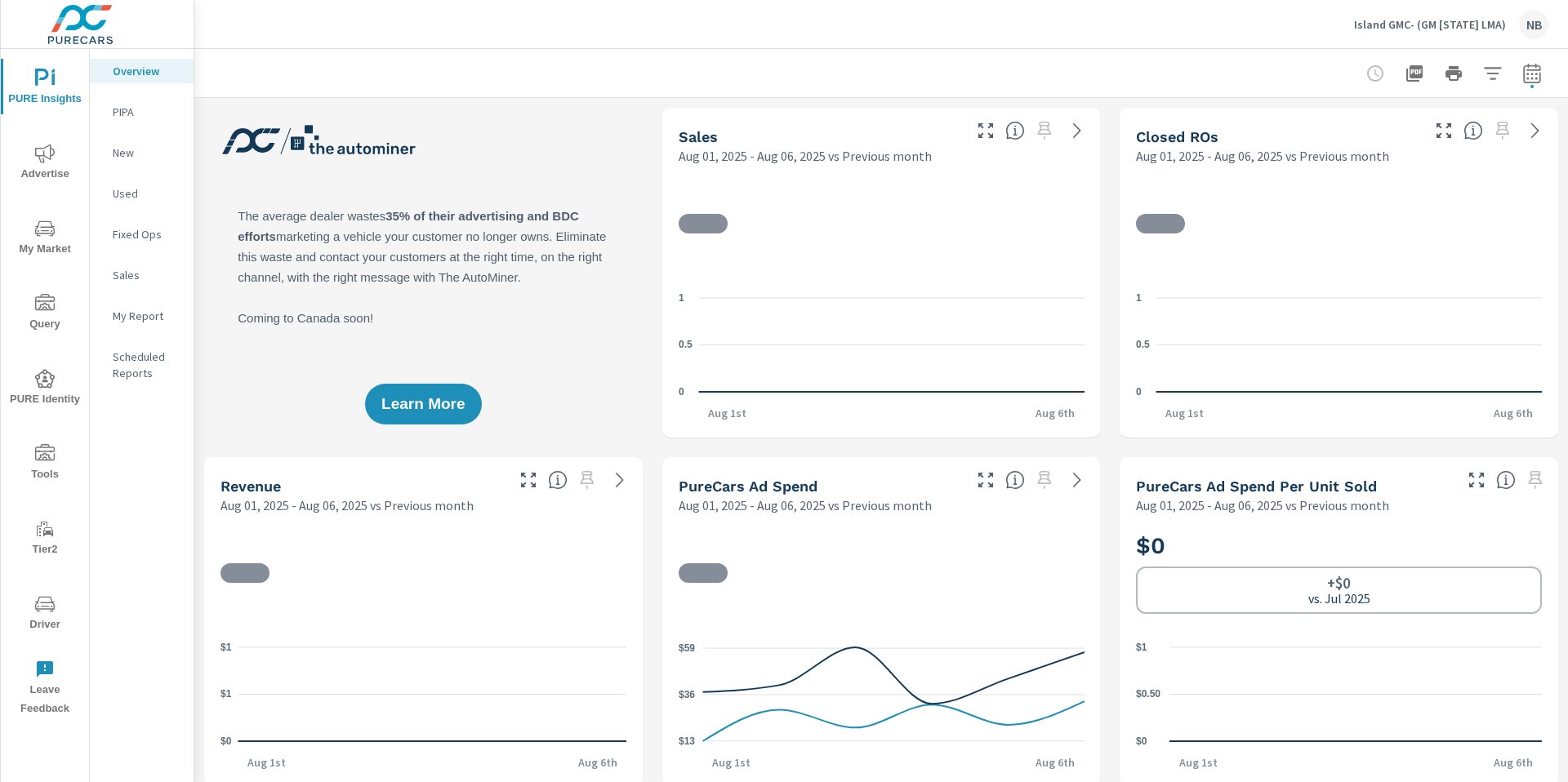 click 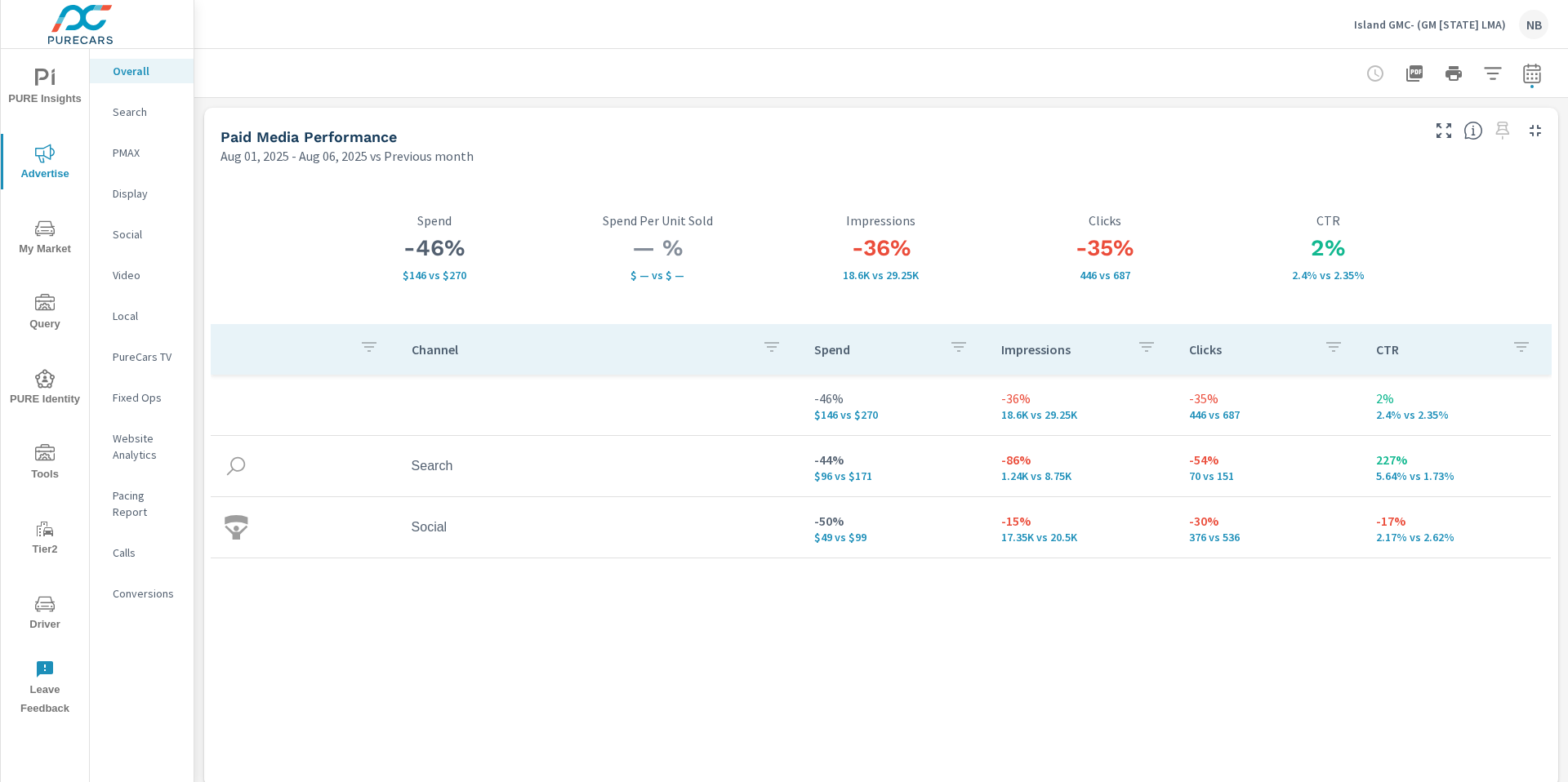 click on "Search" at bounding box center [146, 112] 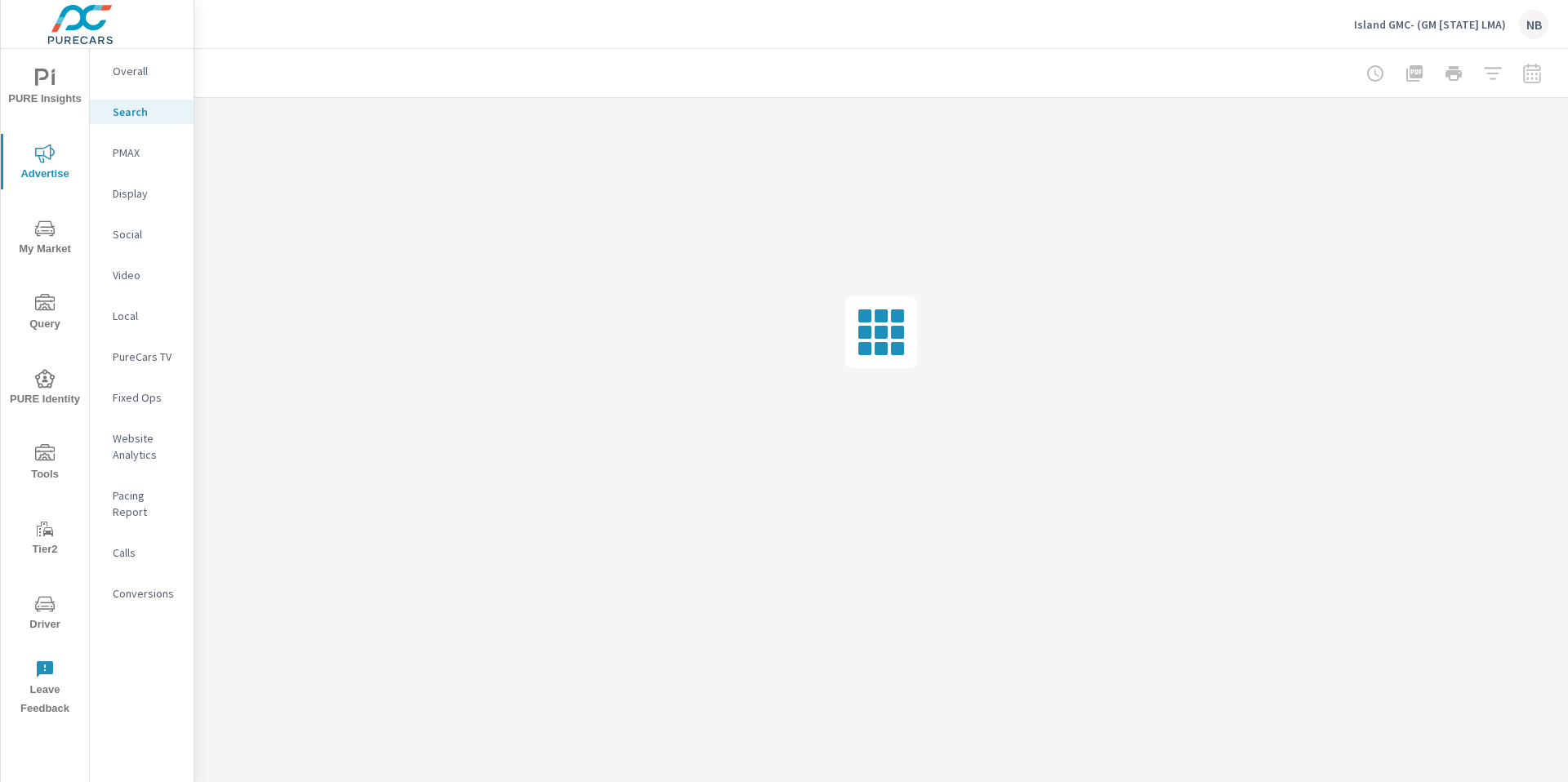click on "Overall" at bounding box center (146, 71) 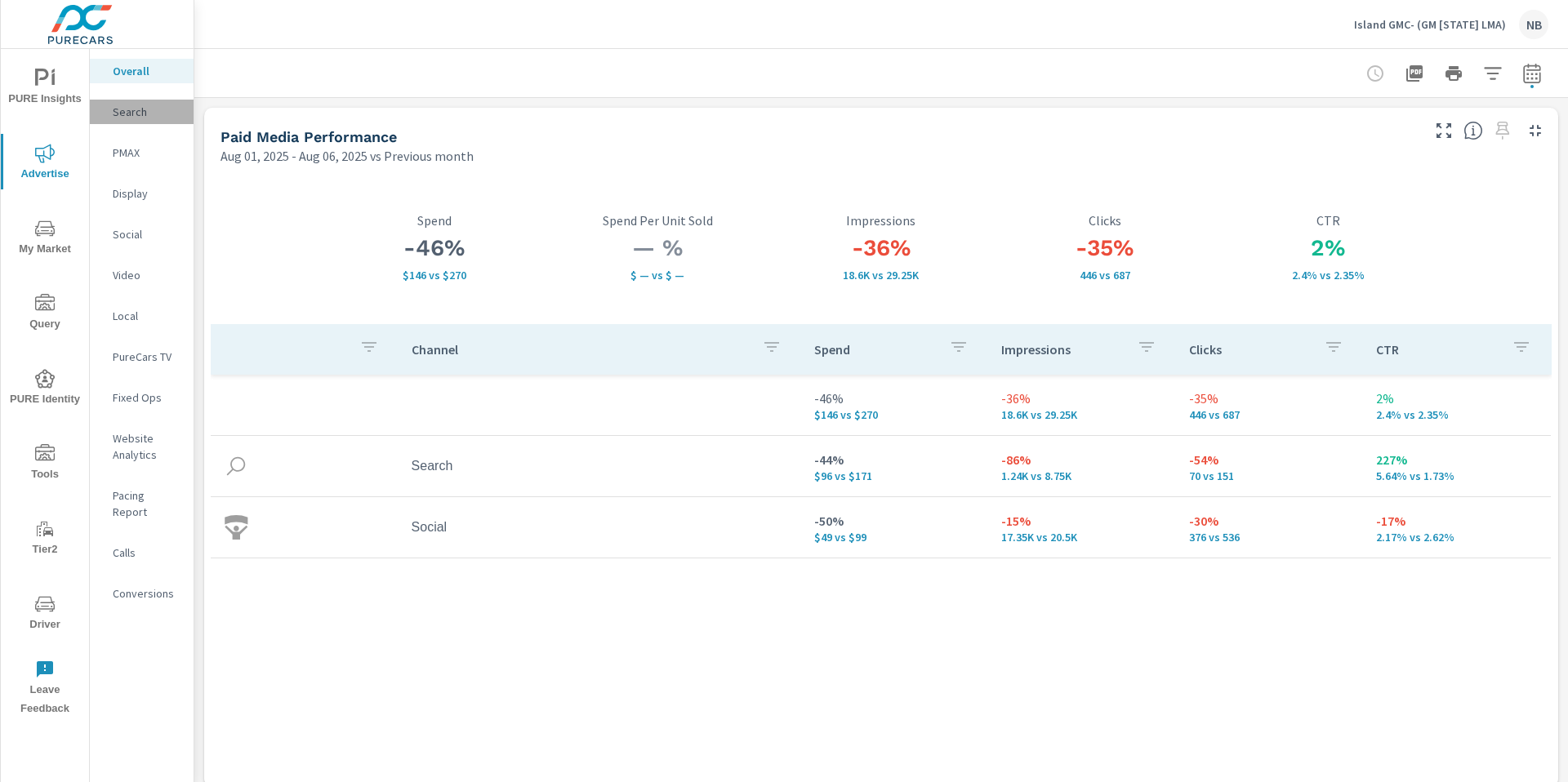 click on "Search" at bounding box center [146, 112] 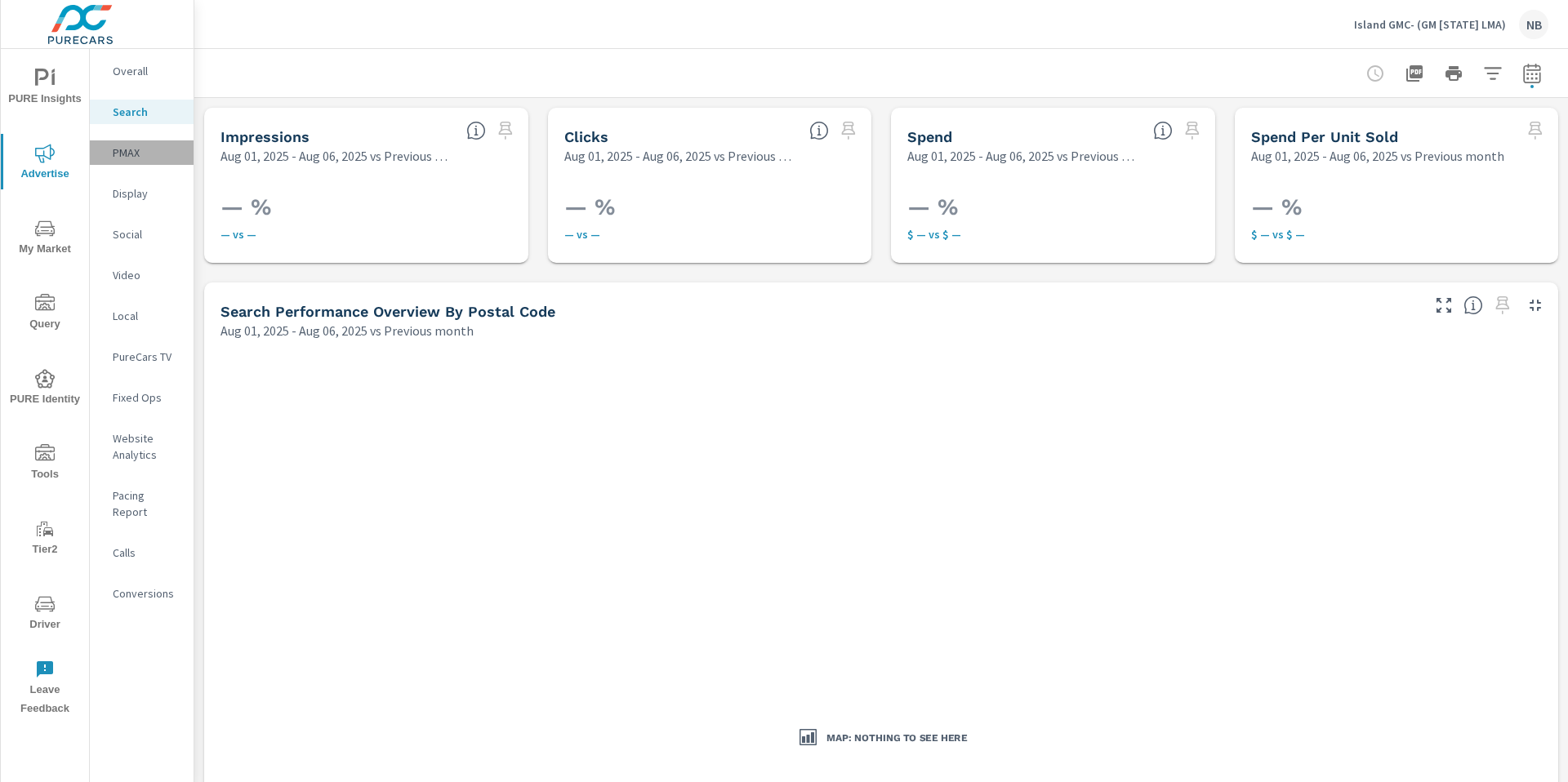 click on "PMAX" at bounding box center [146, 153] 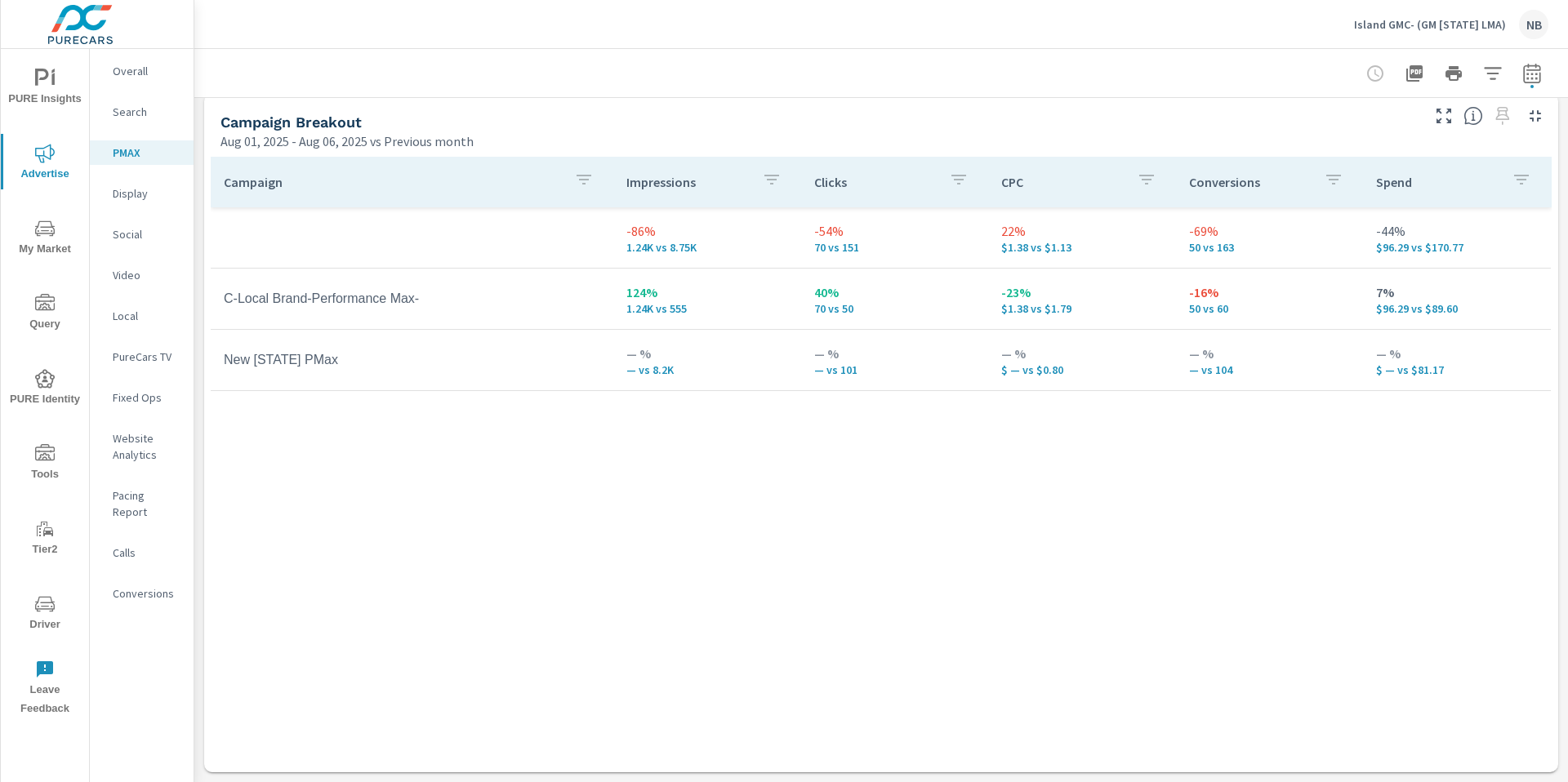 scroll, scrollTop: 189, scrollLeft: 0, axis: vertical 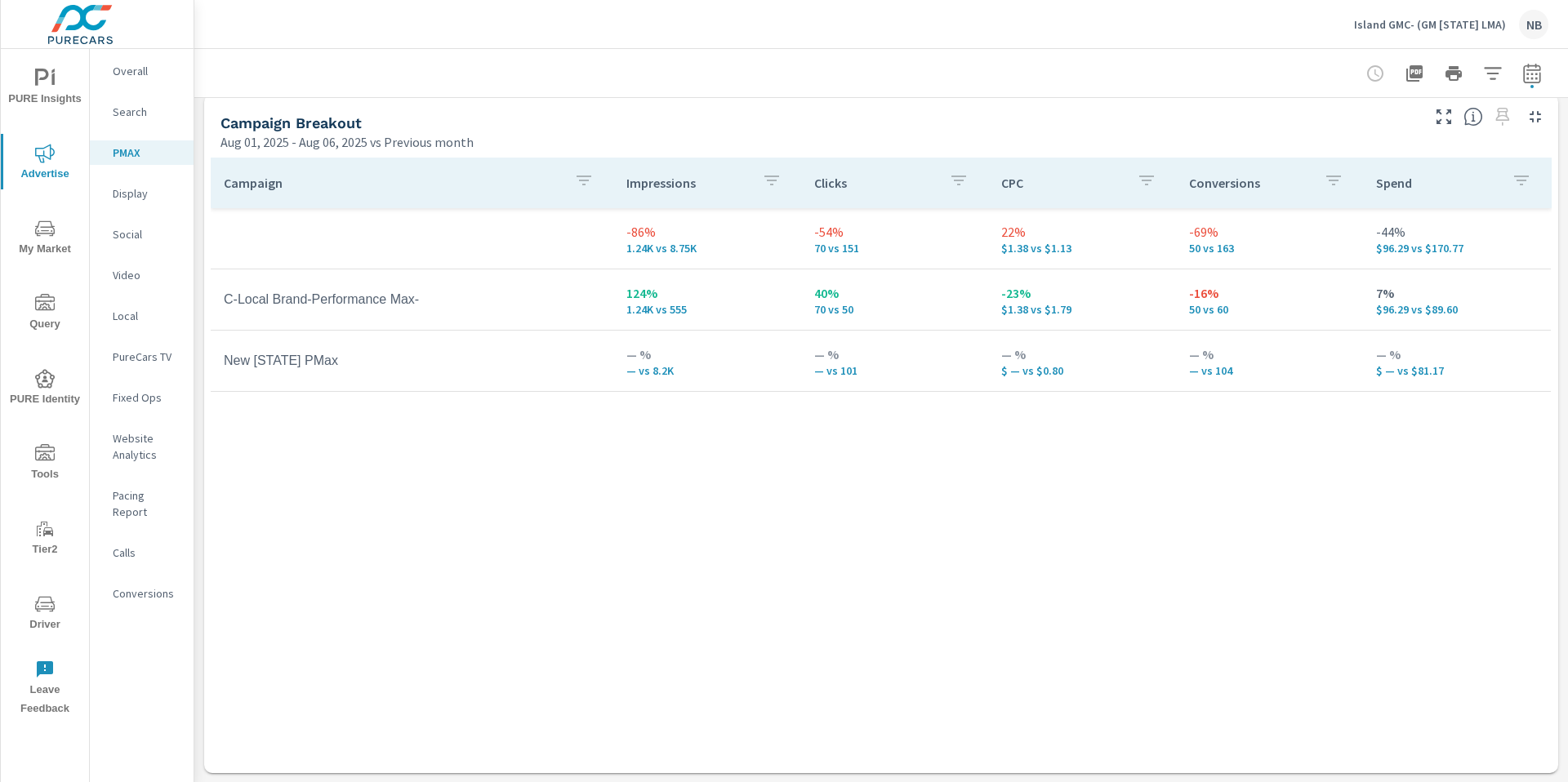 click on "Social" at bounding box center (146, 234) 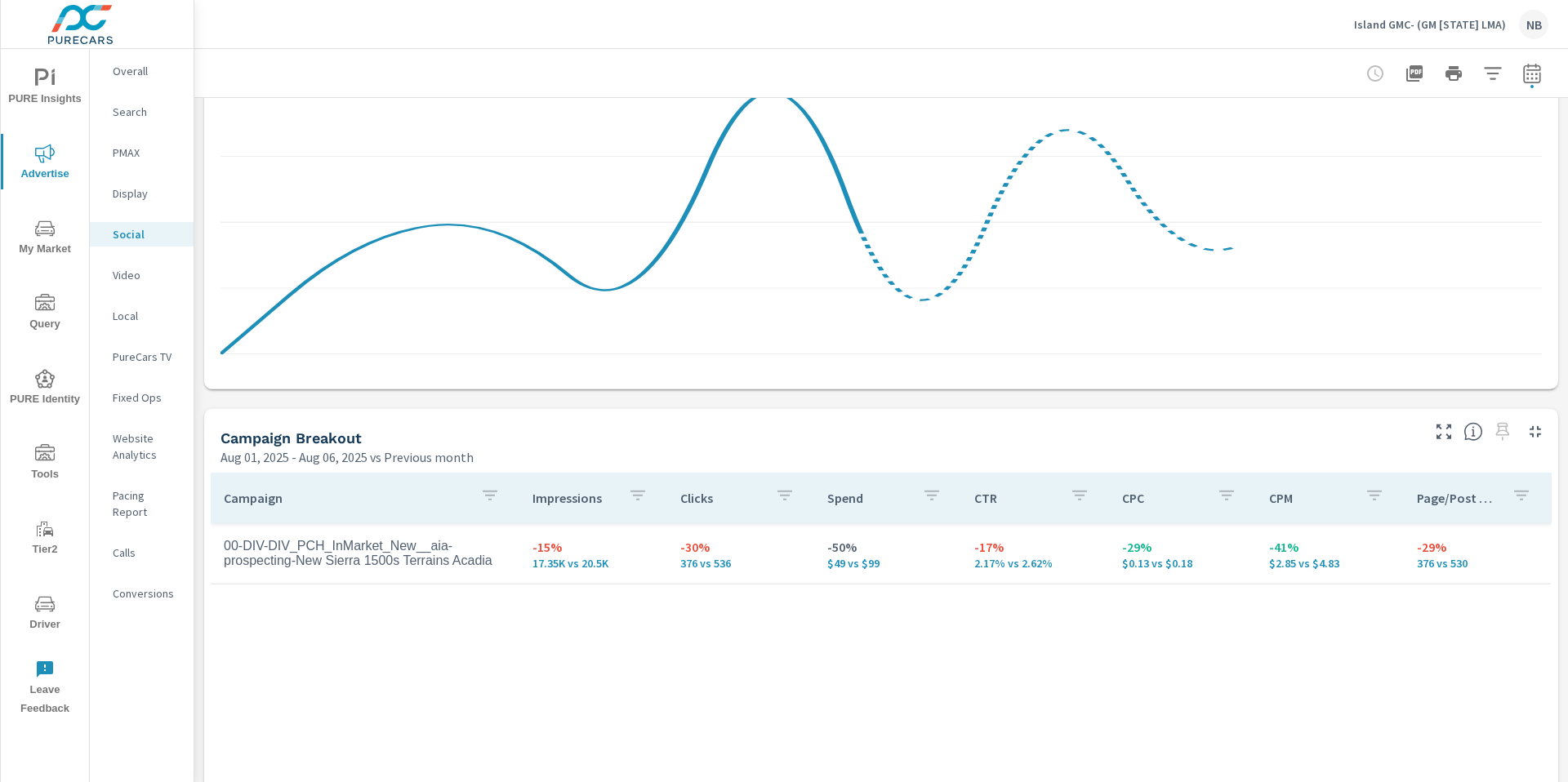 scroll, scrollTop: 713, scrollLeft: 0, axis: vertical 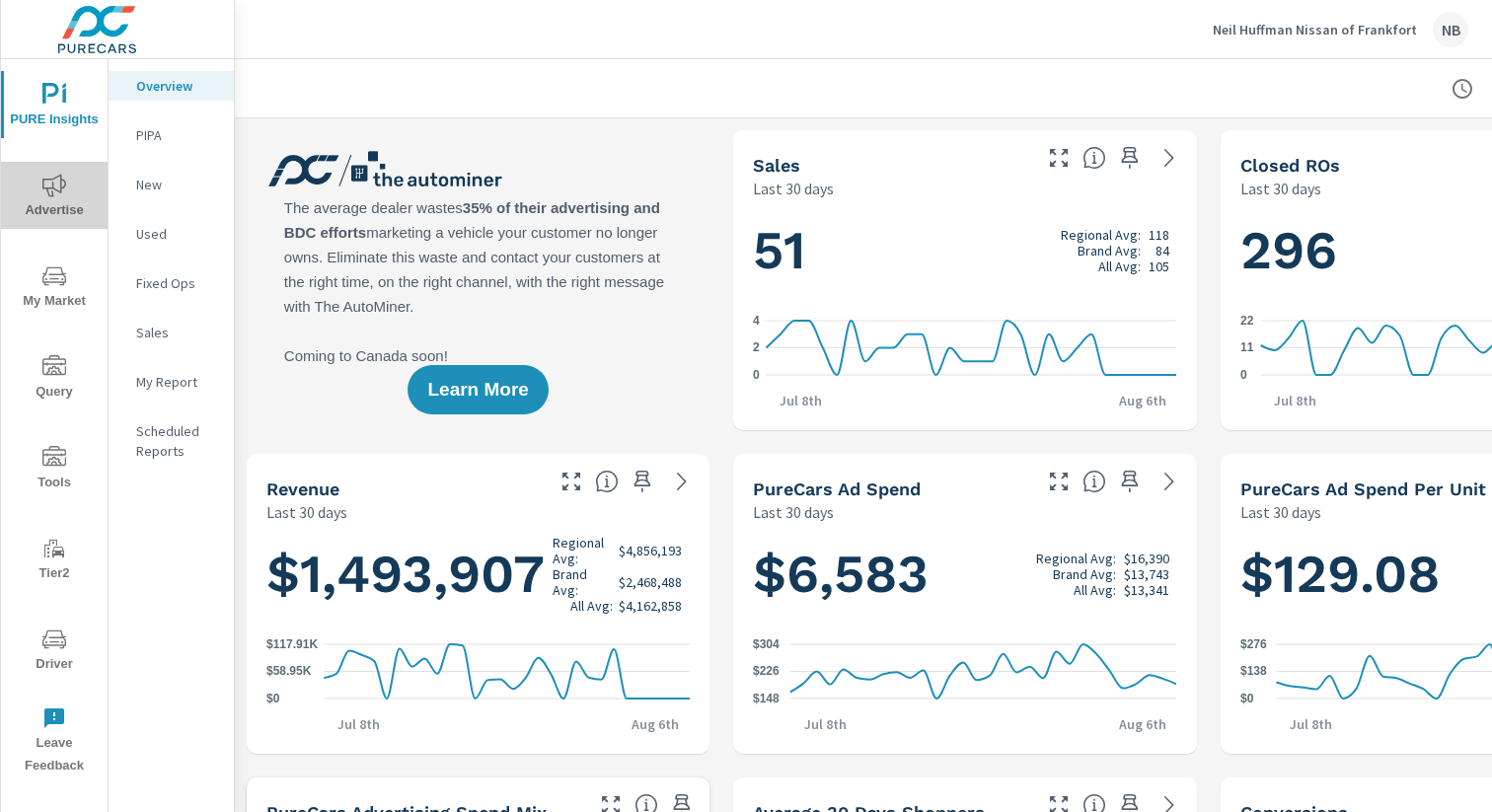 click 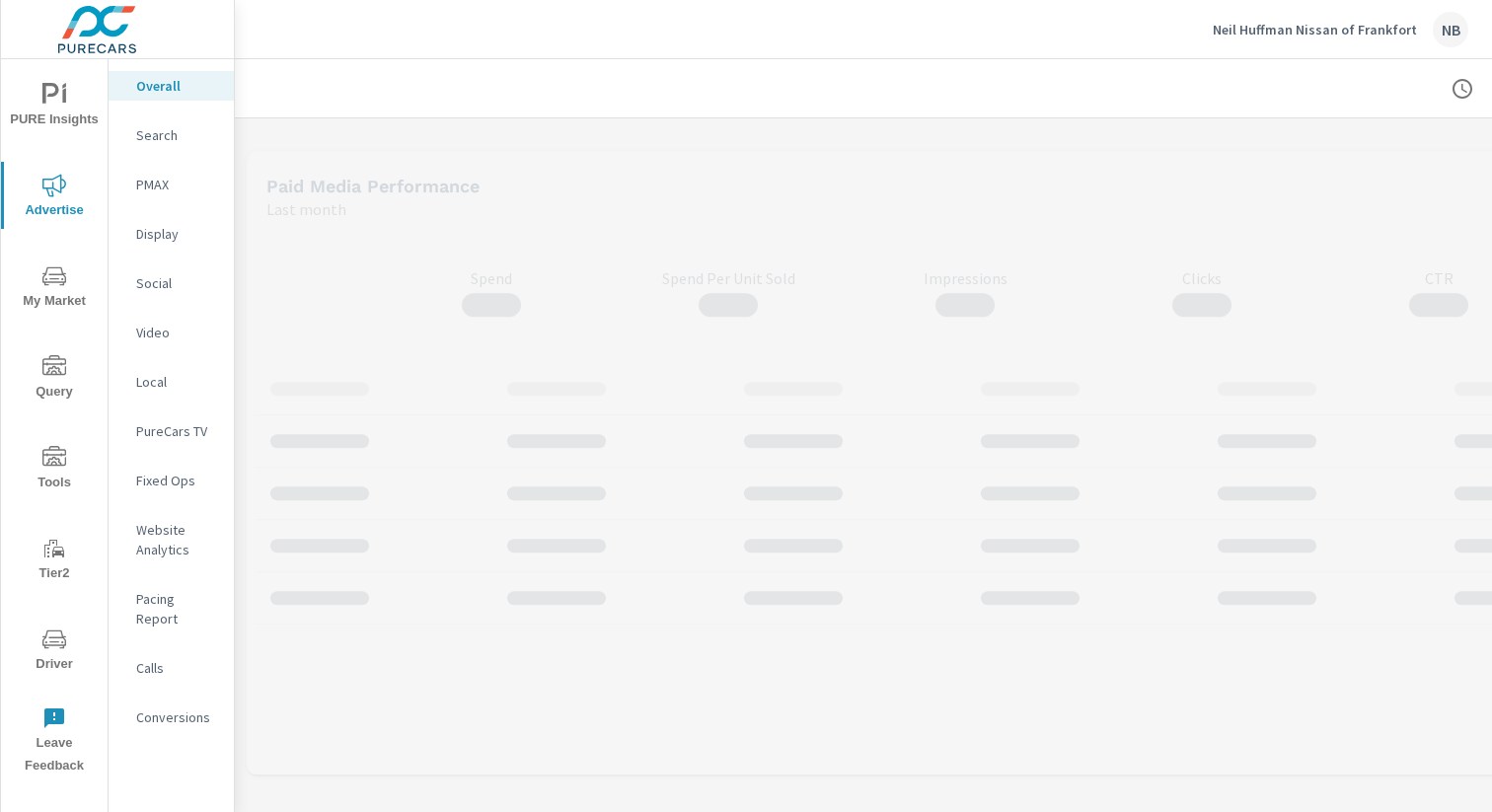 click on "Social" at bounding box center (177, 283) 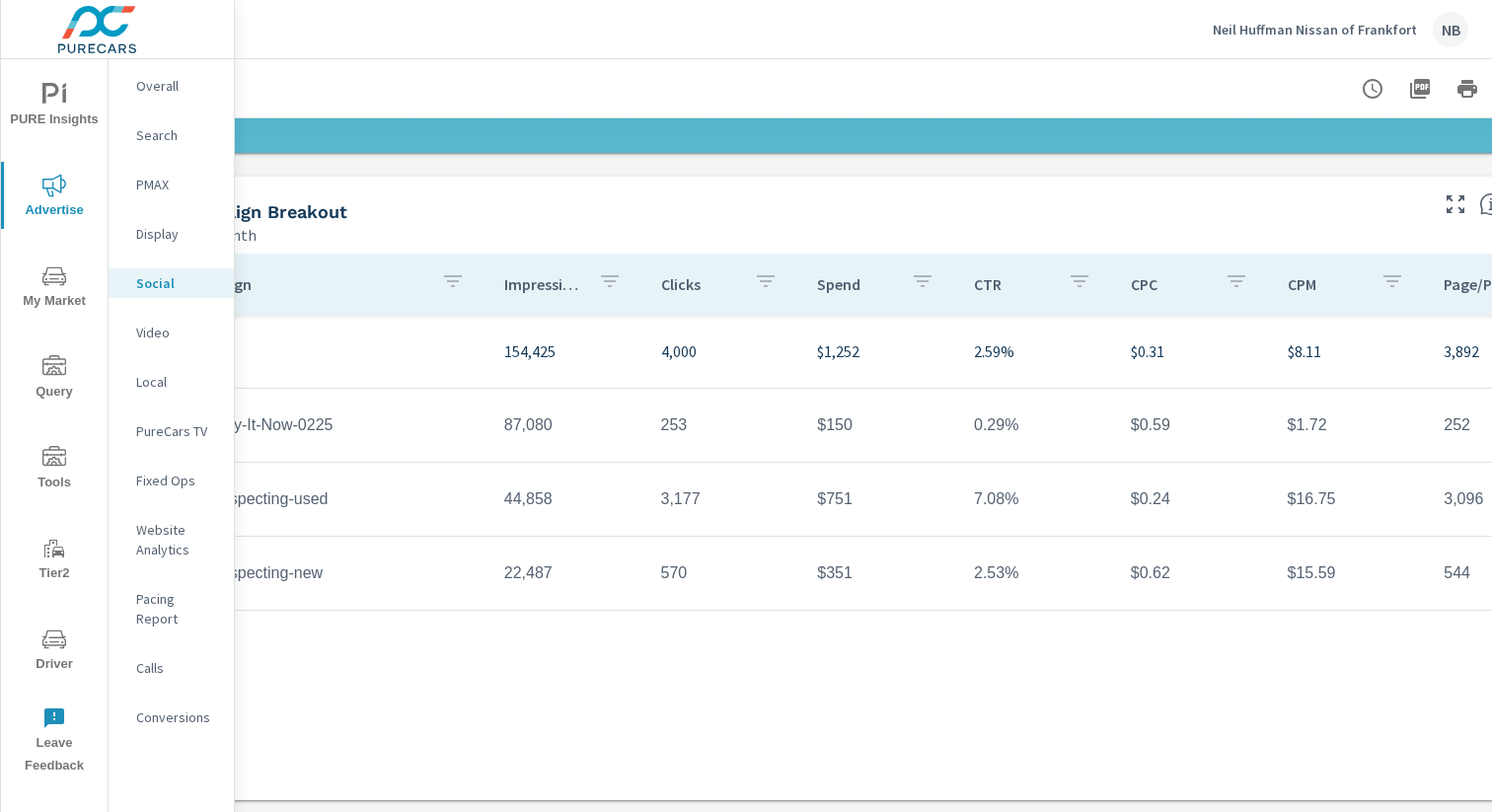 scroll, scrollTop: 601, scrollLeft: 203, axis: both 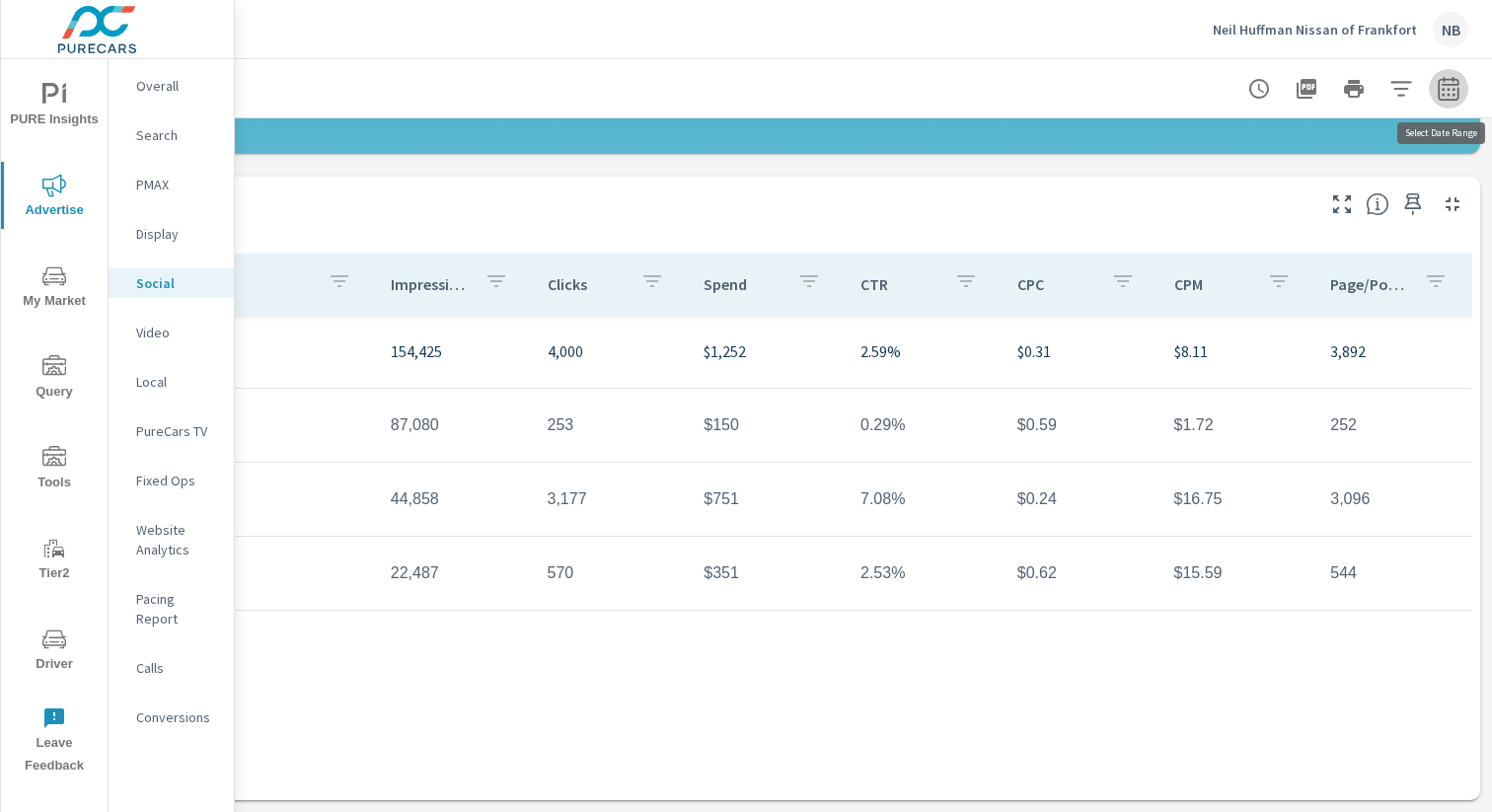 click 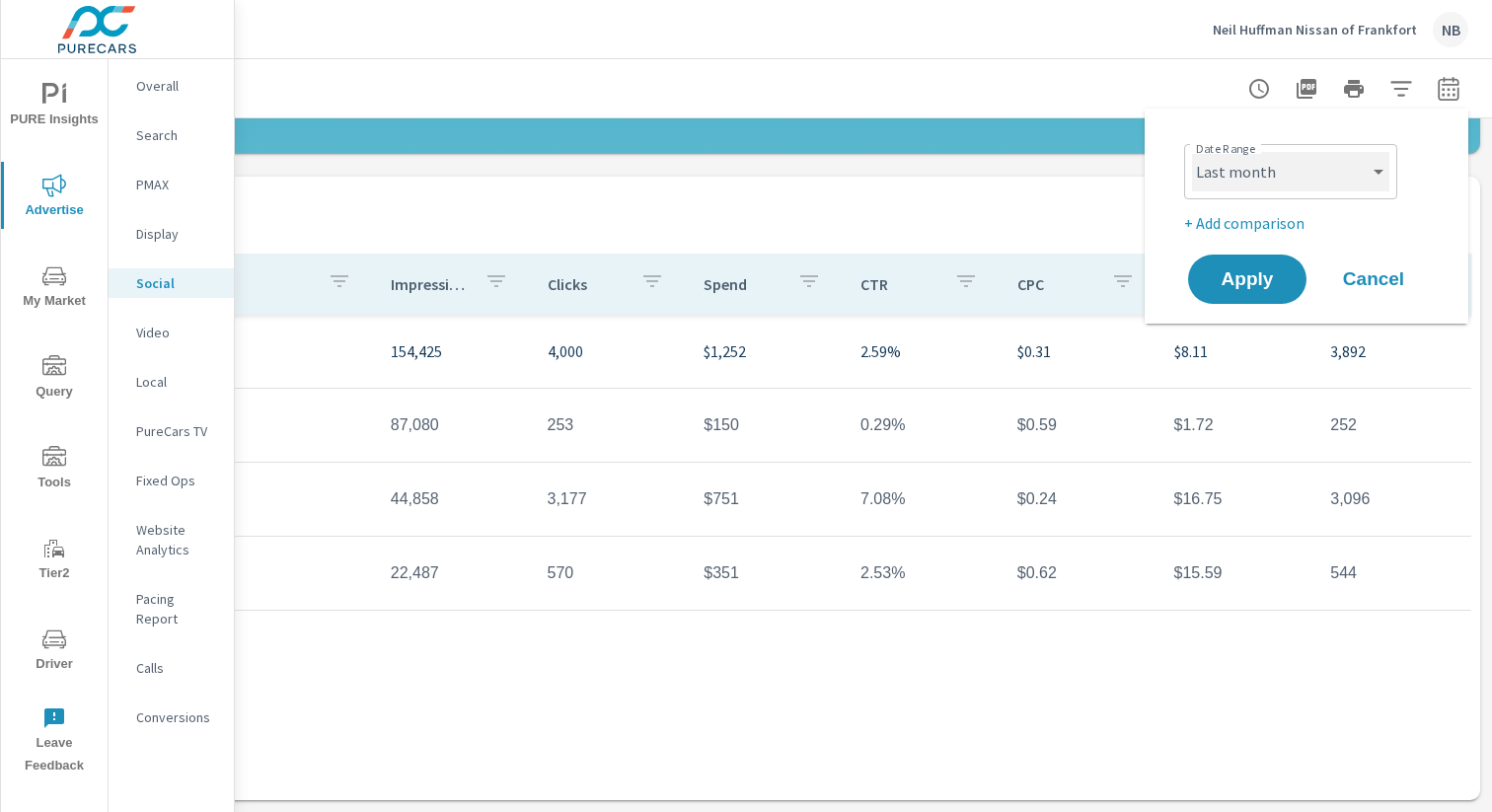 click on "Custom Yesterday Last week Last 7 days Last 14 days Last 30 days Last 45 days Last 60 days Last 90 days Last 180 days Last 365 days Month to date Last month Last 2 months Last 3 months Last 6 months Last 9 months Last 12 months Year to date Last year" at bounding box center [1291, 172] 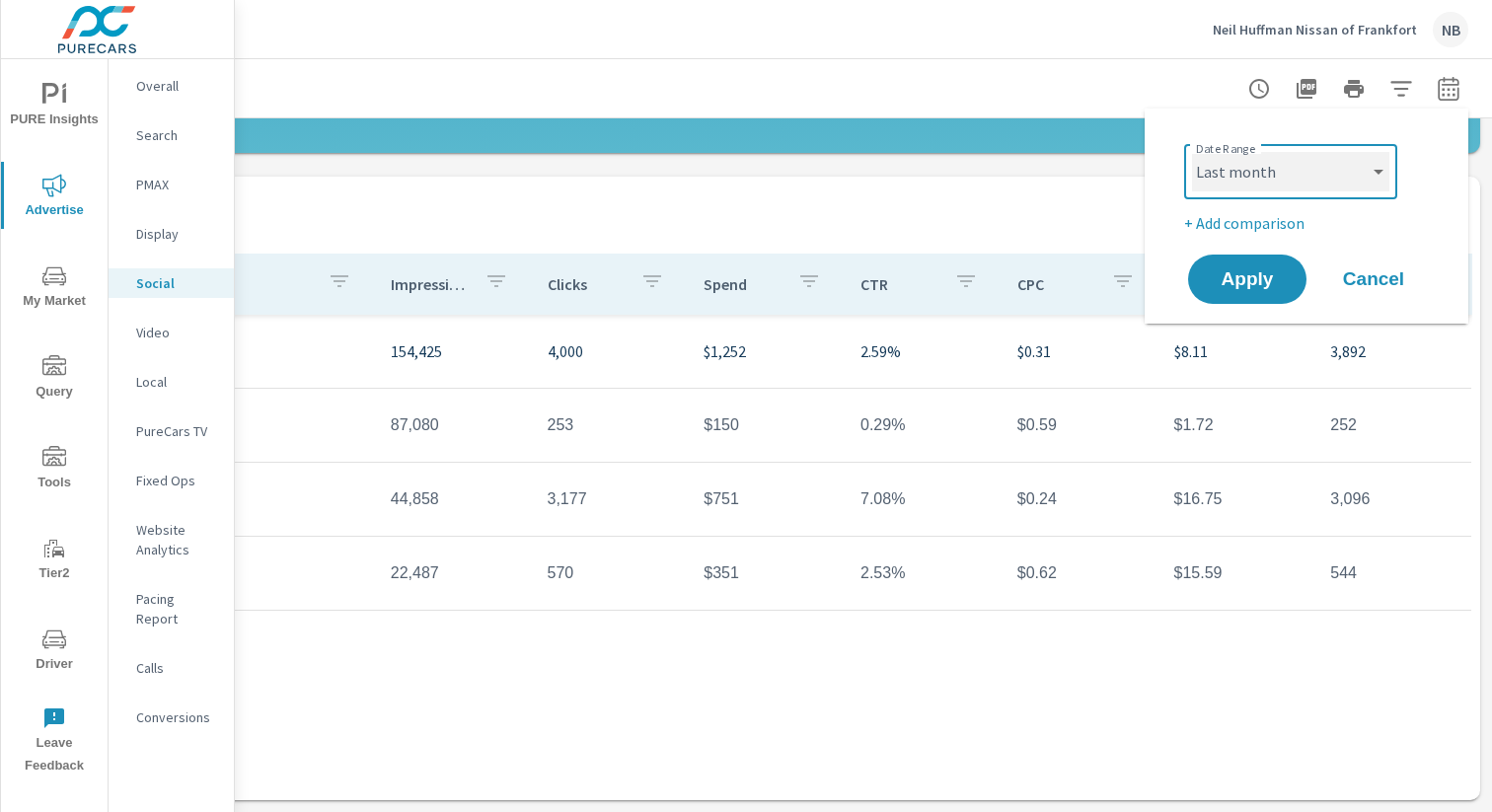 select on "Month to date" 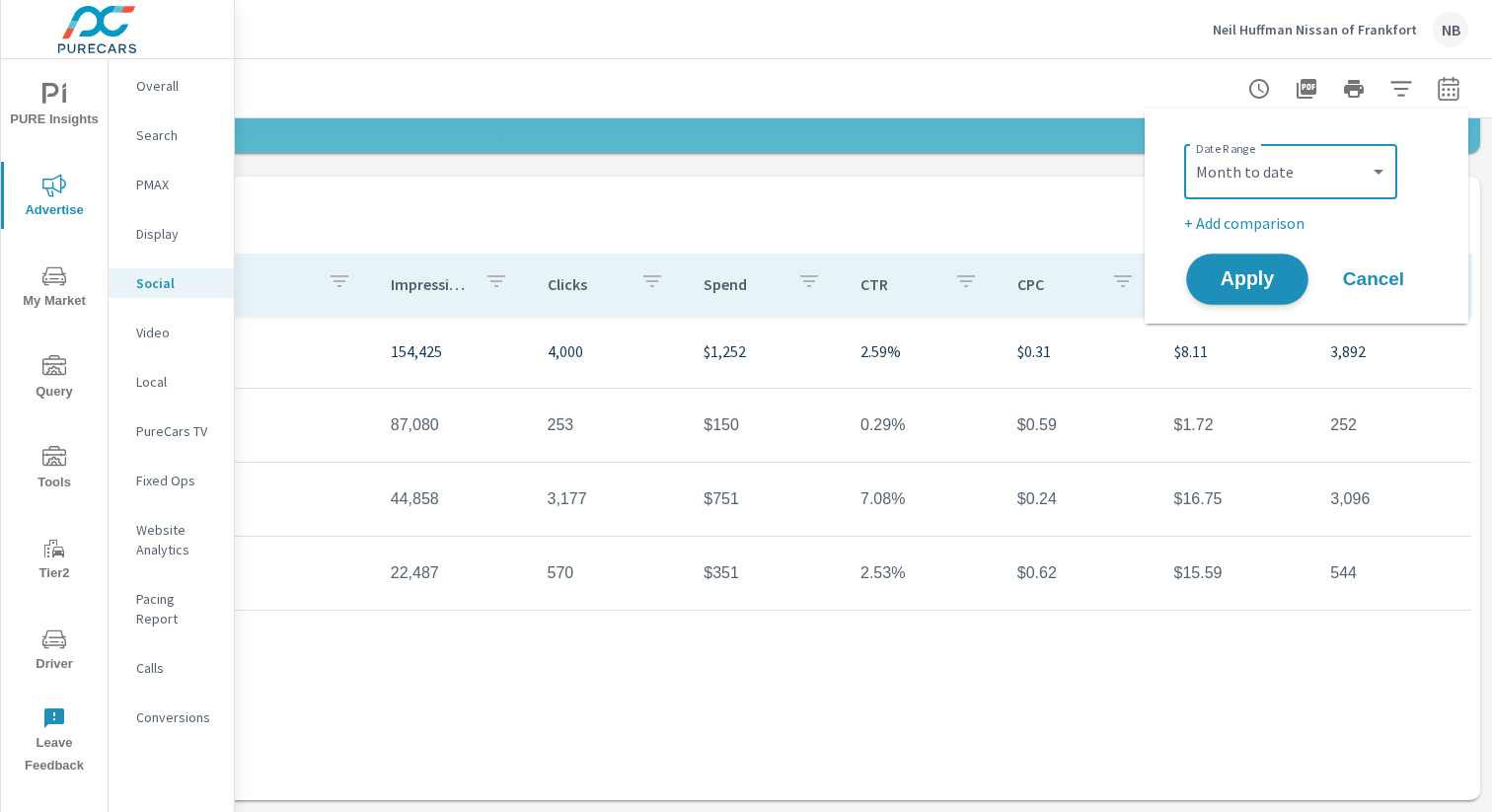 click on "Apply" at bounding box center [1247, 279] 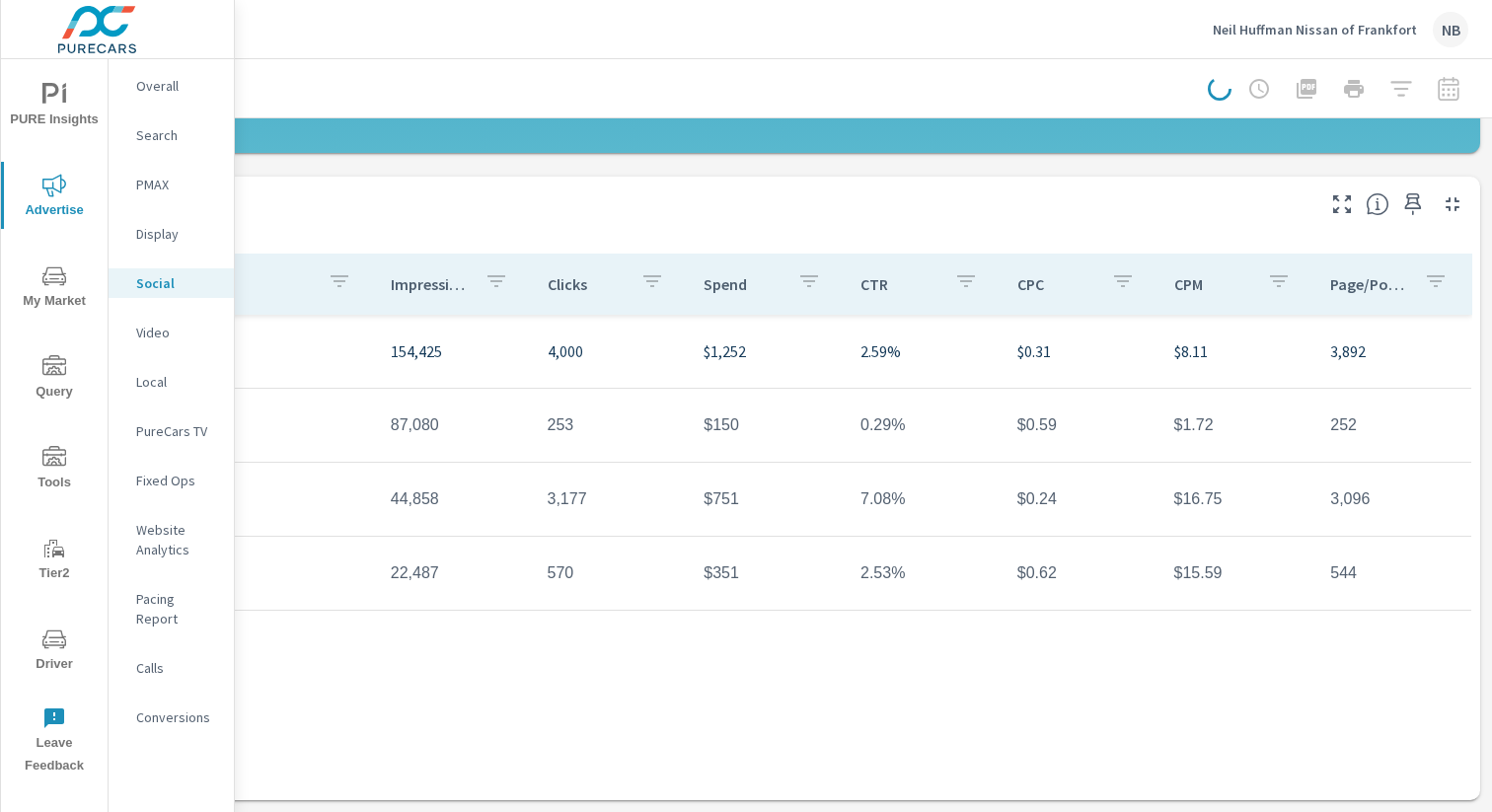 scroll, scrollTop: 601, scrollLeft: 0, axis: vertical 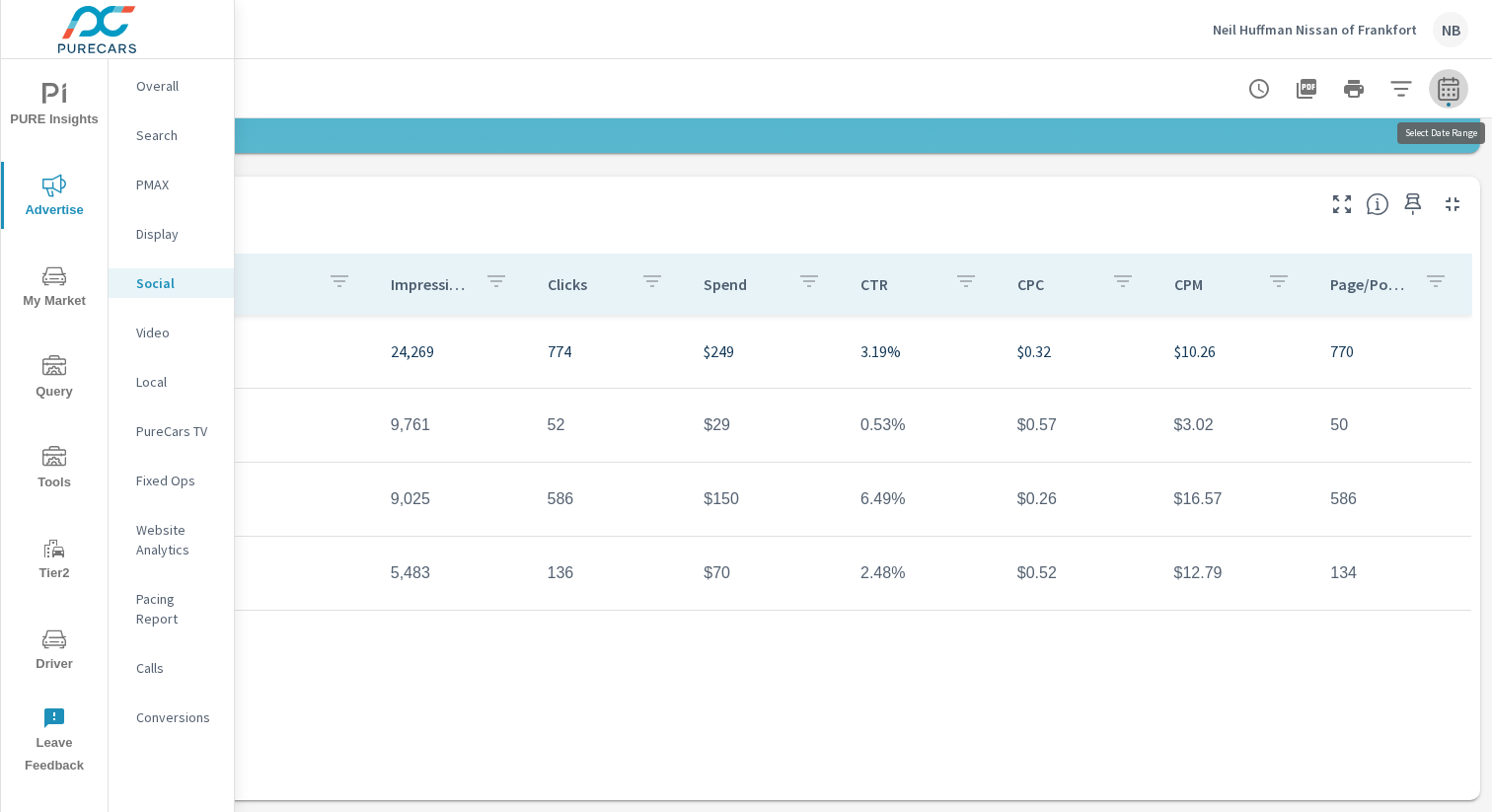 click 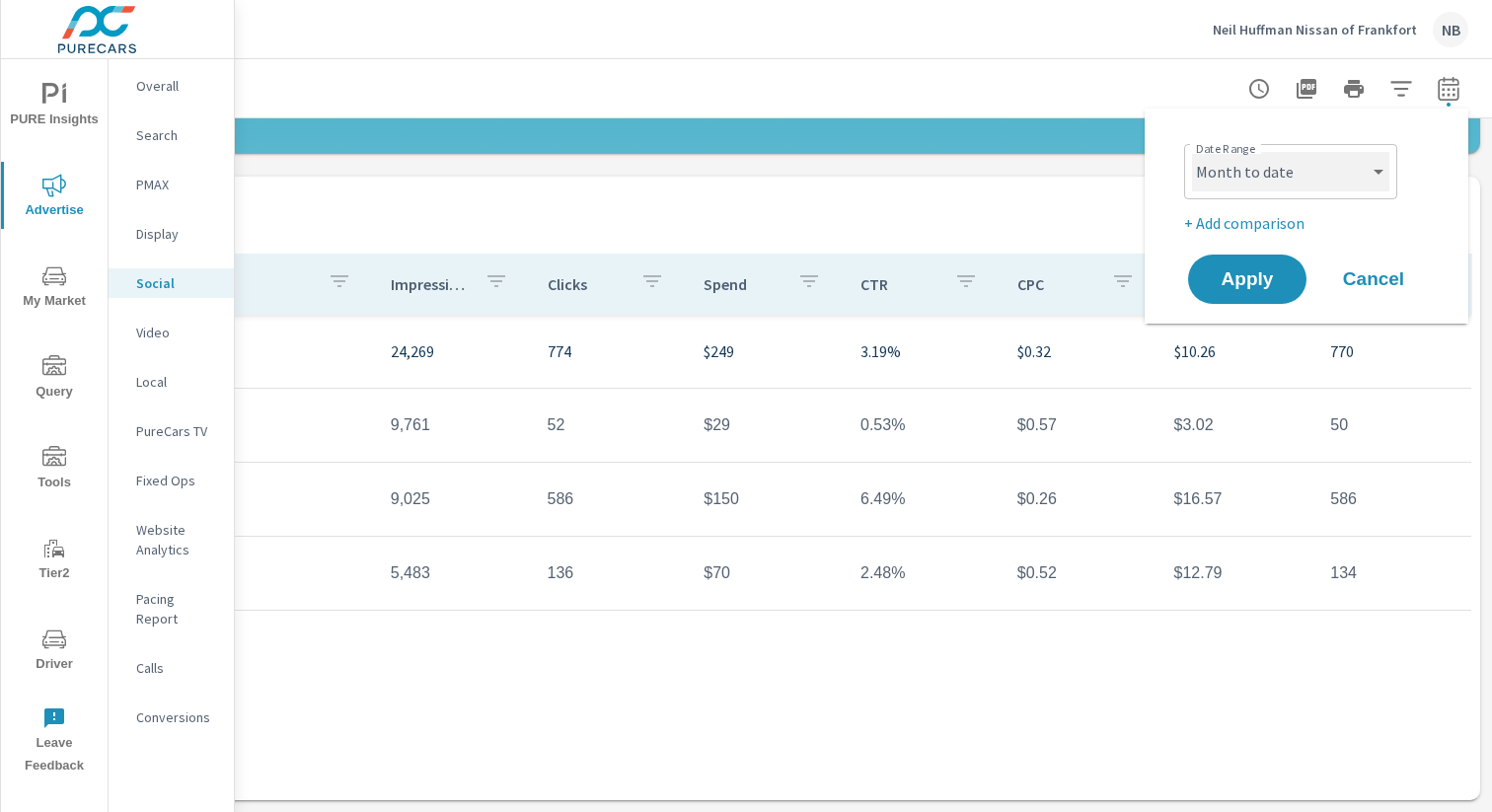 click on "Custom Yesterday Last week Last 7 days Last 14 days Last 30 days Last 45 days Last 60 days Last 90 days Last 180 days Last 365 days Month to date Last month Last 2 months Last 3 months Last 6 months Last 9 months Last 12 months Year to date Last year" at bounding box center (1291, 172) 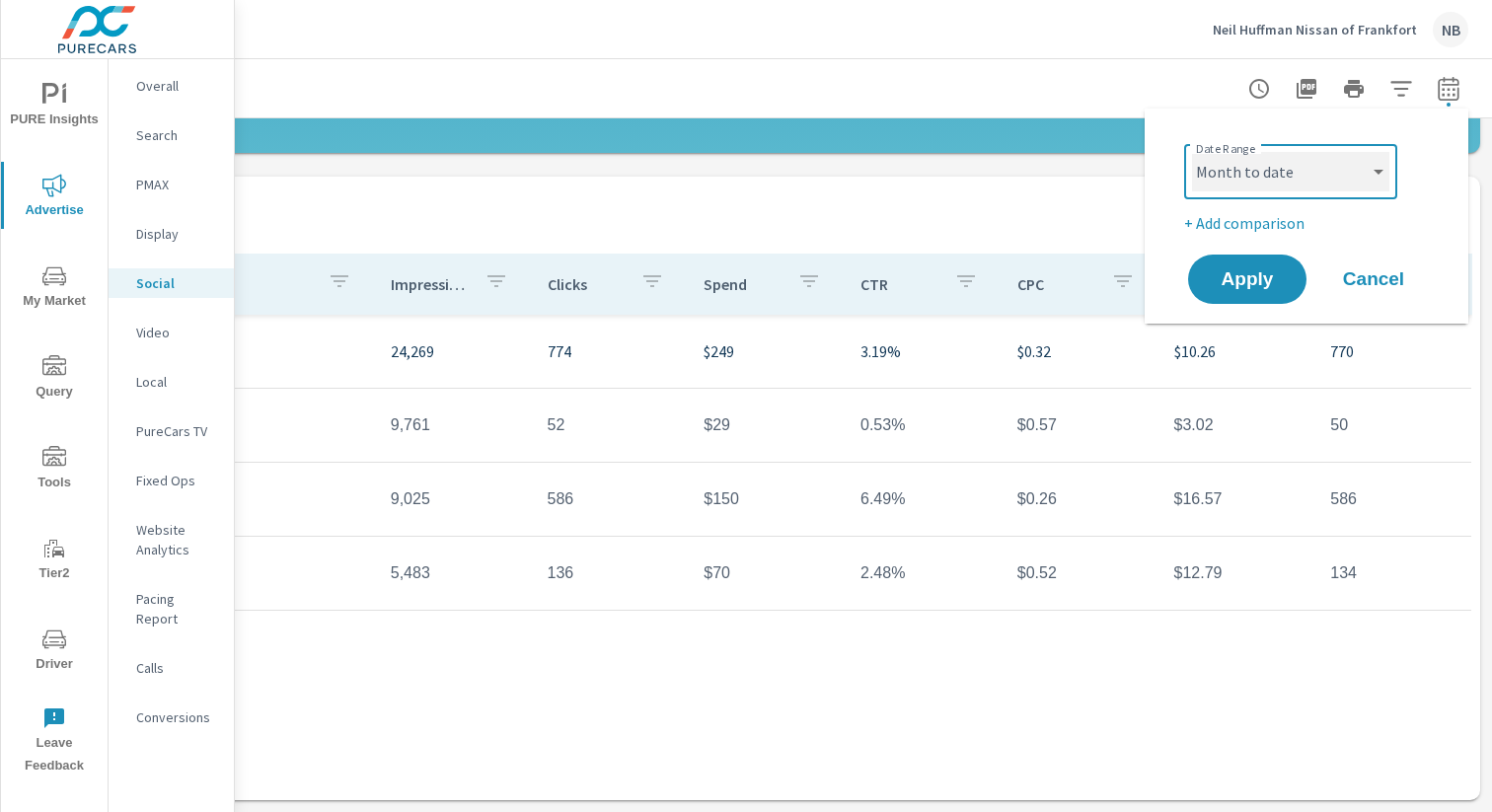 select on "Last month" 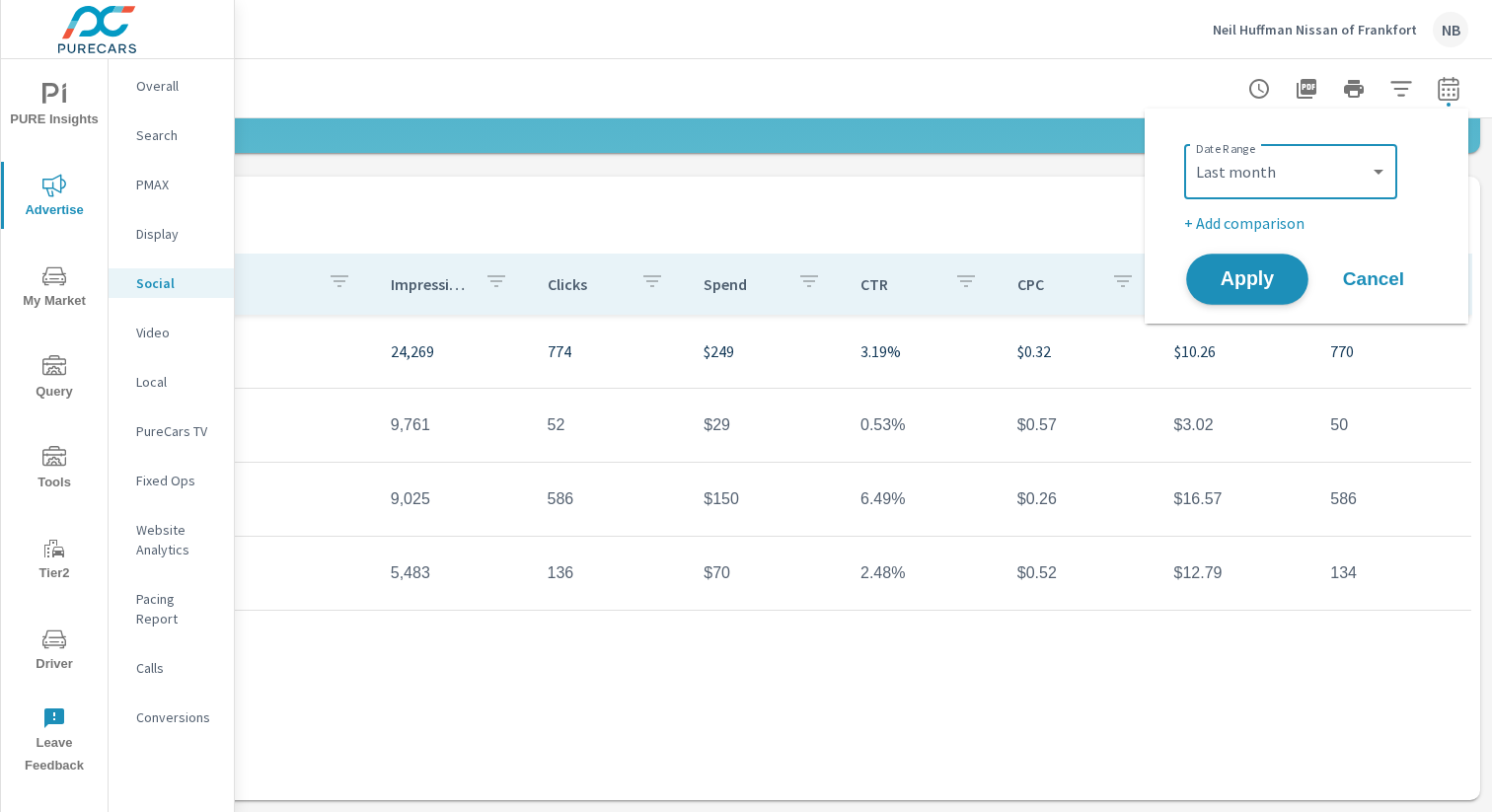 click on "Apply" at bounding box center (1247, 279) 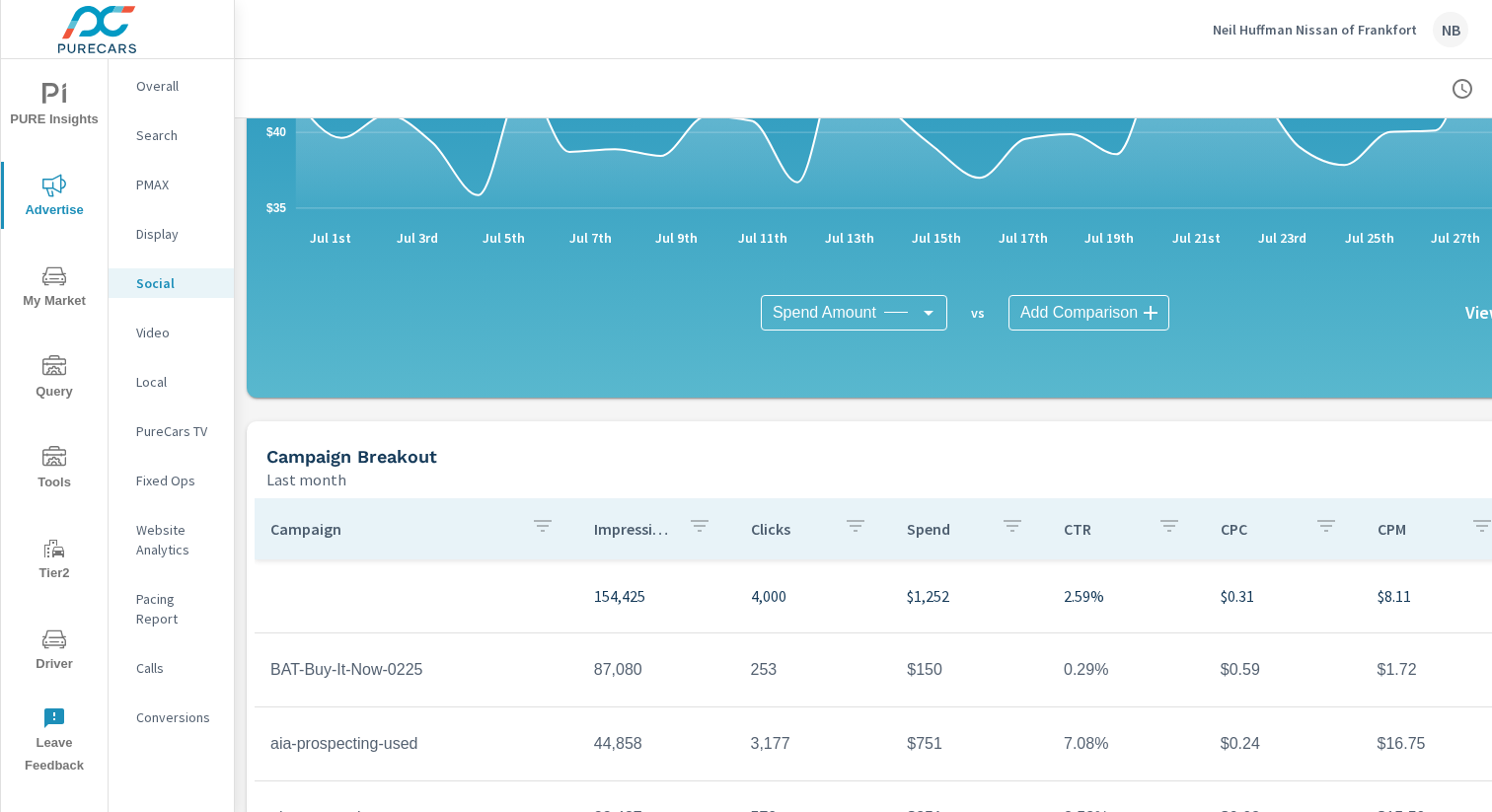 scroll, scrollTop: 601, scrollLeft: 0, axis: vertical 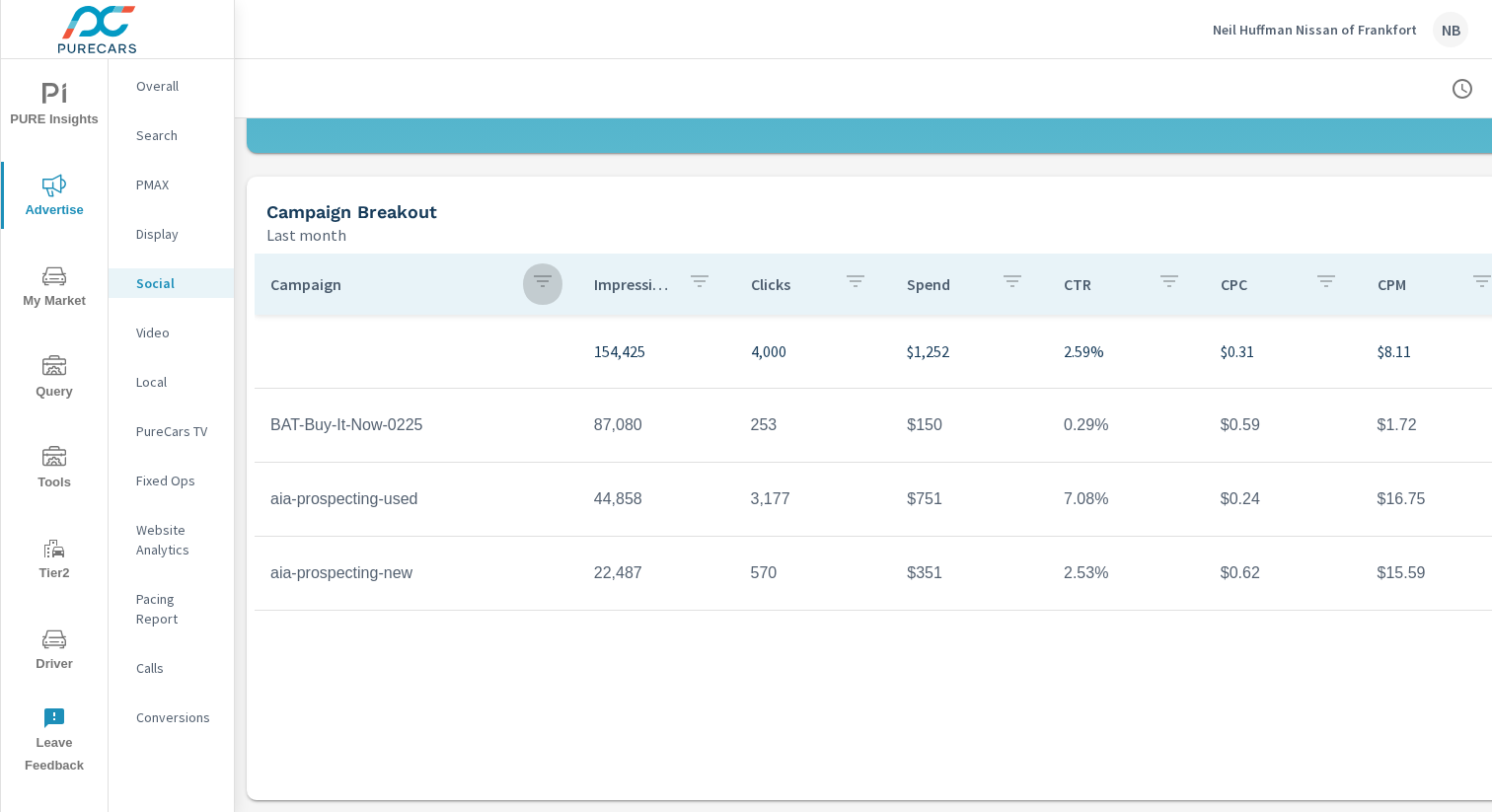 click 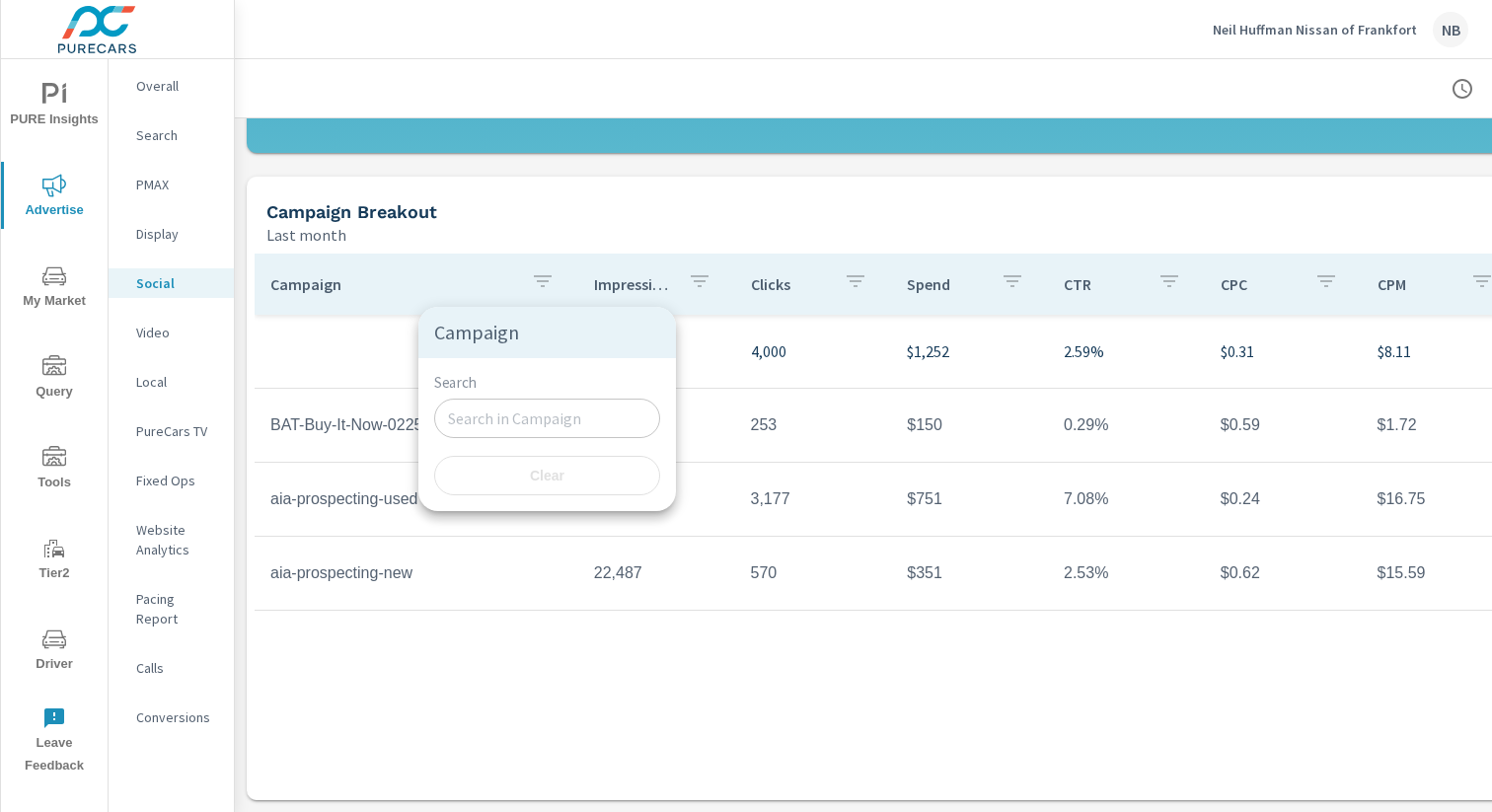 click on "Search" at bounding box center [547, 418] 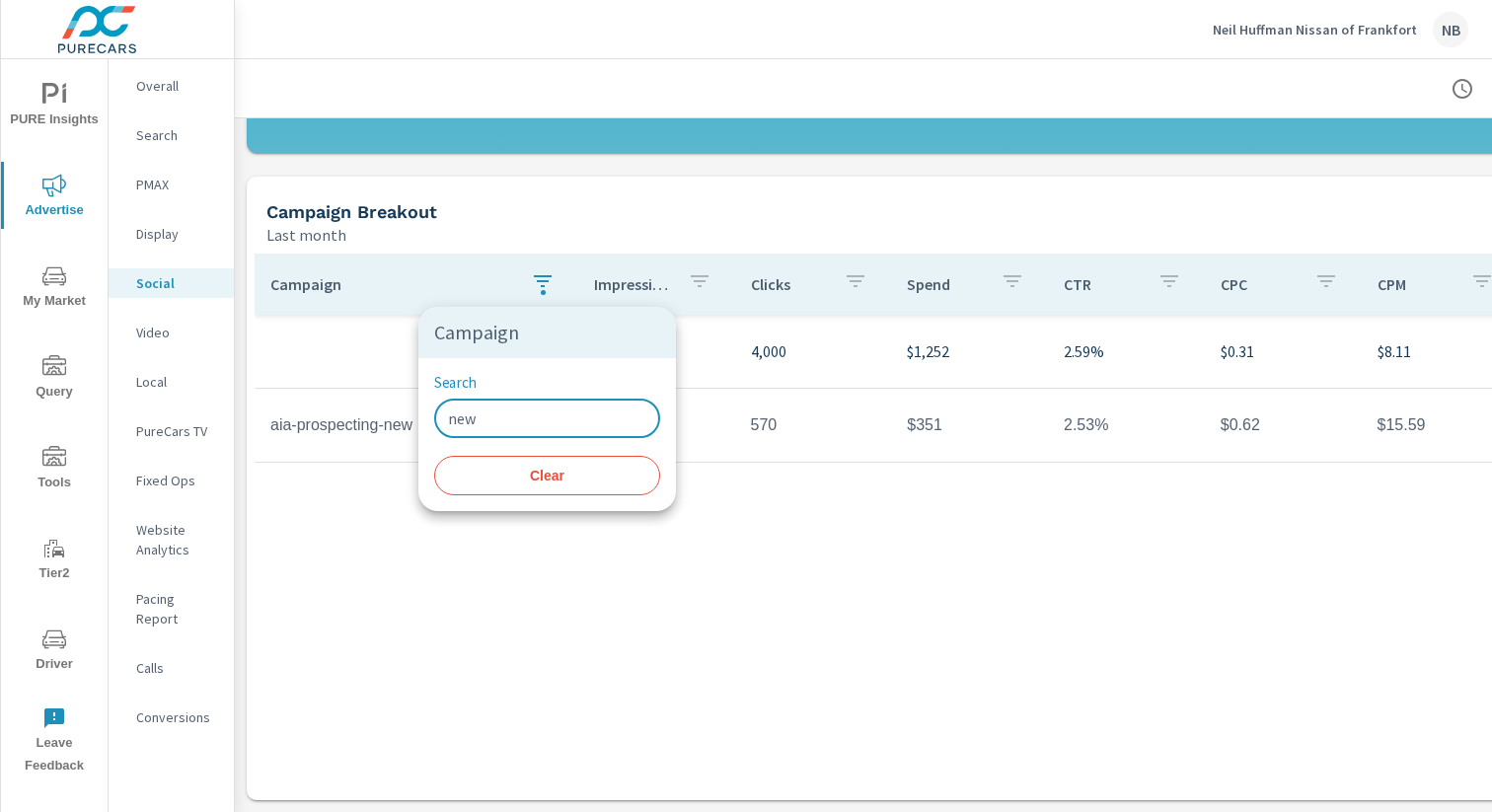 type on "new" 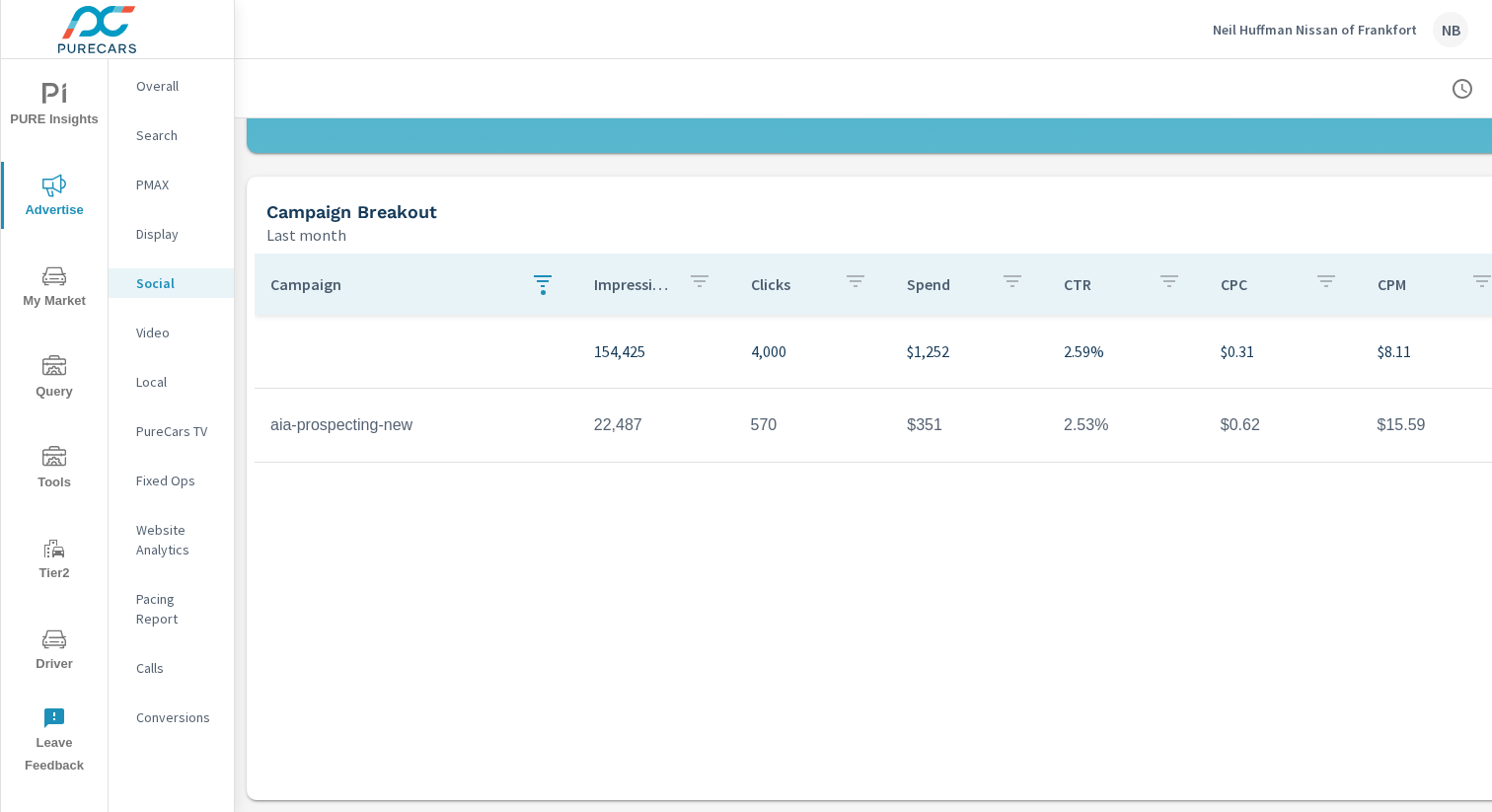type 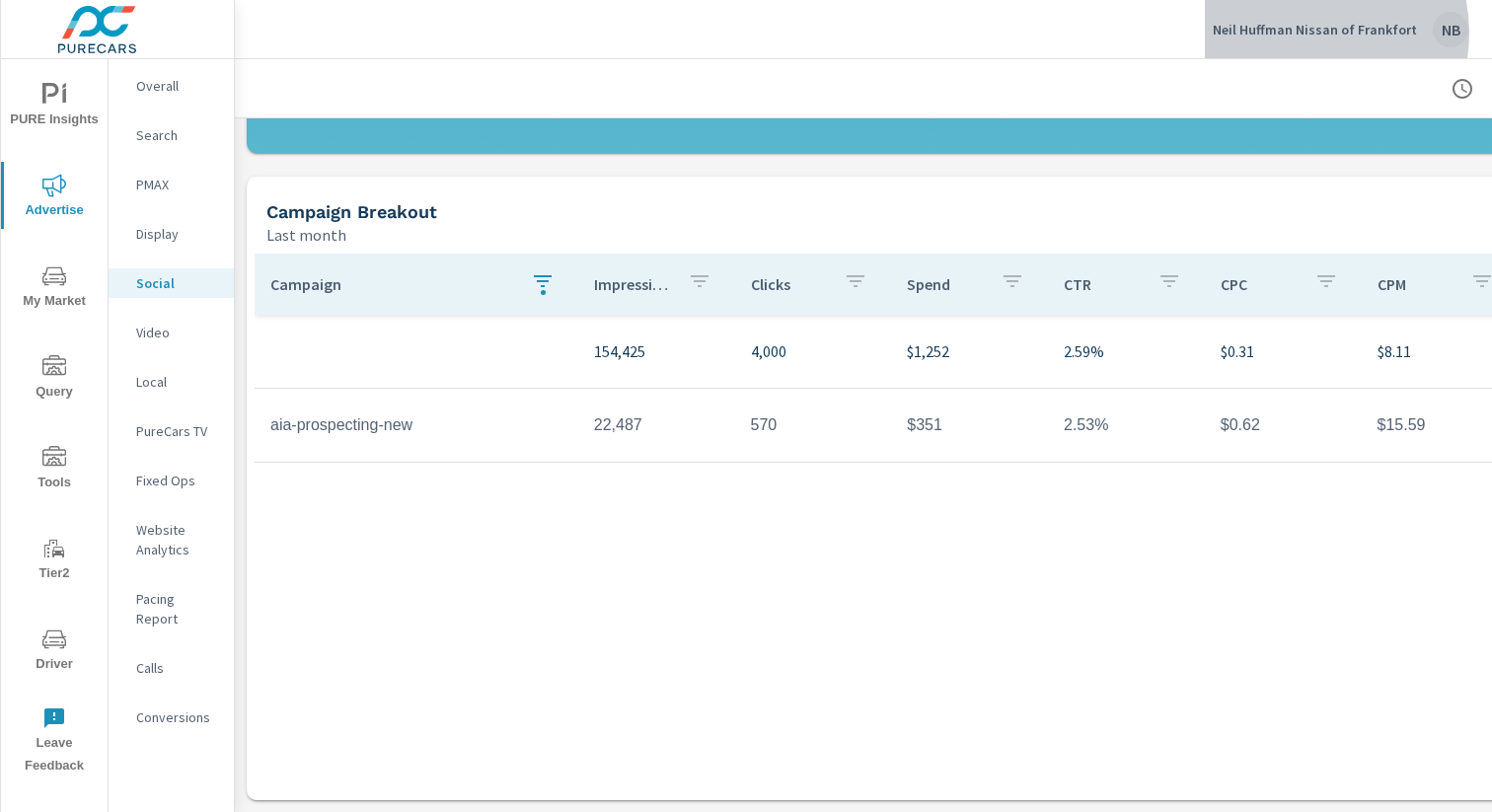 click on "Neil Huffman Nissan of Frankfort" at bounding box center [1314, 30] 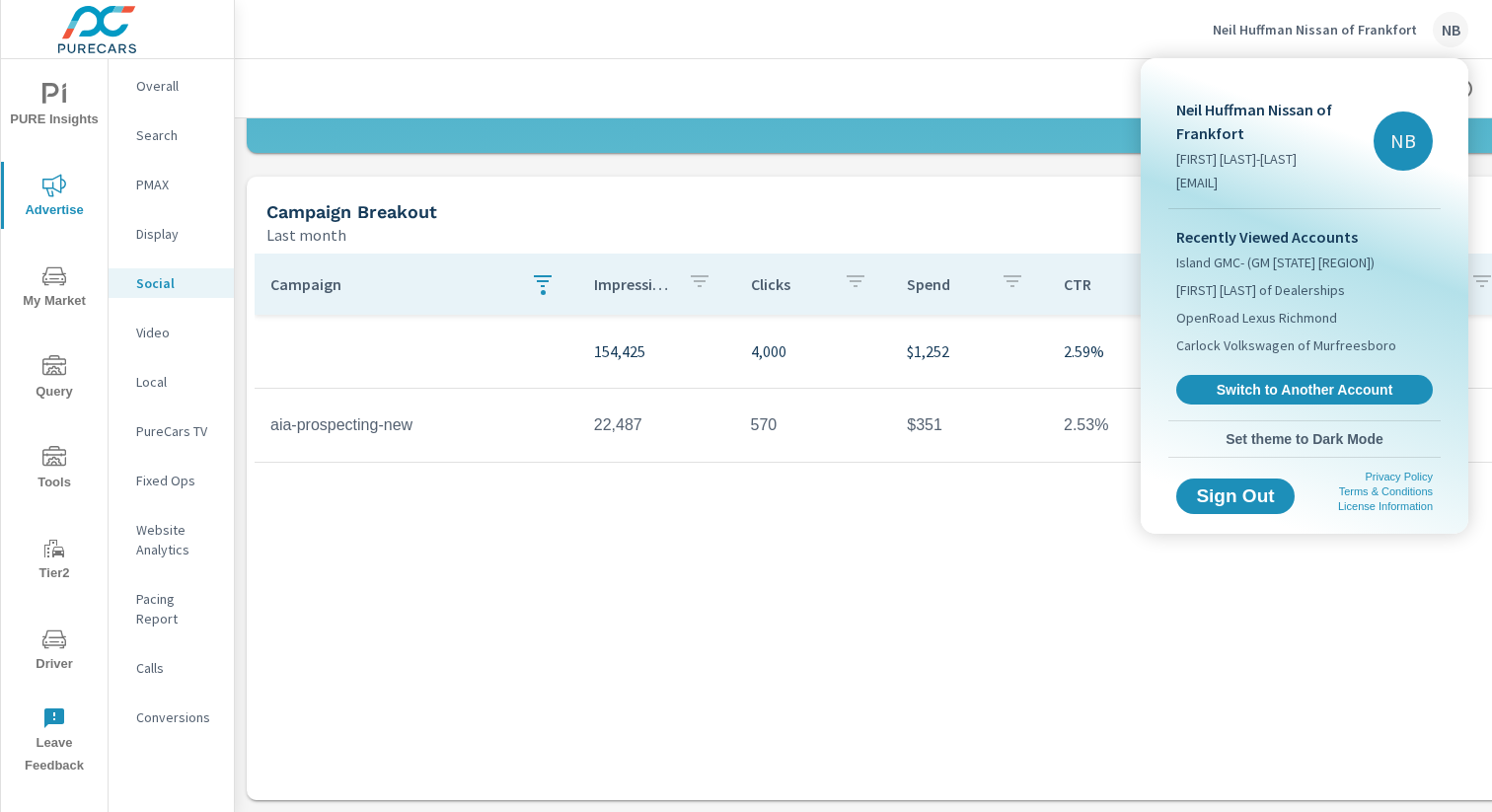 click on "Recently Viewed Accounts Island GMC- (GM NY LMA) Tom Bush Family of Dealerships OpenRoad Lexus Richmond Carlock Volkswagen of Murfreesboro Switch to Another Account" at bounding box center [1305, 315] 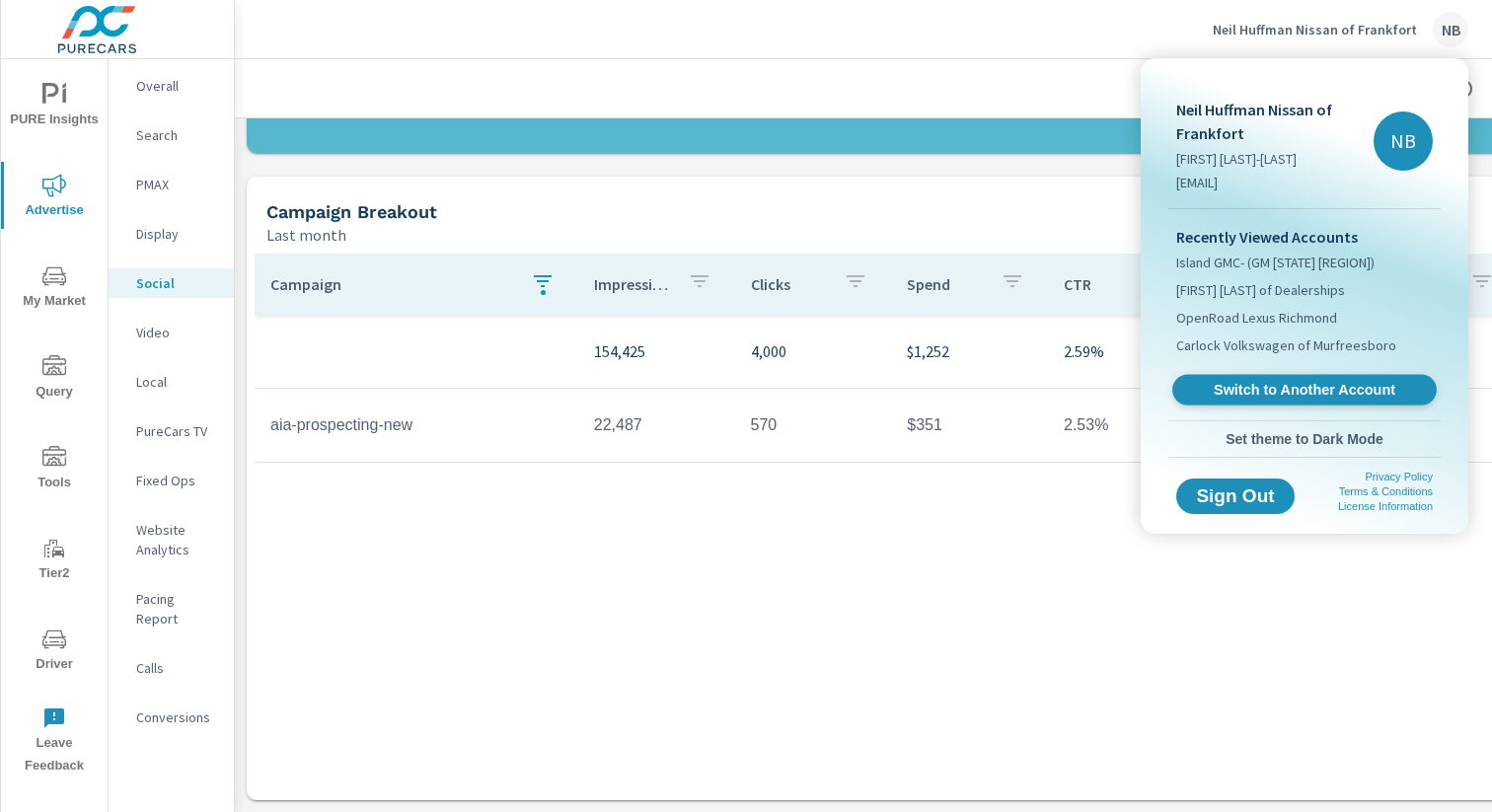 click on "Switch to Another Account" at bounding box center [1304, 390] 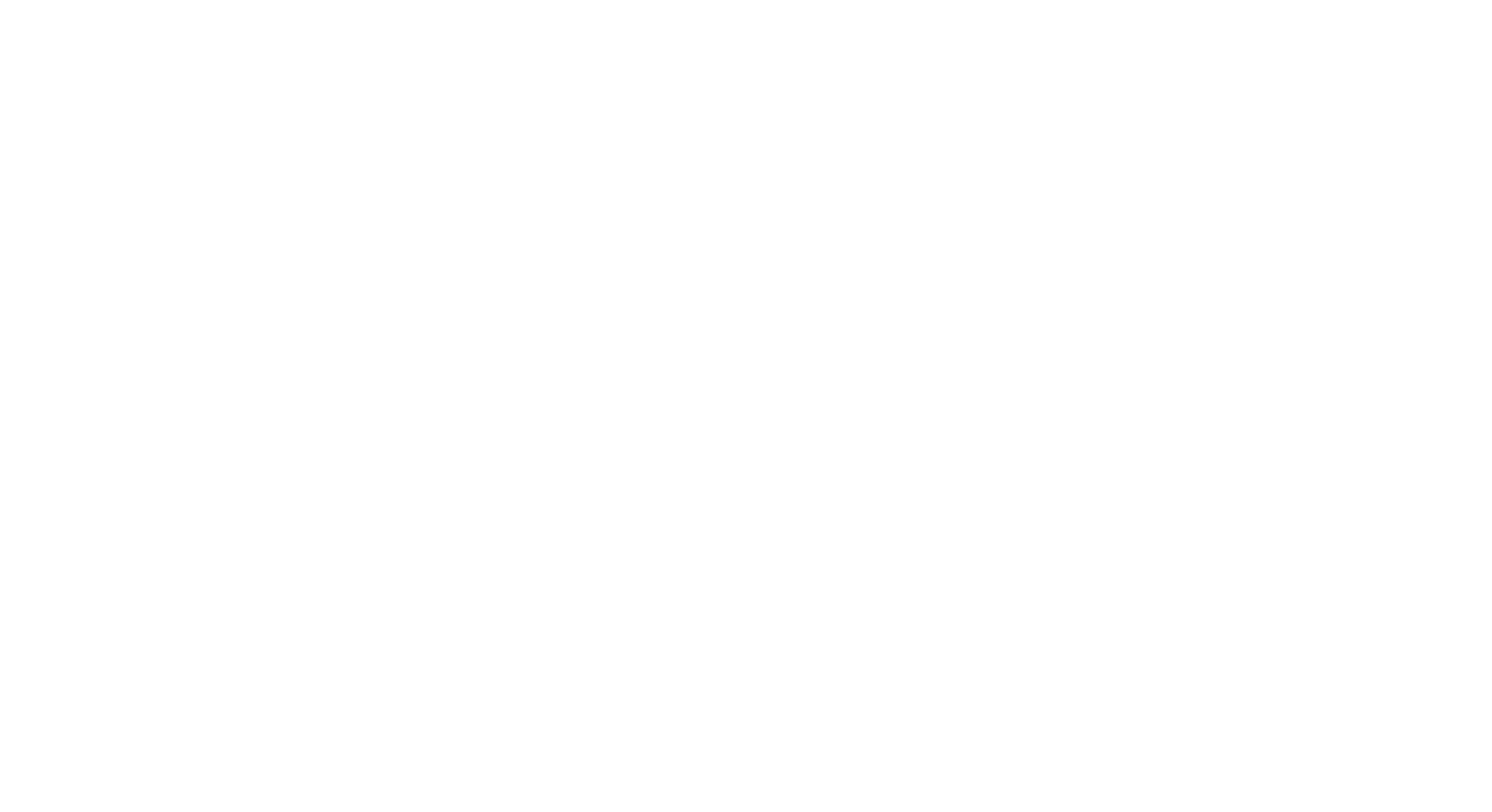 scroll, scrollTop: 0, scrollLeft: 0, axis: both 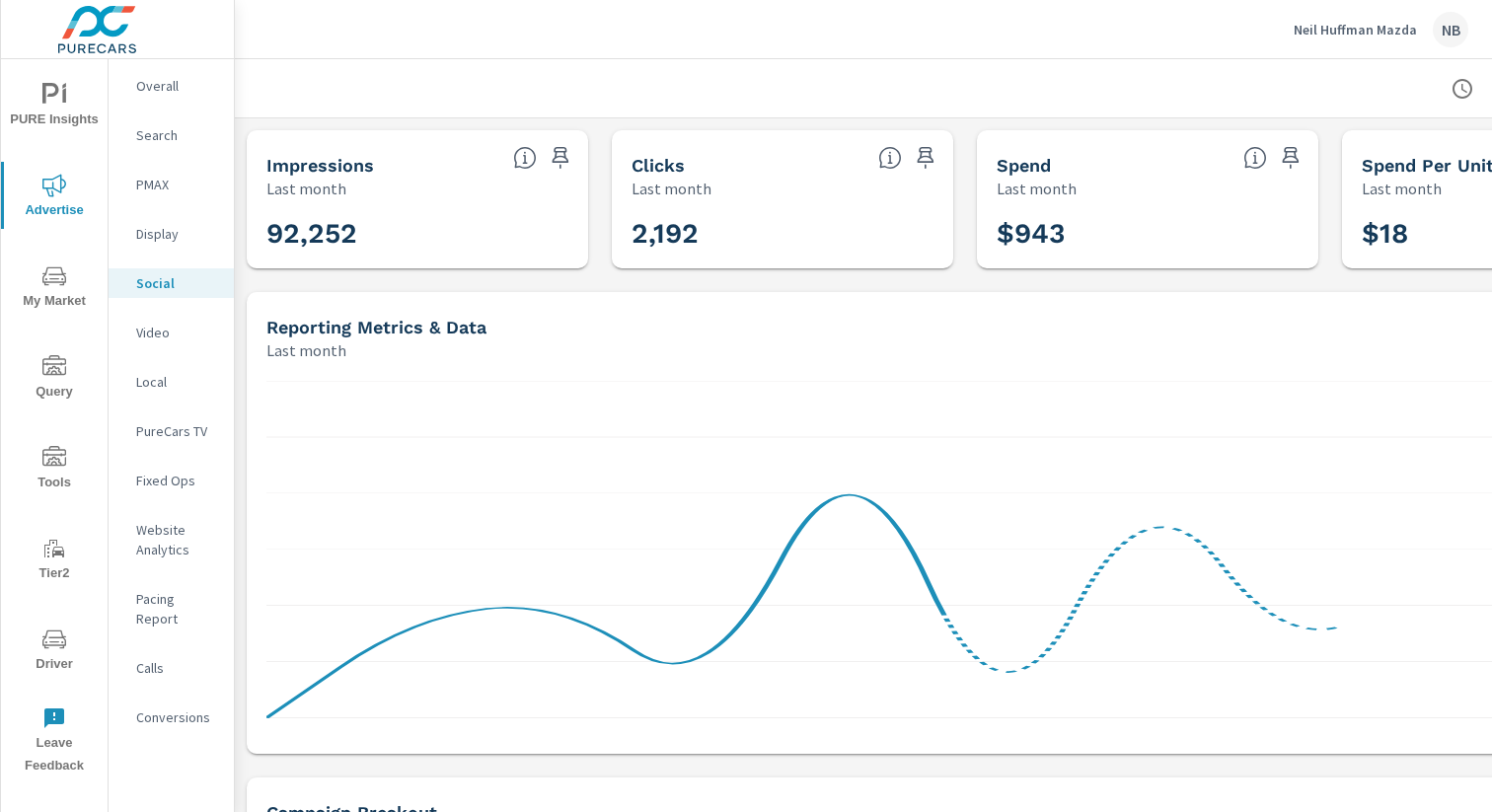 click on "Driver" at bounding box center (54, 651) 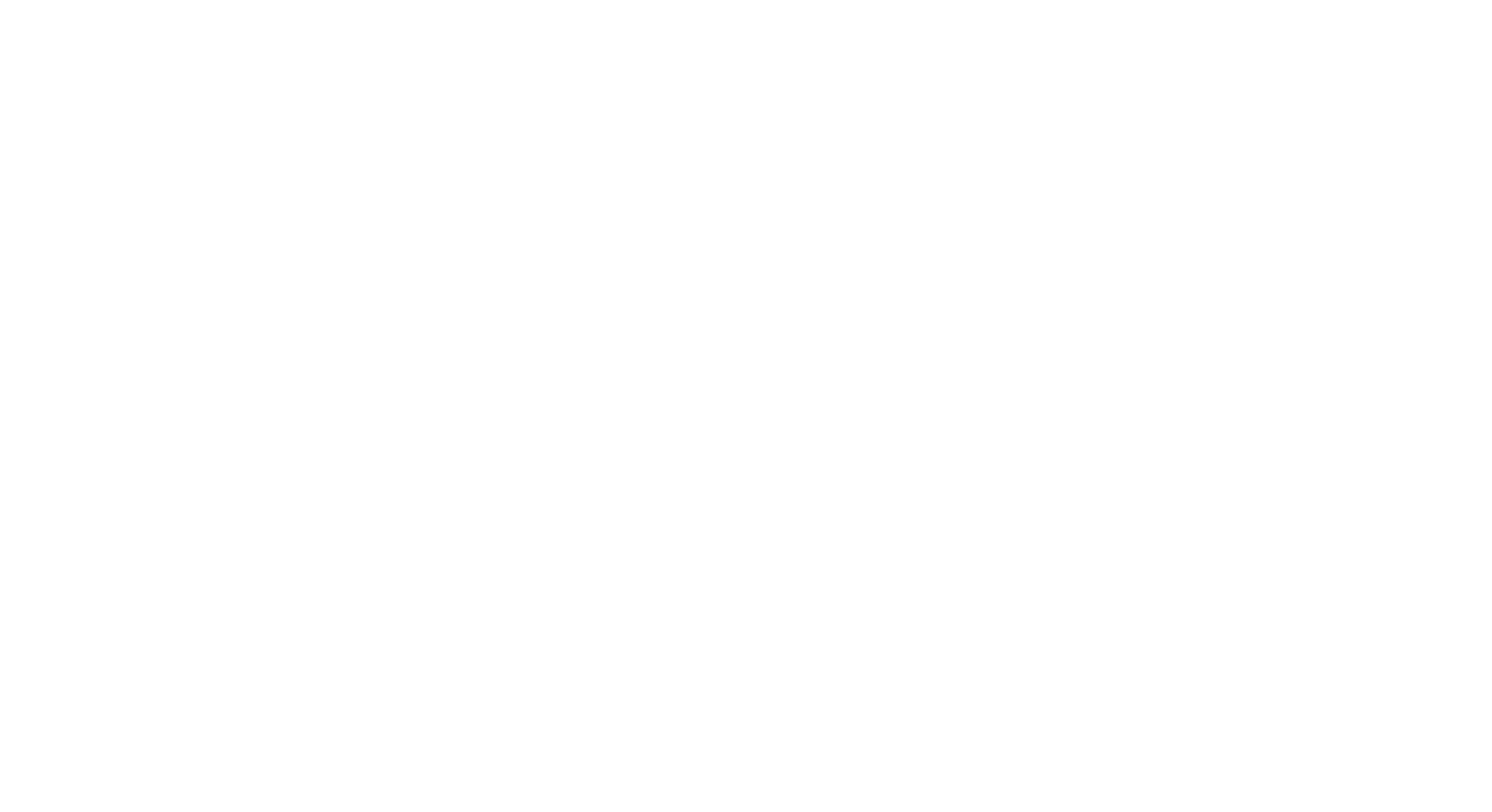 scroll, scrollTop: 0, scrollLeft: 0, axis: both 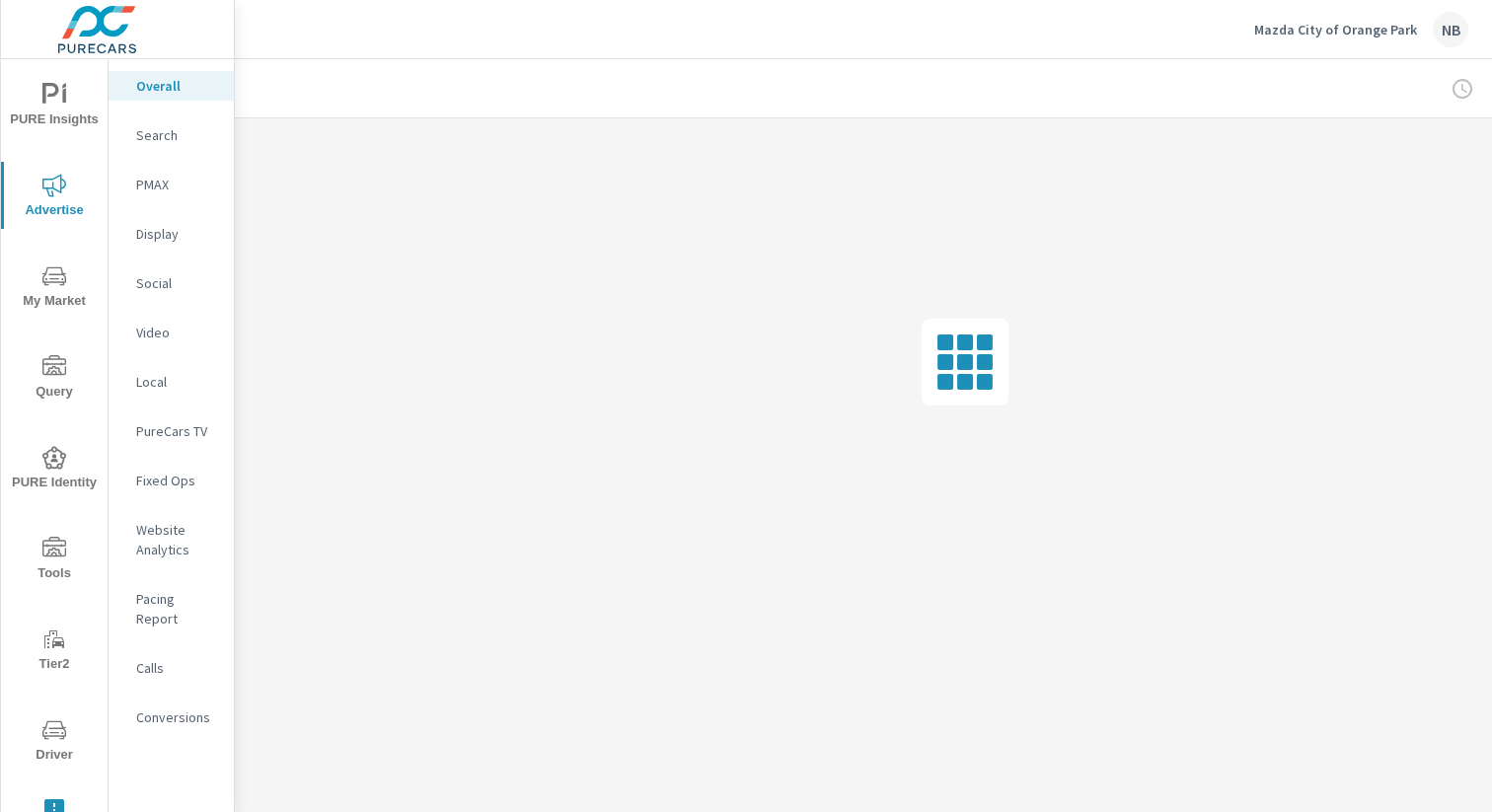 click on "Mazda City of Orange Park" at bounding box center (1335, 30) 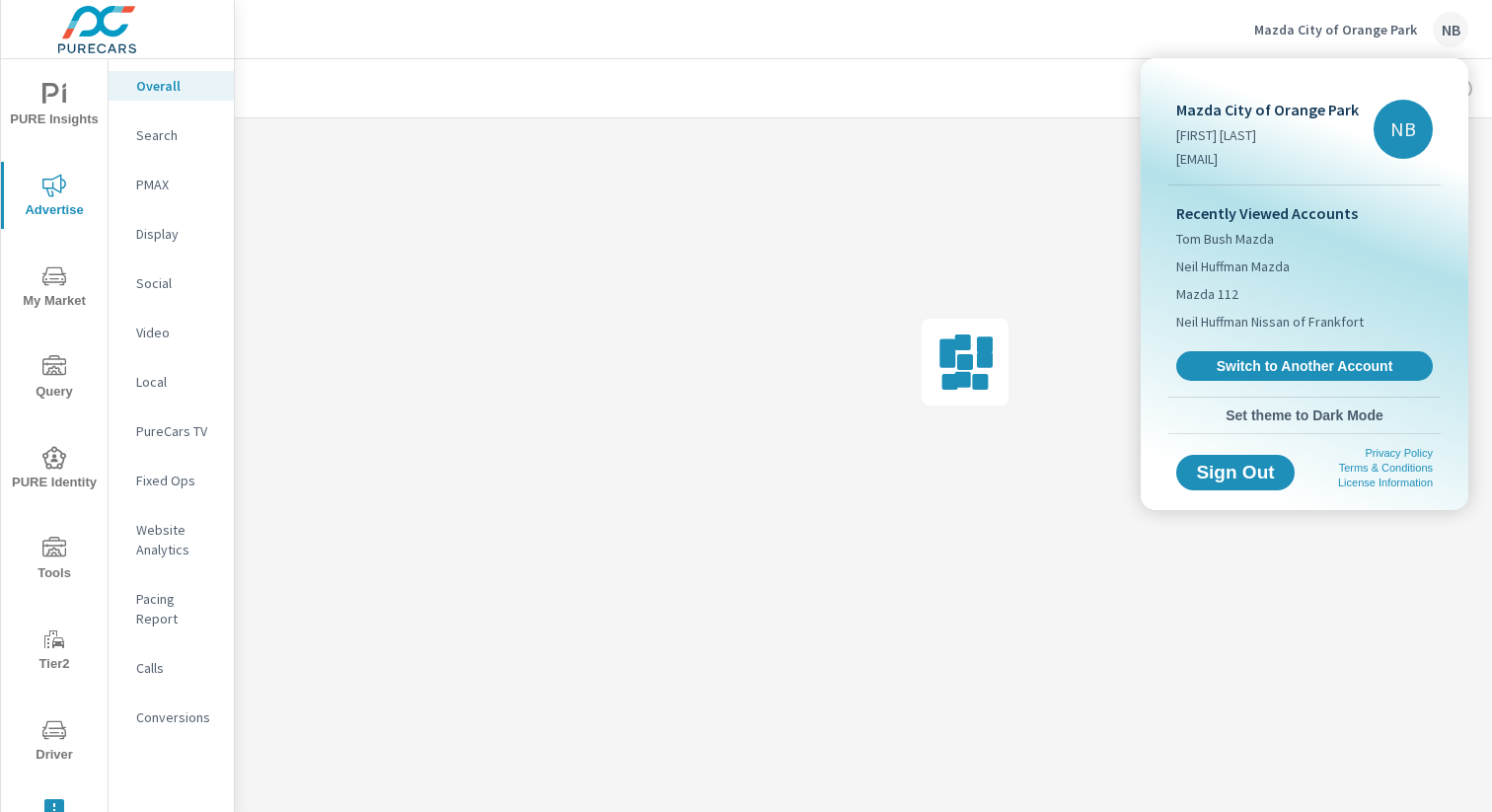 click at bounding box center (746, 406) 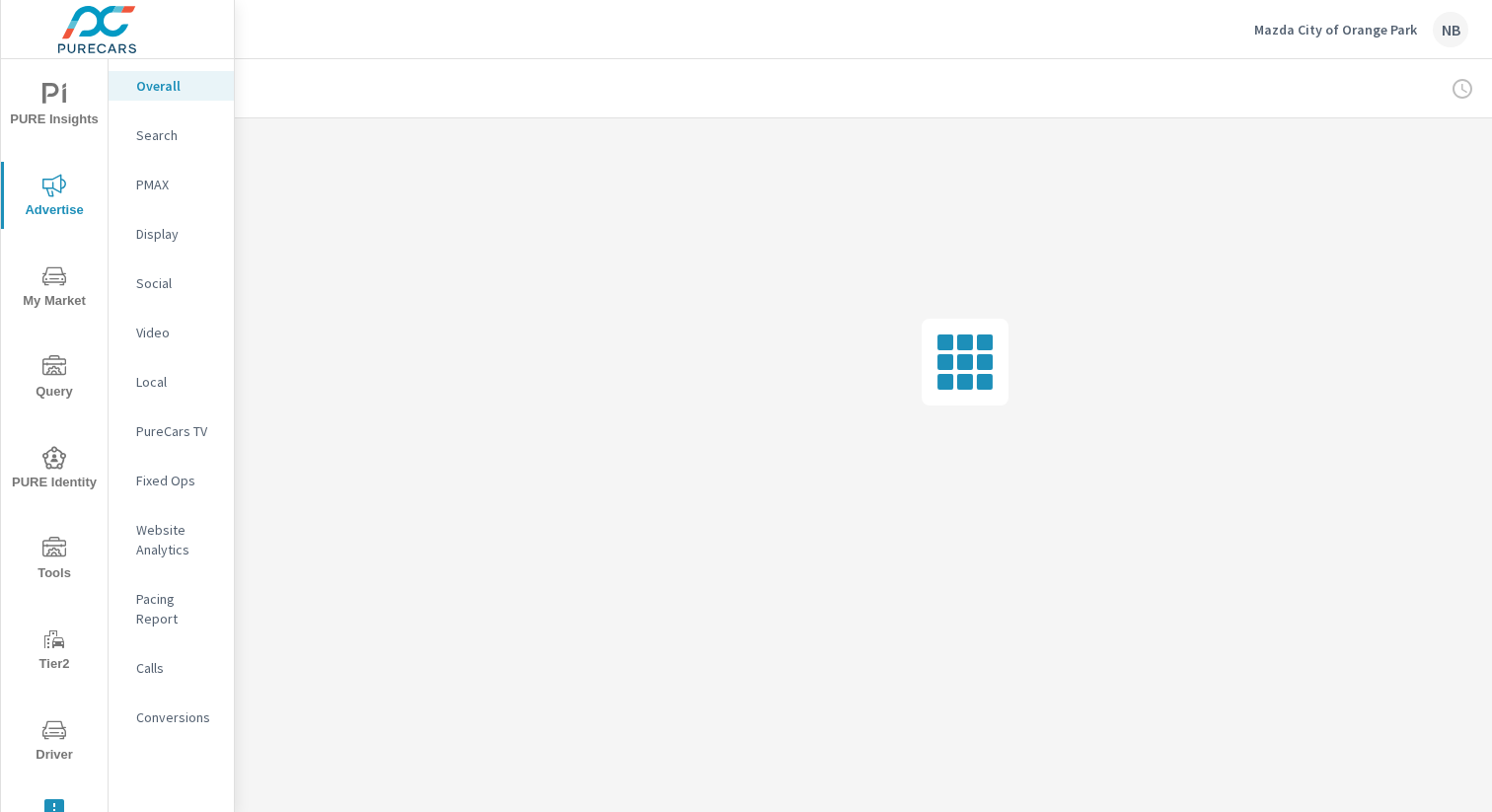 click on "PMAX" at bounding box center [177, 185] 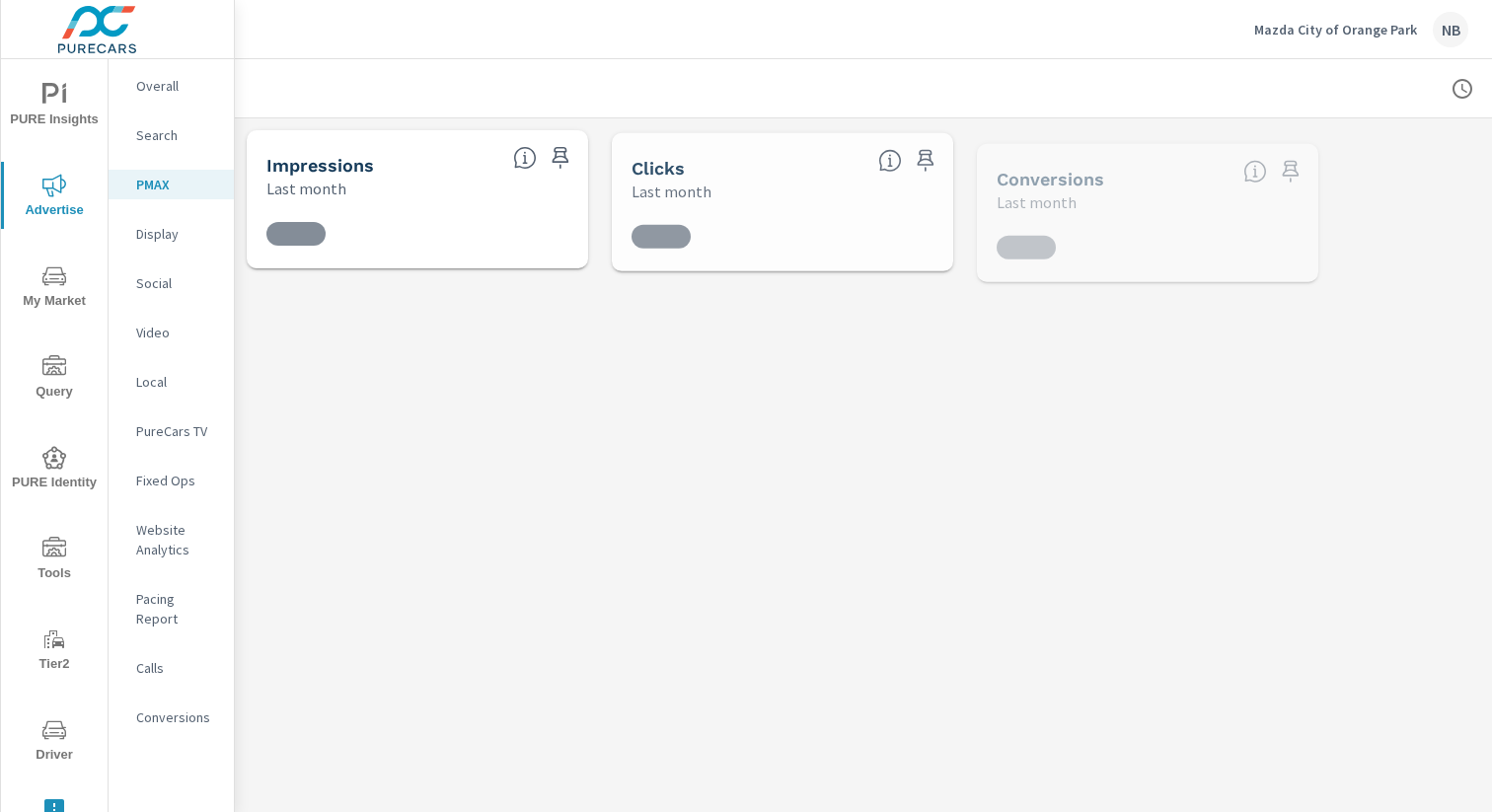 scroll, scrollTop: 0, scrollLeft: 203, axis: horizontal 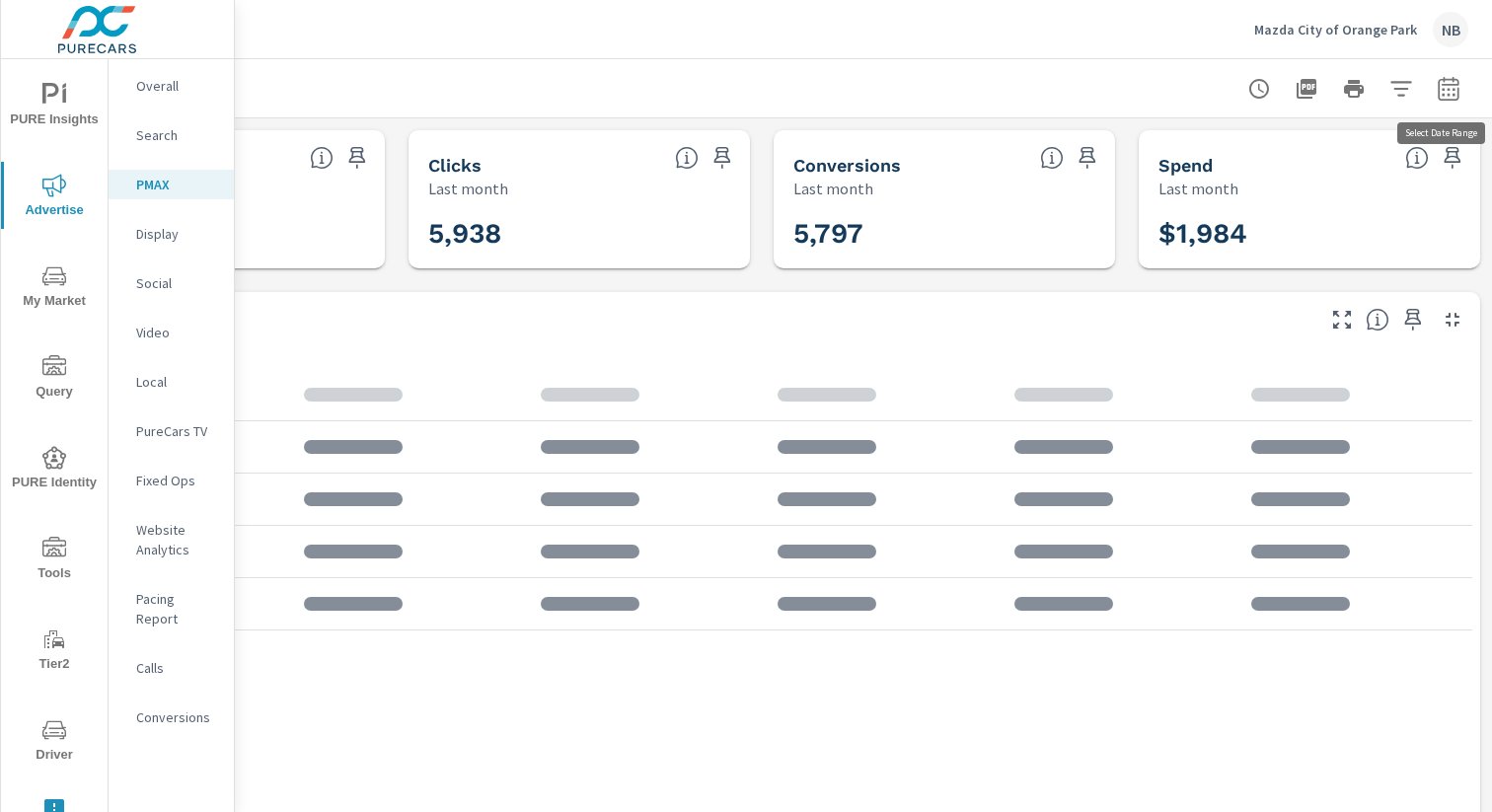 click 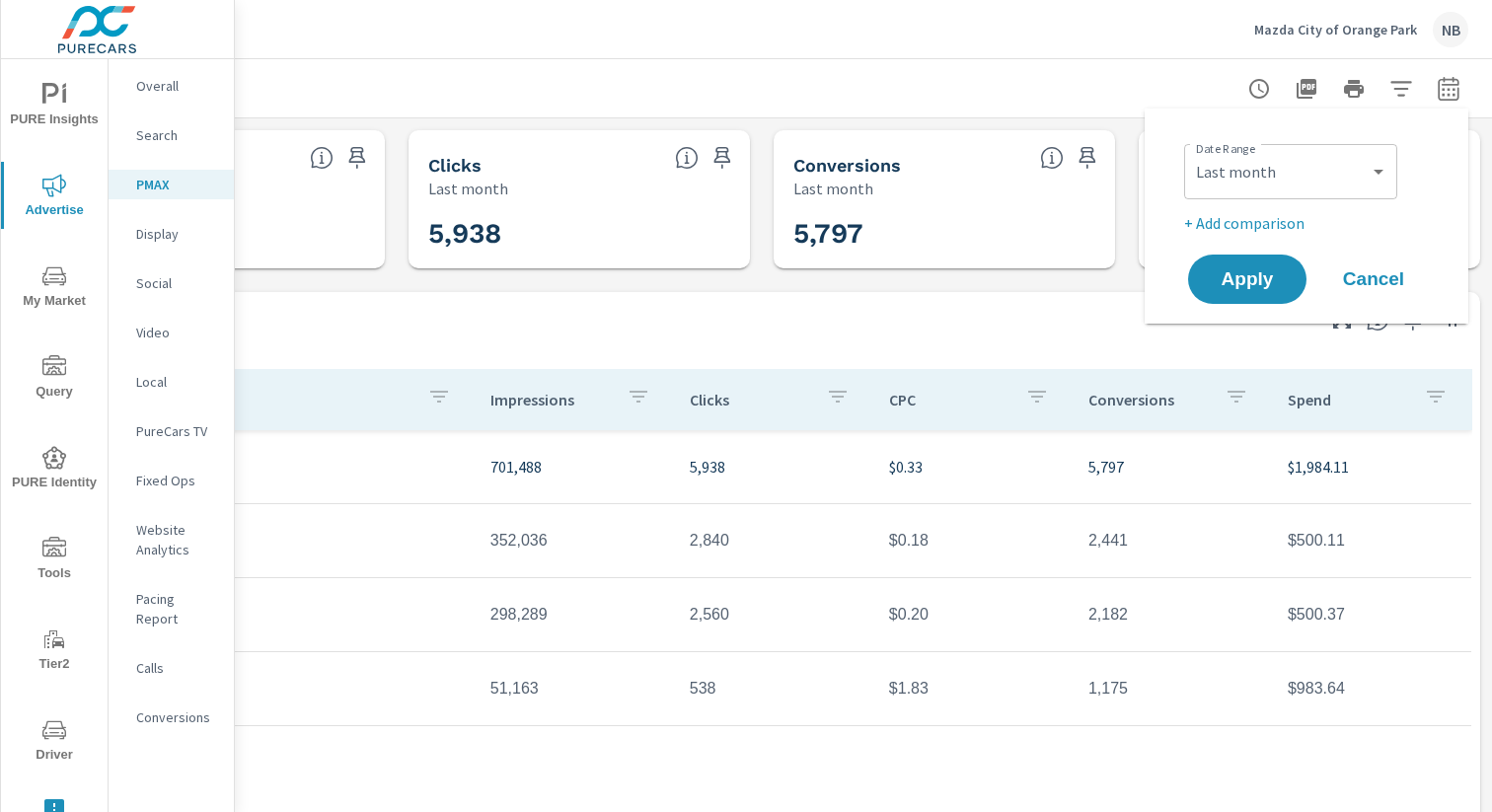 click at bounding box center [762, 88] 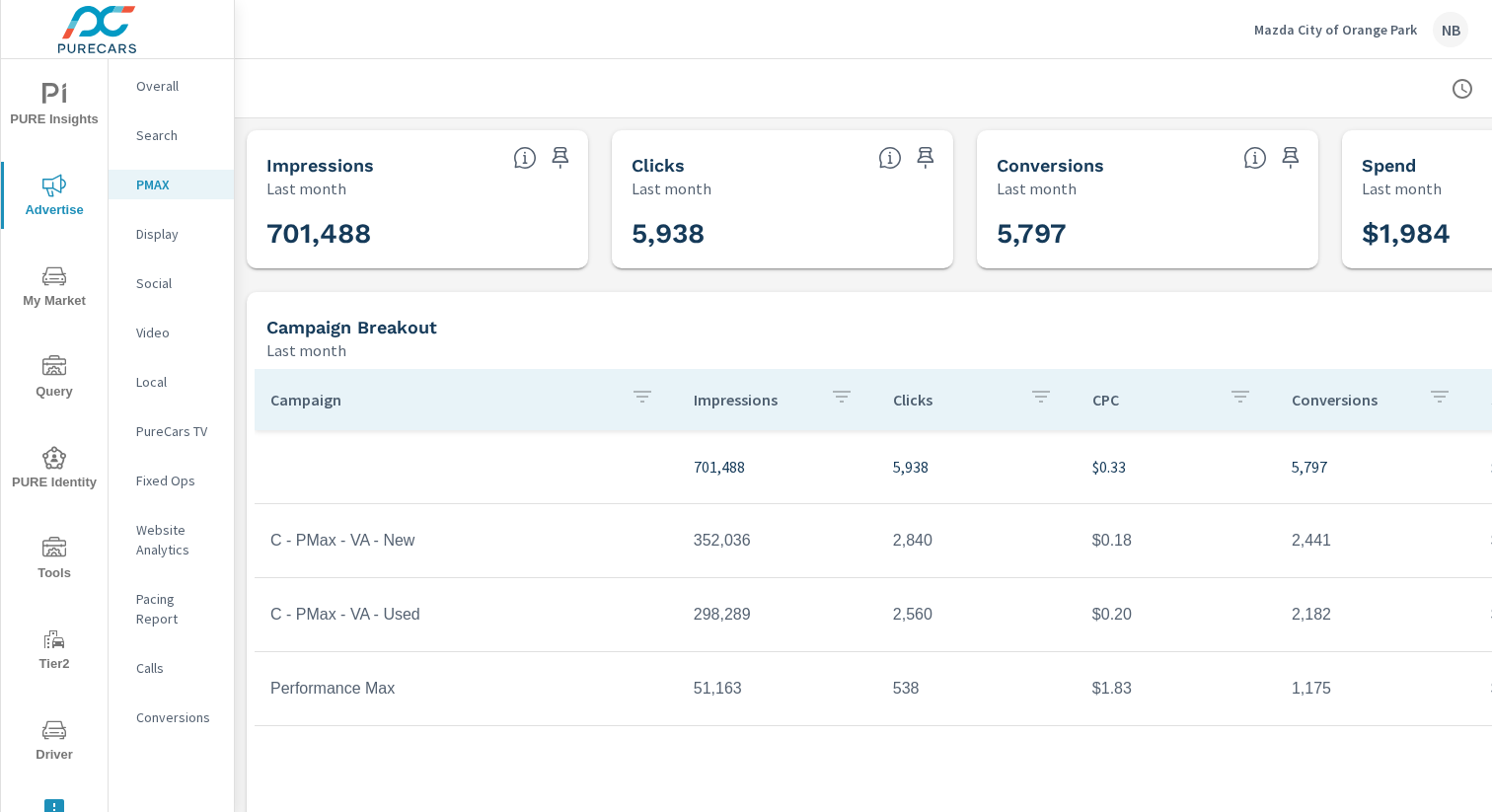 scroll, scrollTop: 0, scrollLeft: 203, axis: horizontal 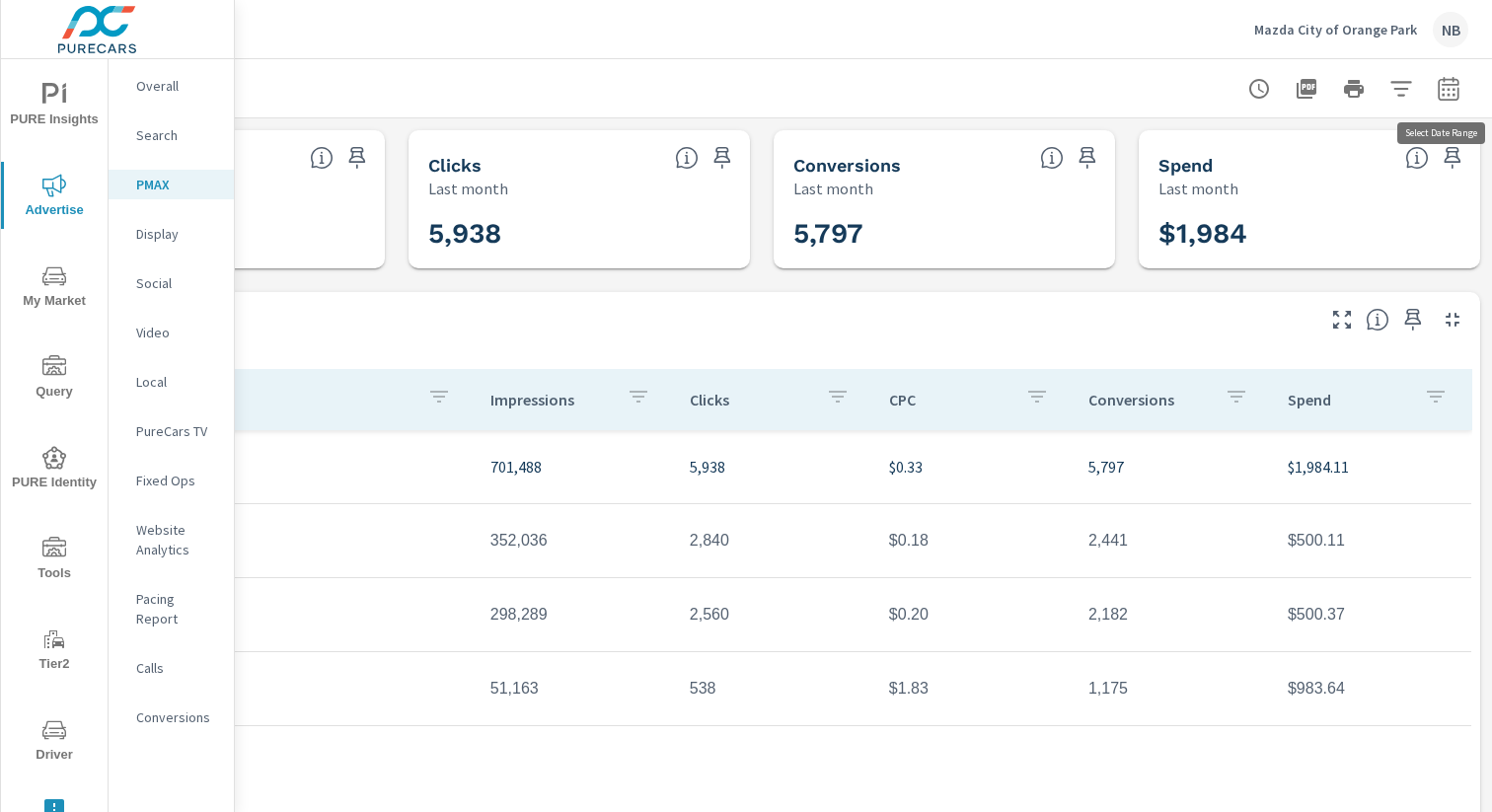 click 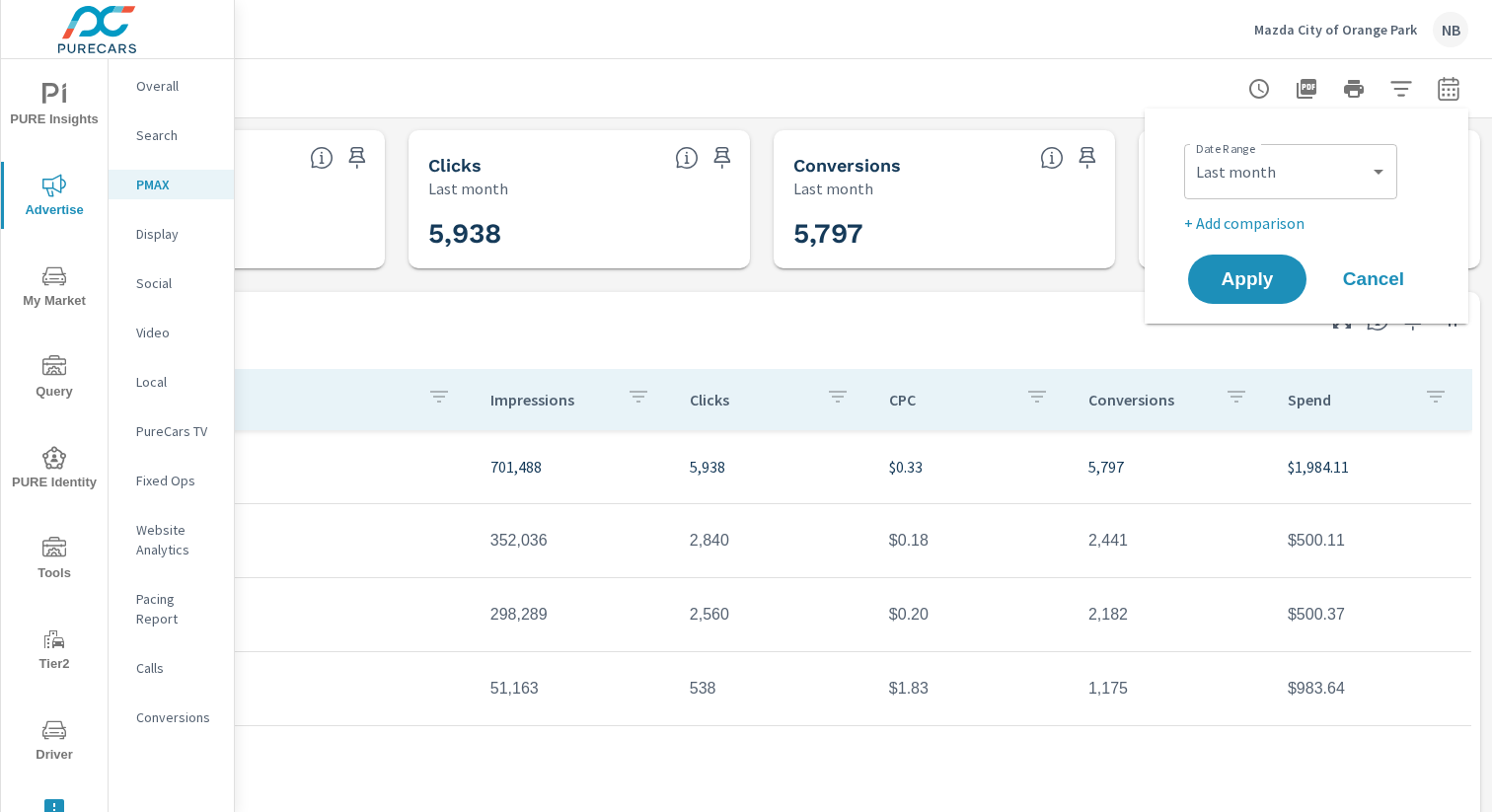 click at bounding box center [762, 88] 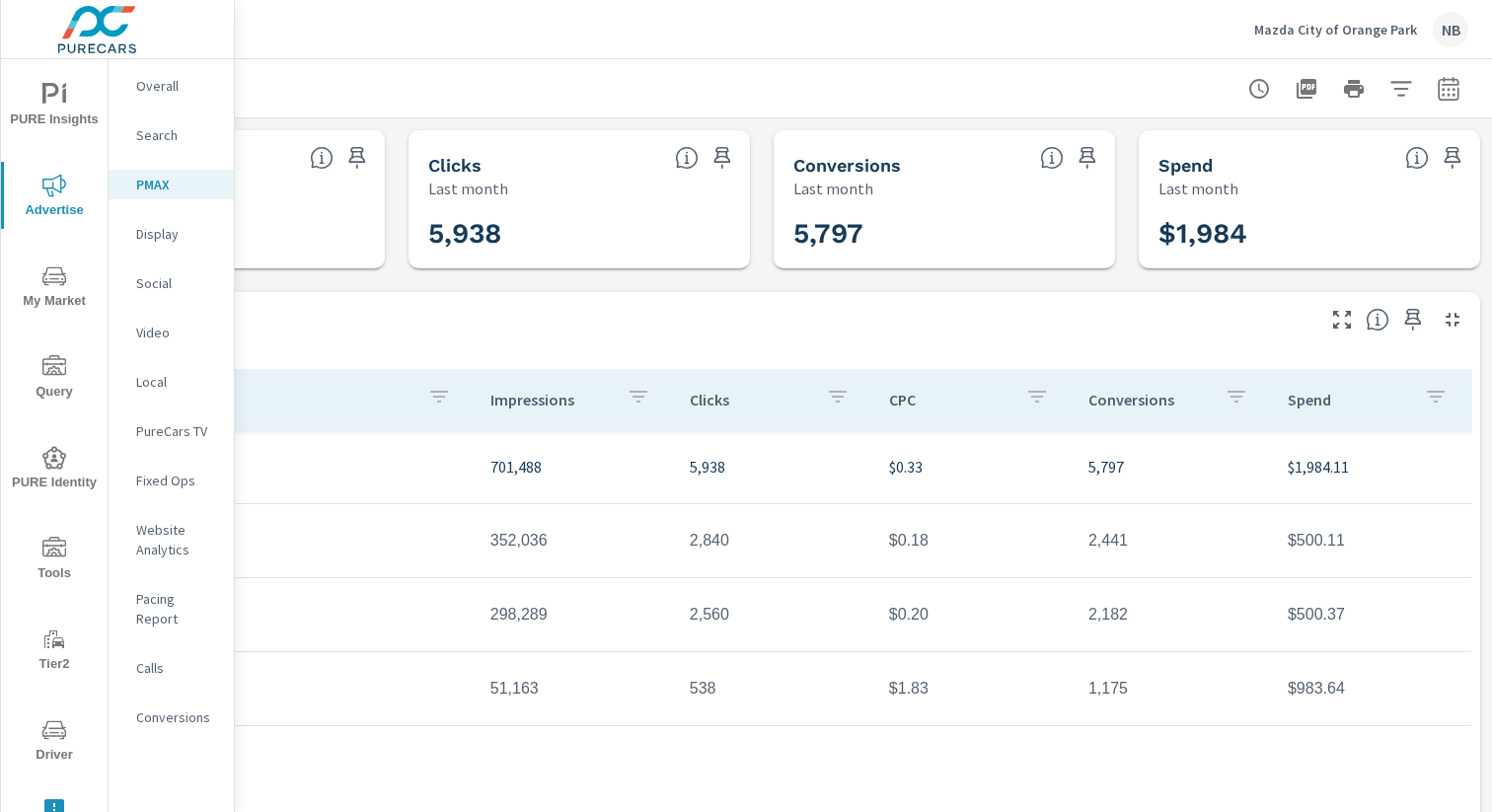scroll, scrollTop: 0, scrollLeft: 0, axis: both 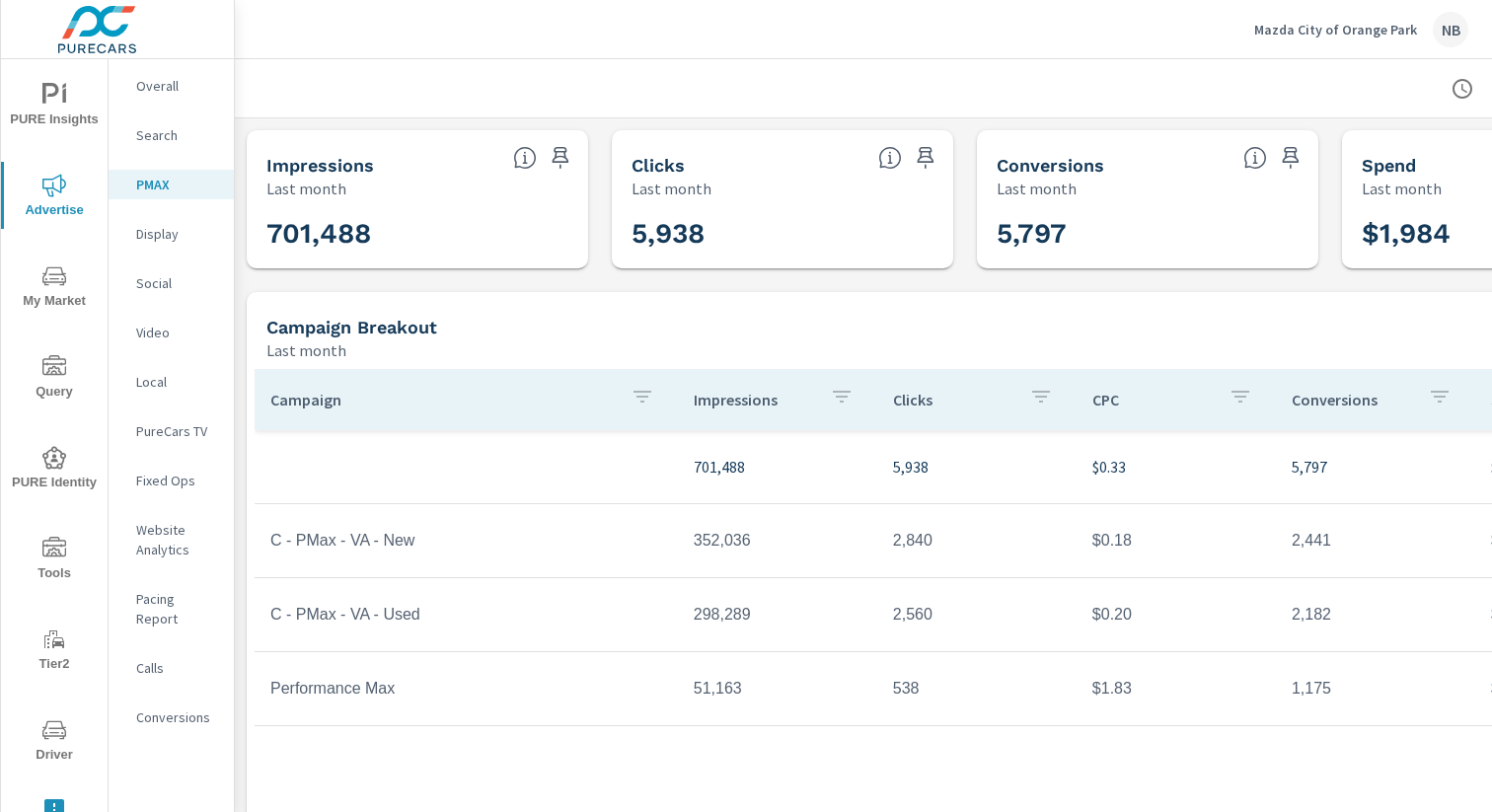 click on "Mazda City of Orange Park" at bounding box center [1335, 30] 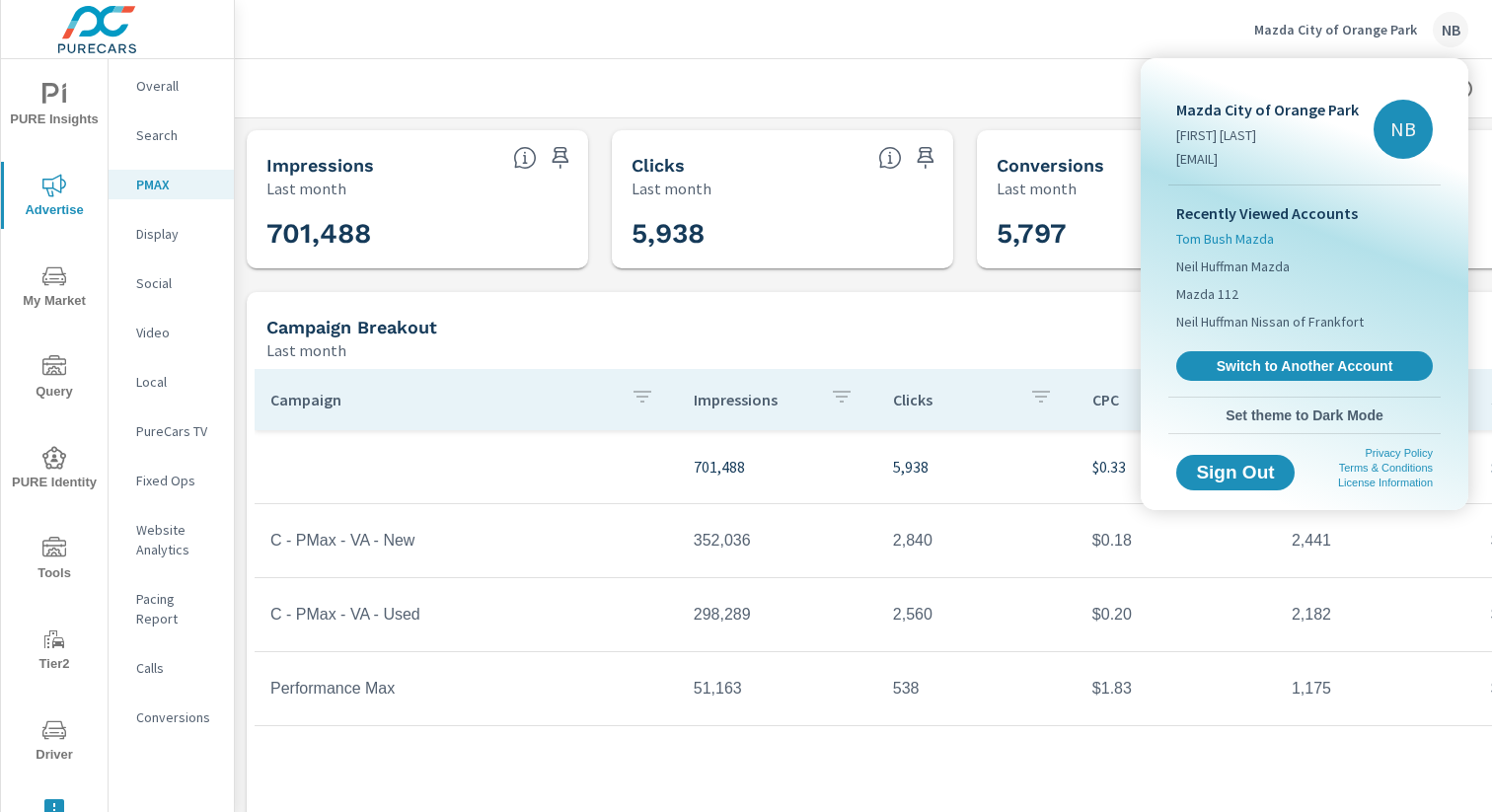 click on "Tom Bush Mazda" at bounding box center [1225, 239] 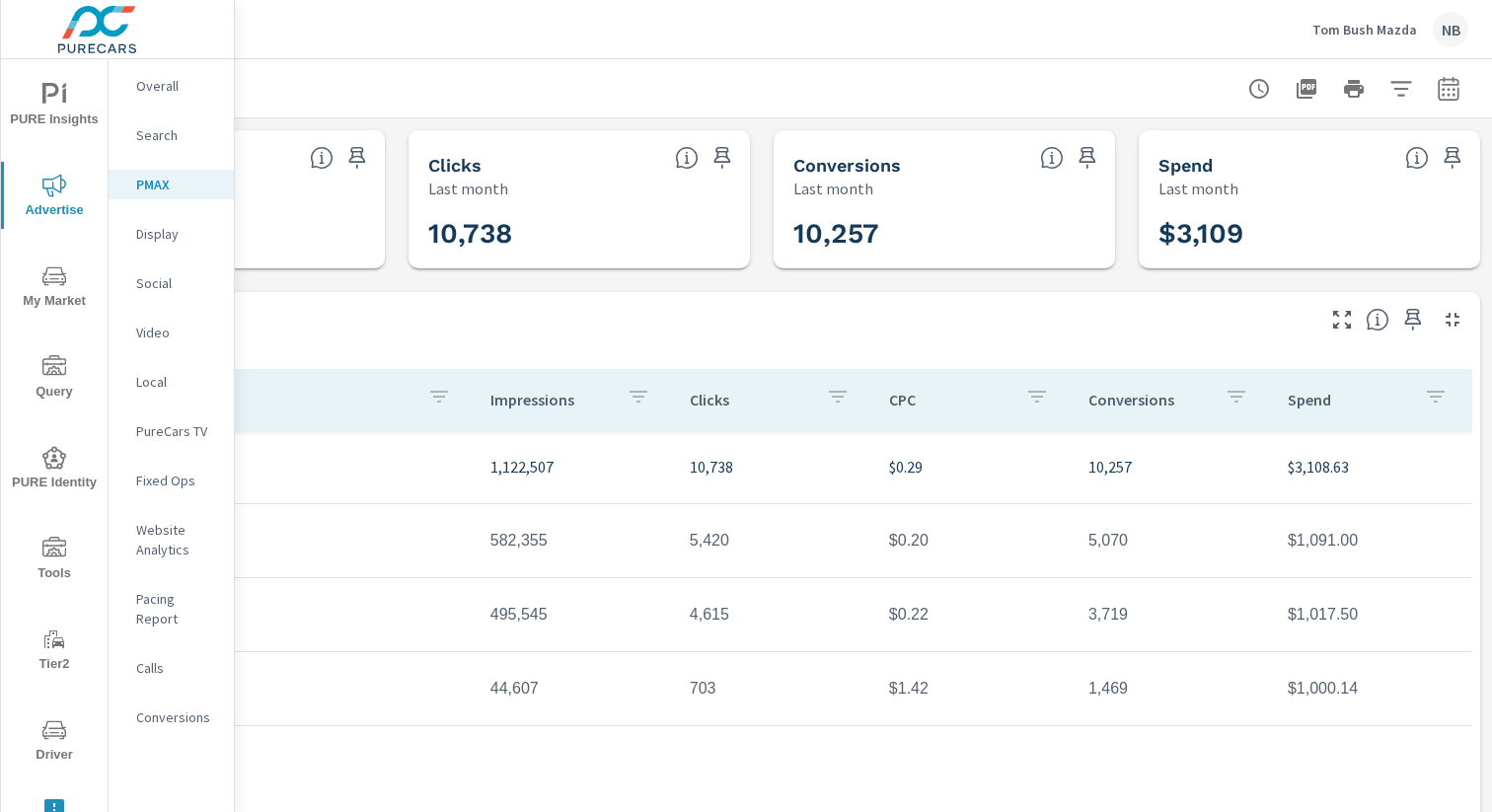 scroll, scrollTop: 0, scrollLeft: 0, axis: both 